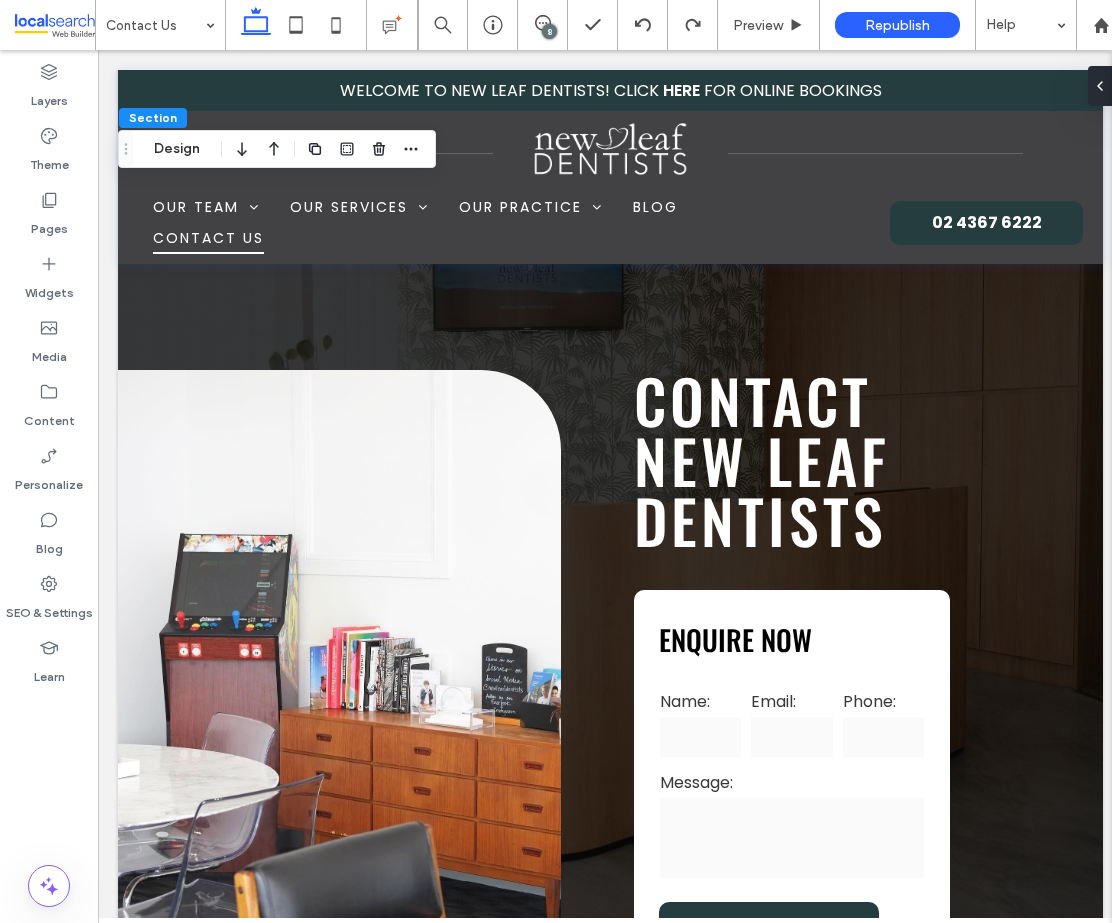 scroll, scrollTop: 1689, scrollLeft: 0, axis: vertical 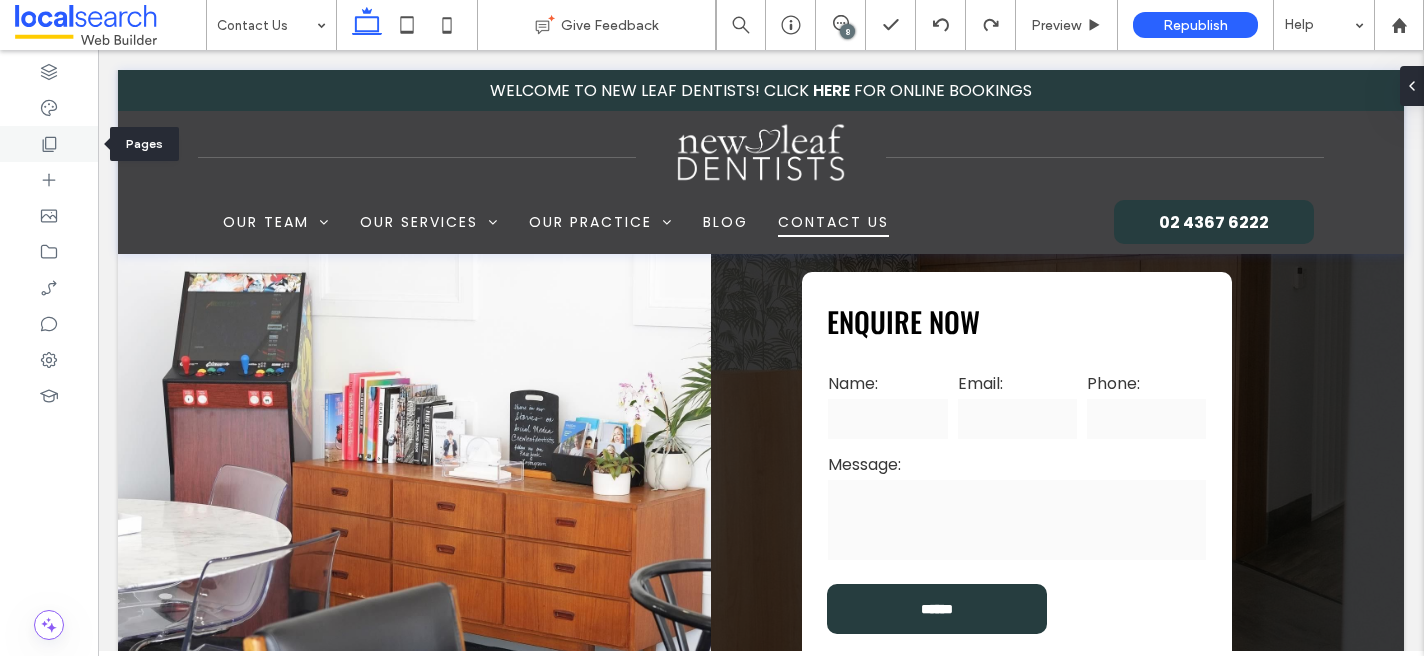 click at bounding box center [49, 144] 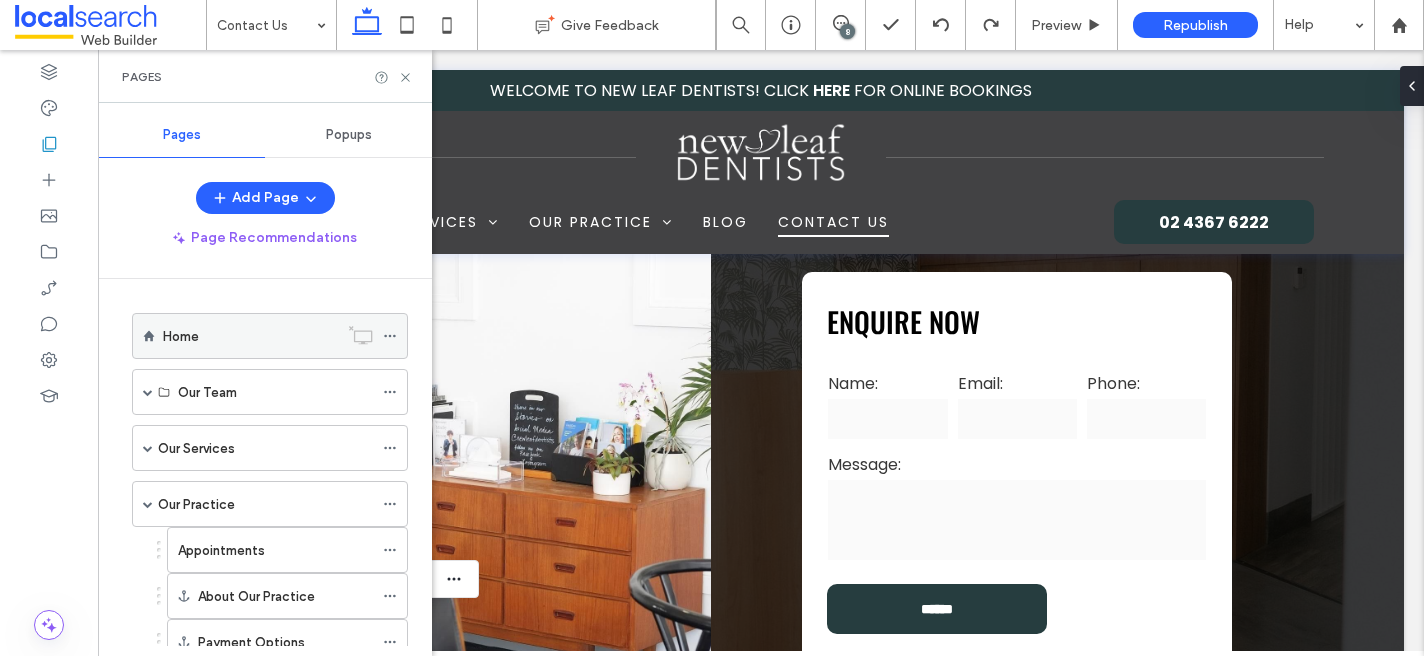 click on "Home" at bounding box center (250, 336) 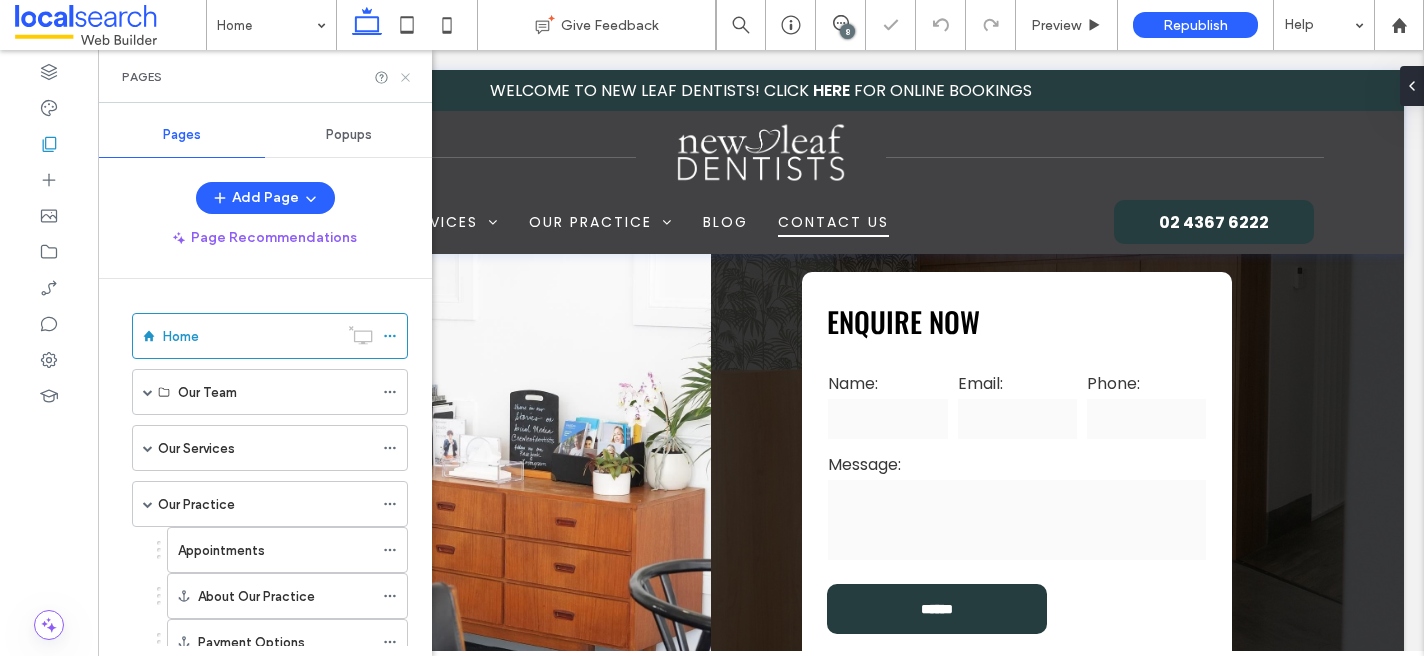 click 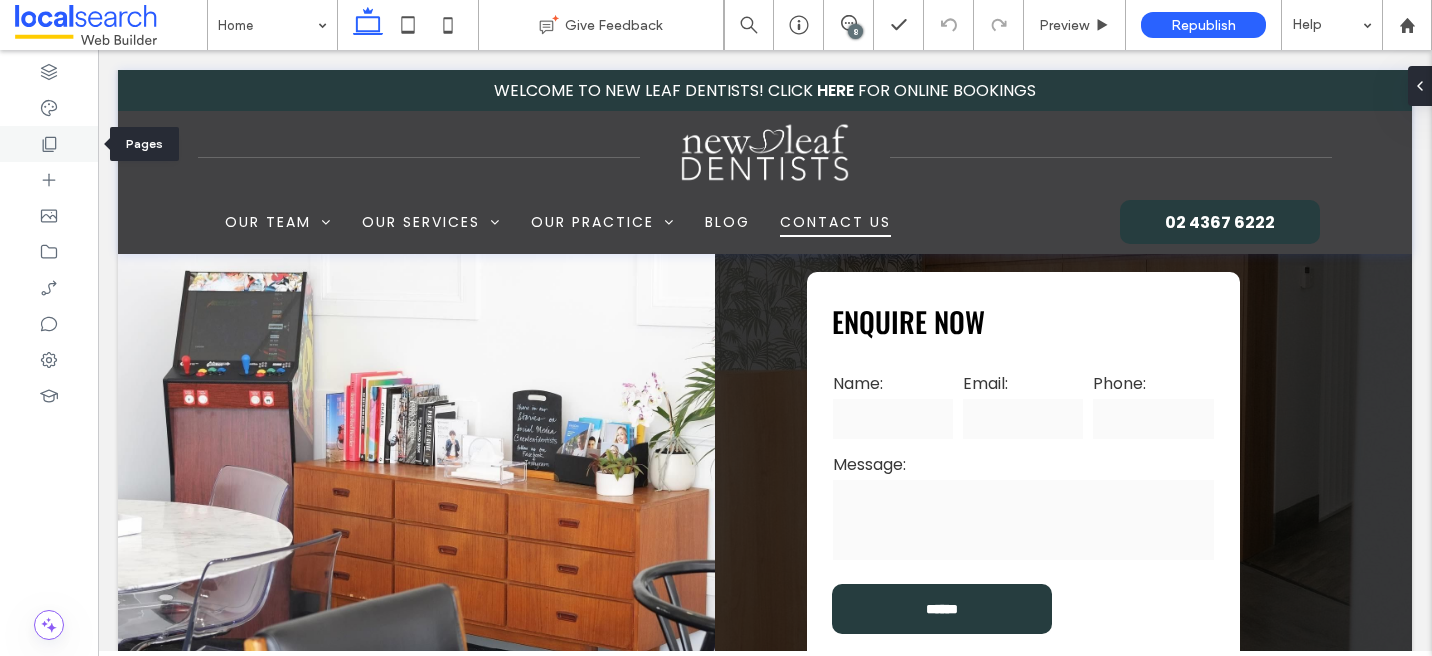 click at bounding box center [49, 144] 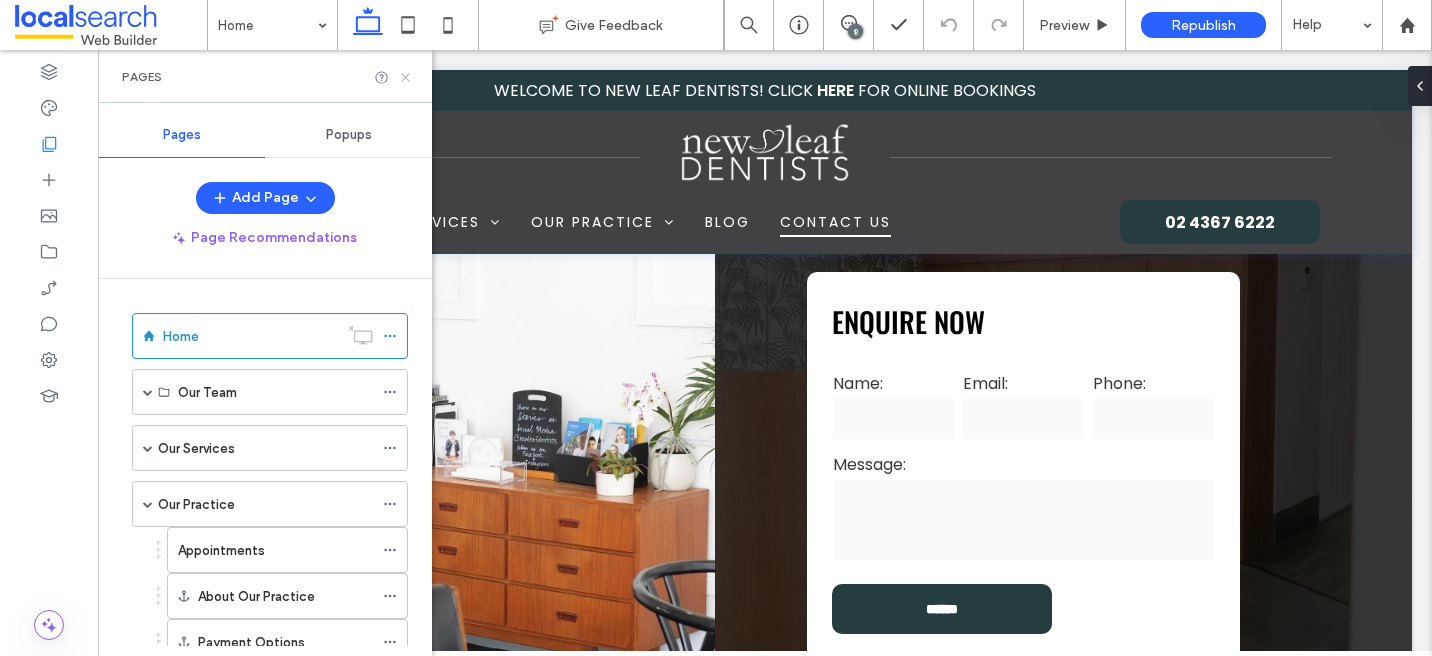 click 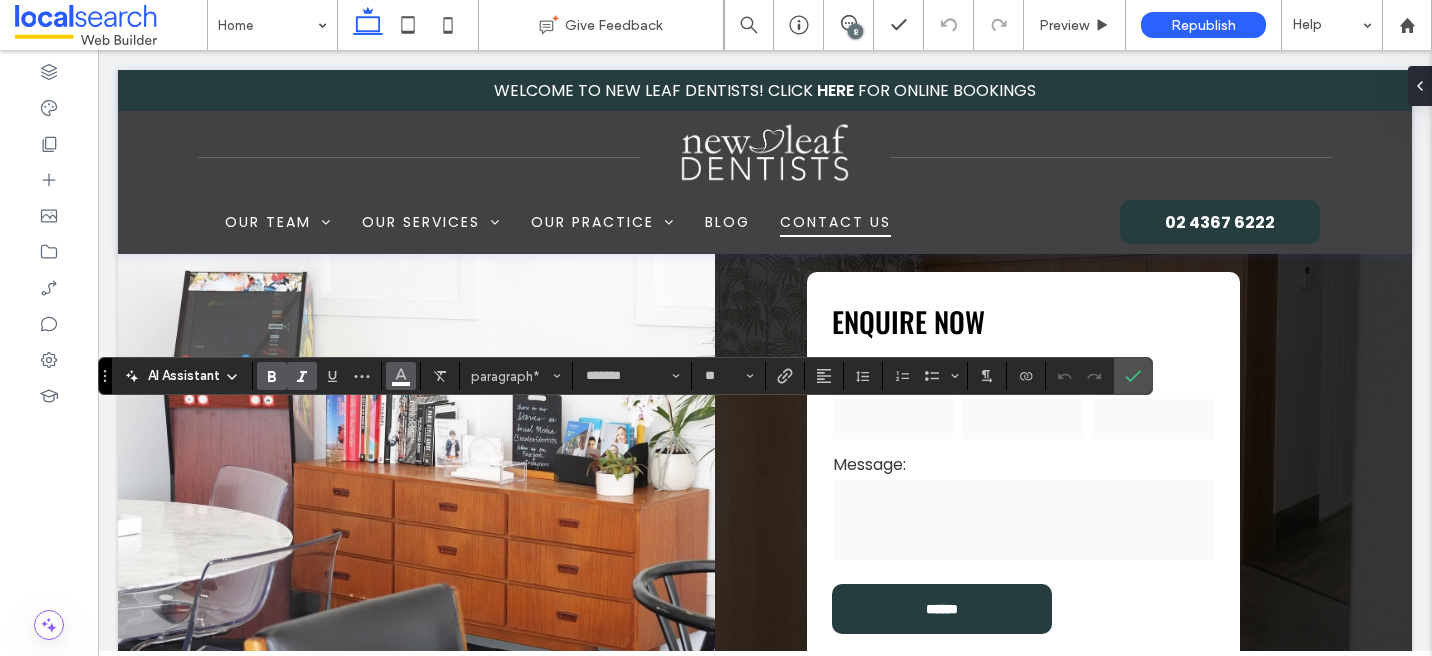 click 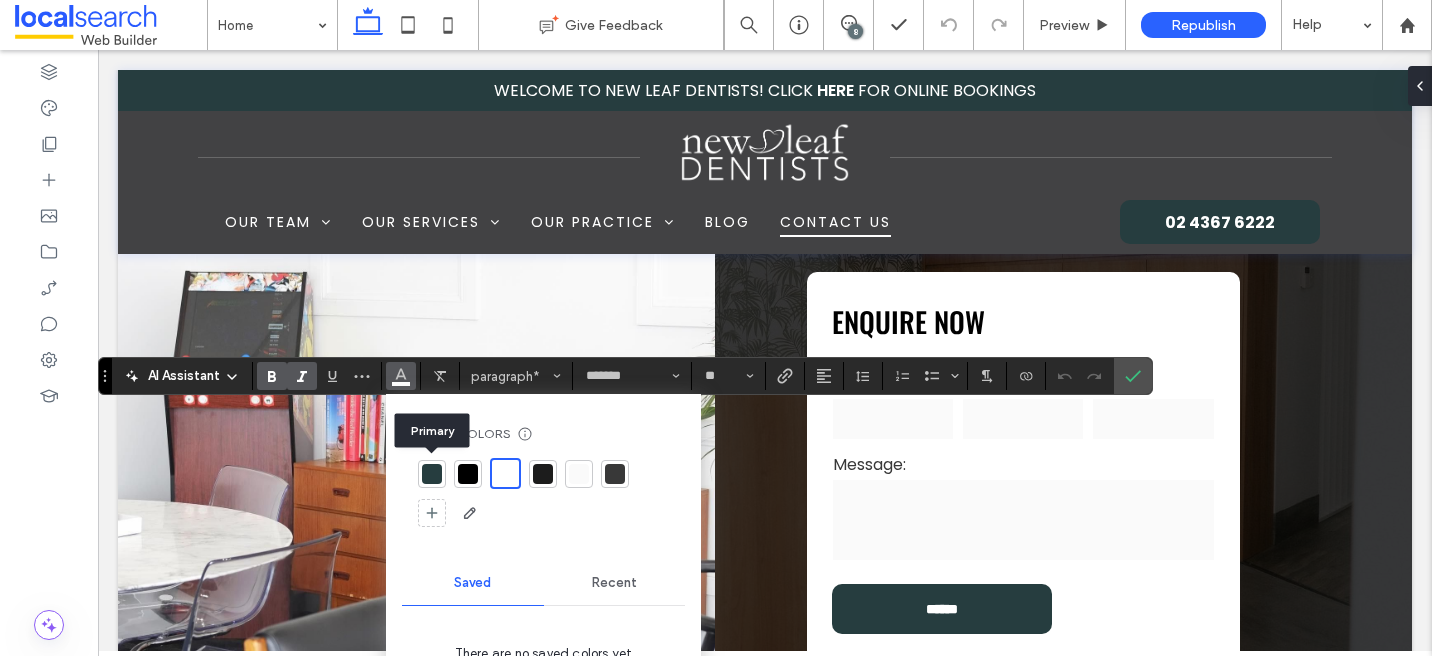 click at bounding box center (432, 474) 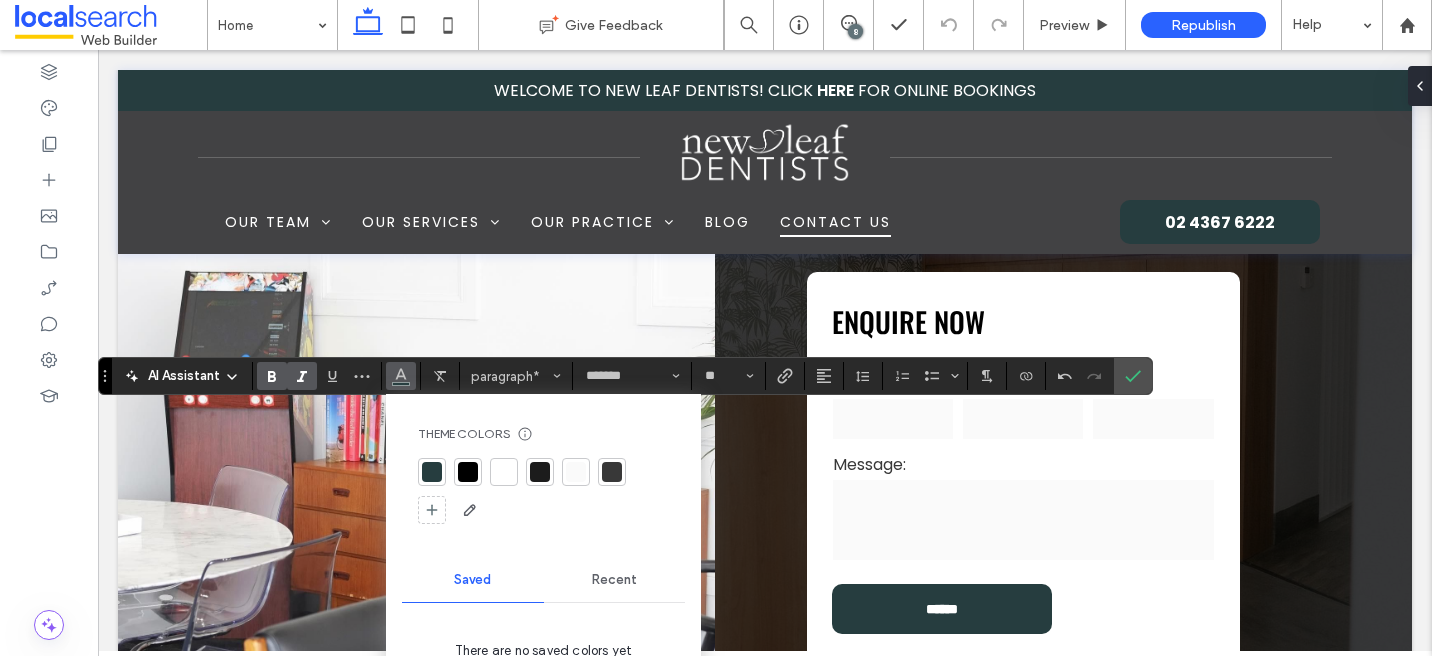 click at bounding box center (612, 472) 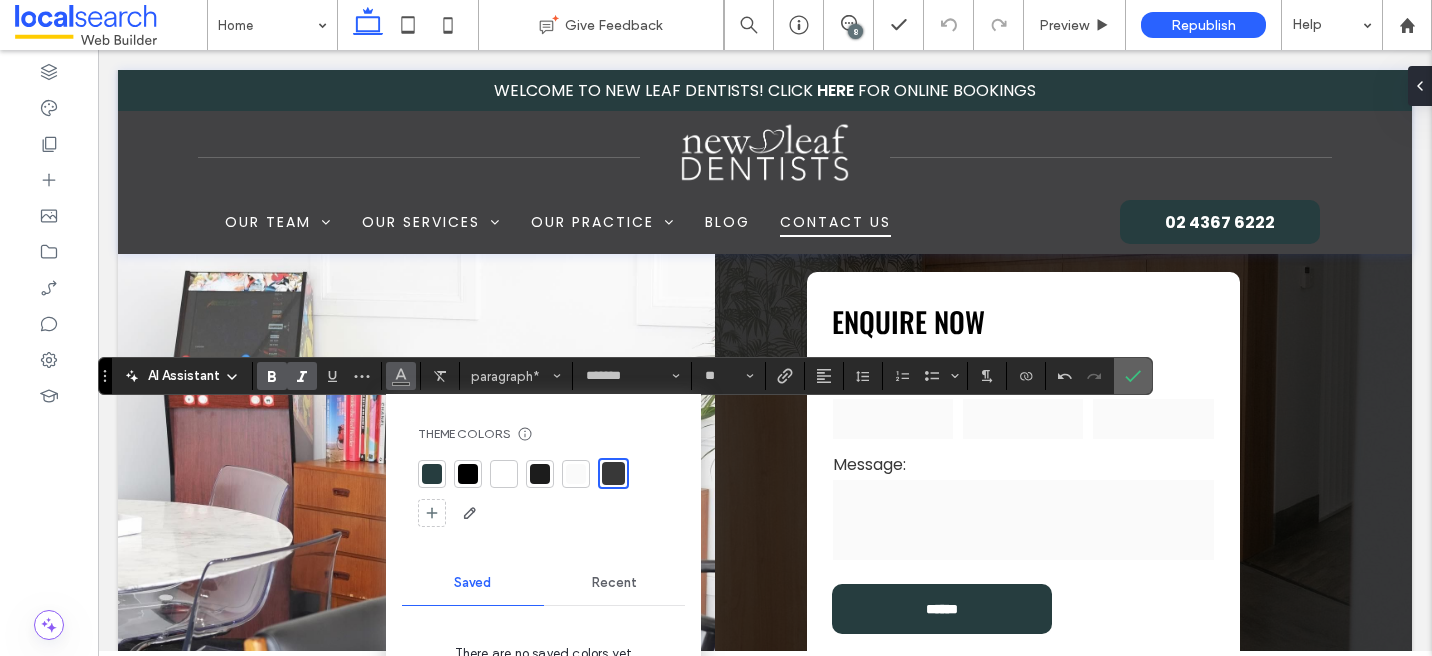 click 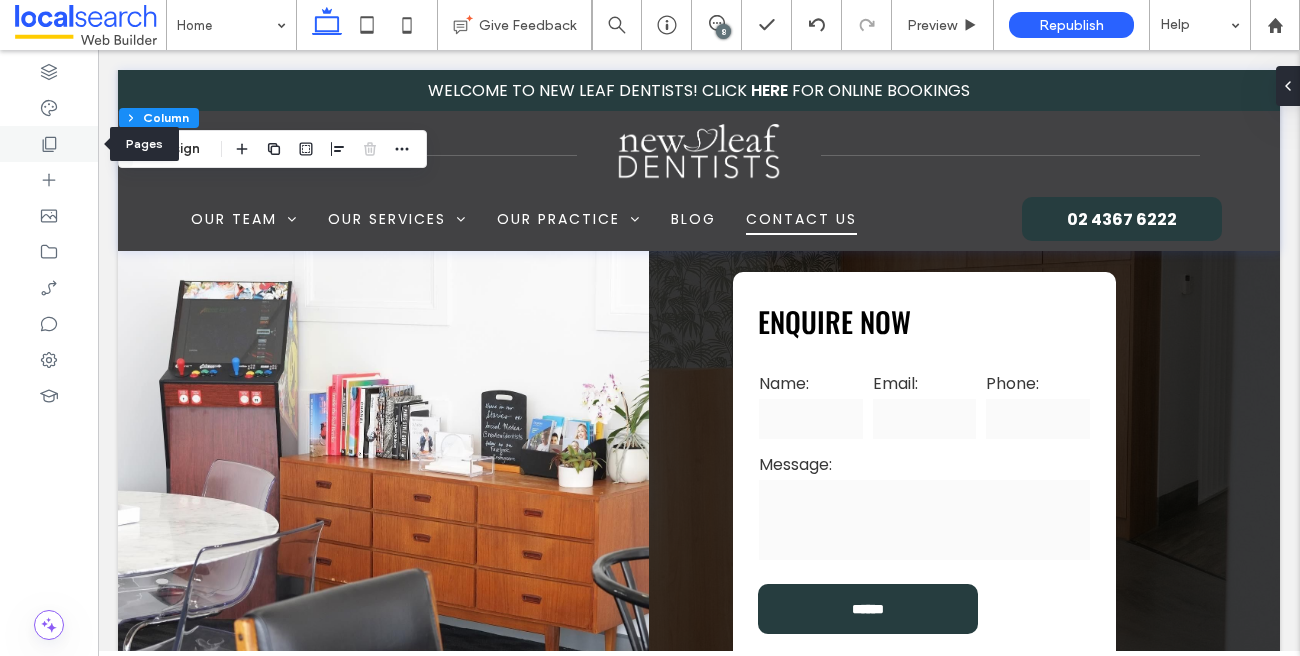 click 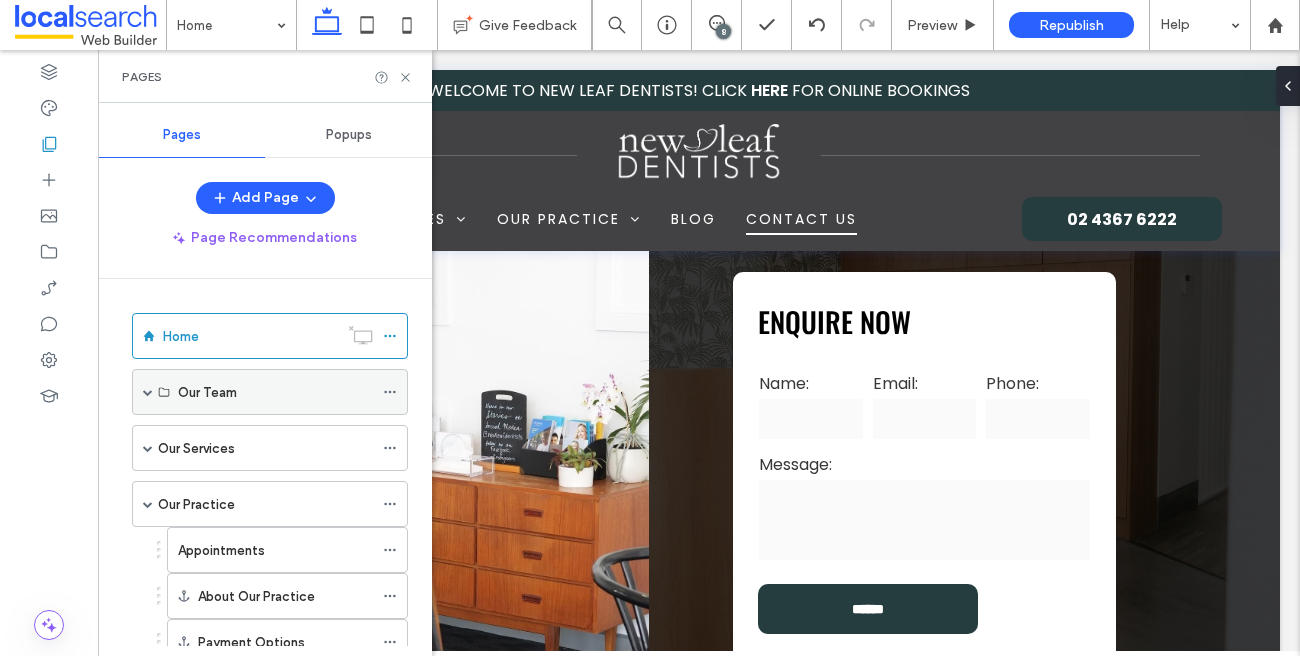click on "Our Team" at bounding box center (207, 392) 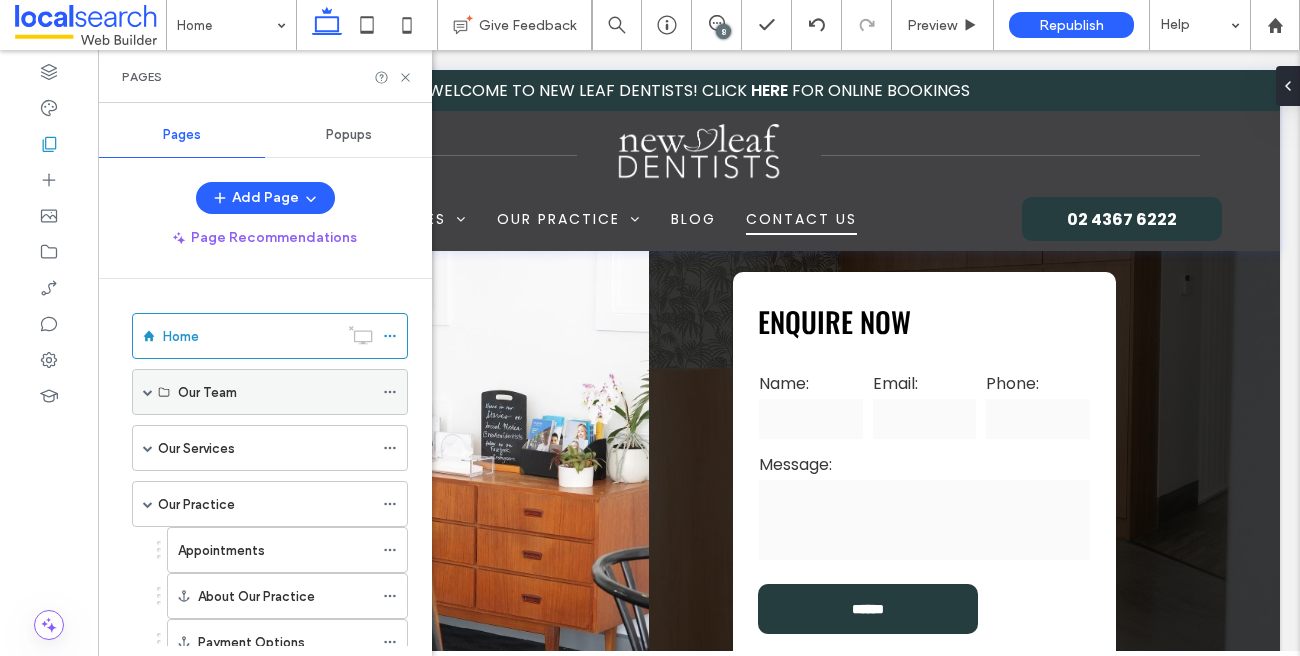 click on "Our Team" at bounding box center [207, 392] 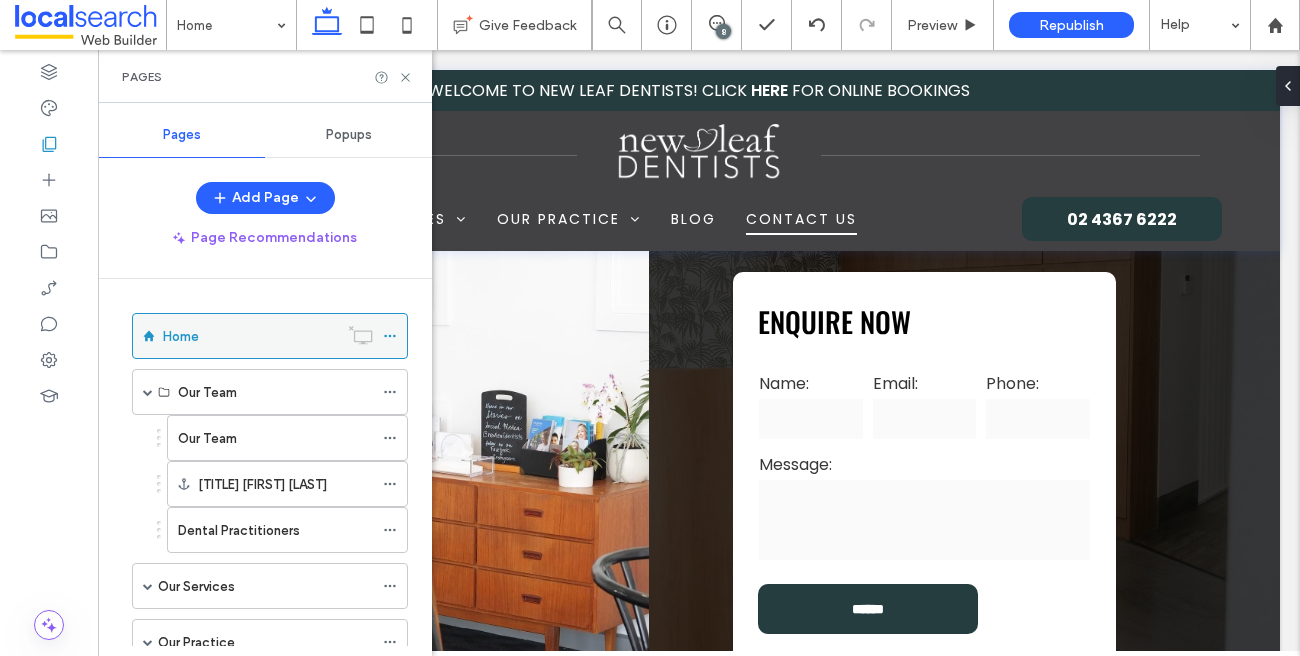 click on "Home" at bounding box center [250, 336] 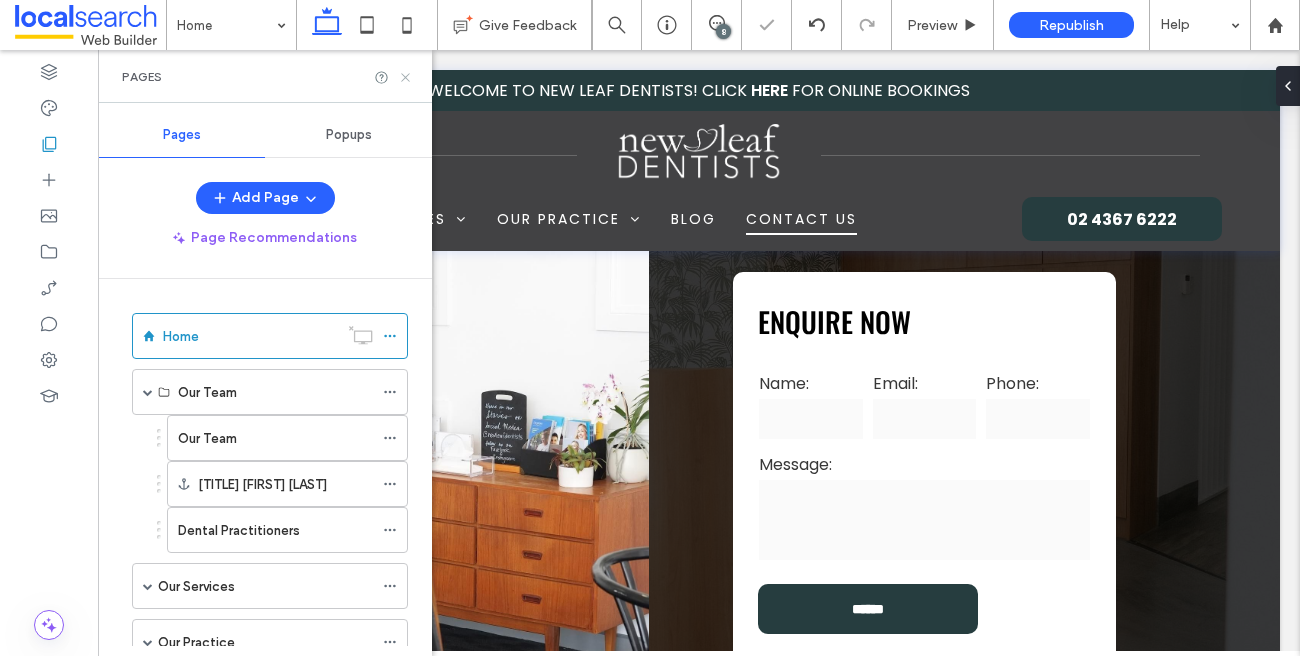 click 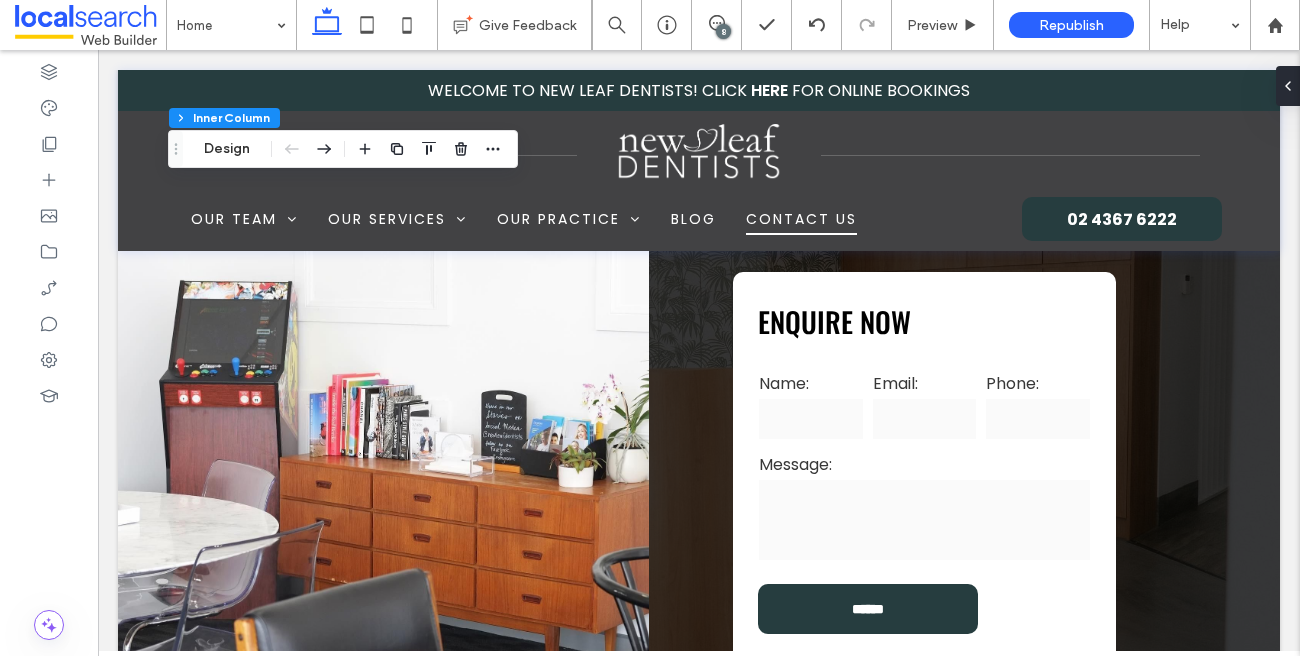 type on "**" 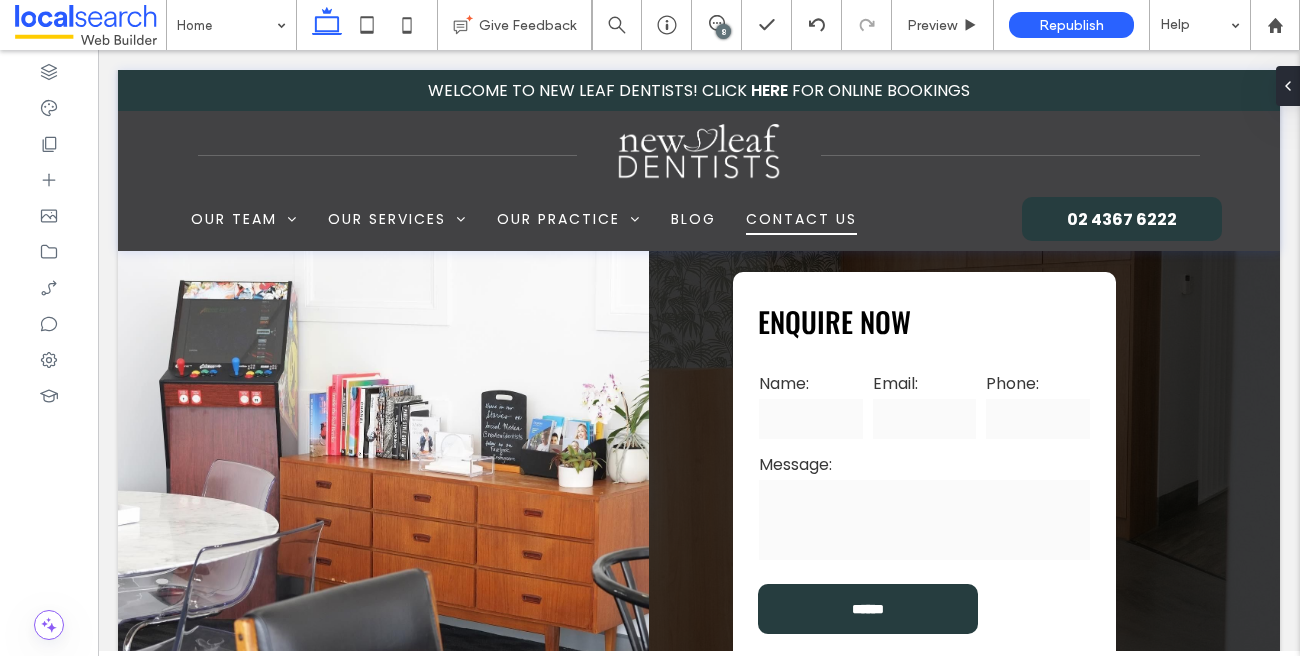 type on "*******" 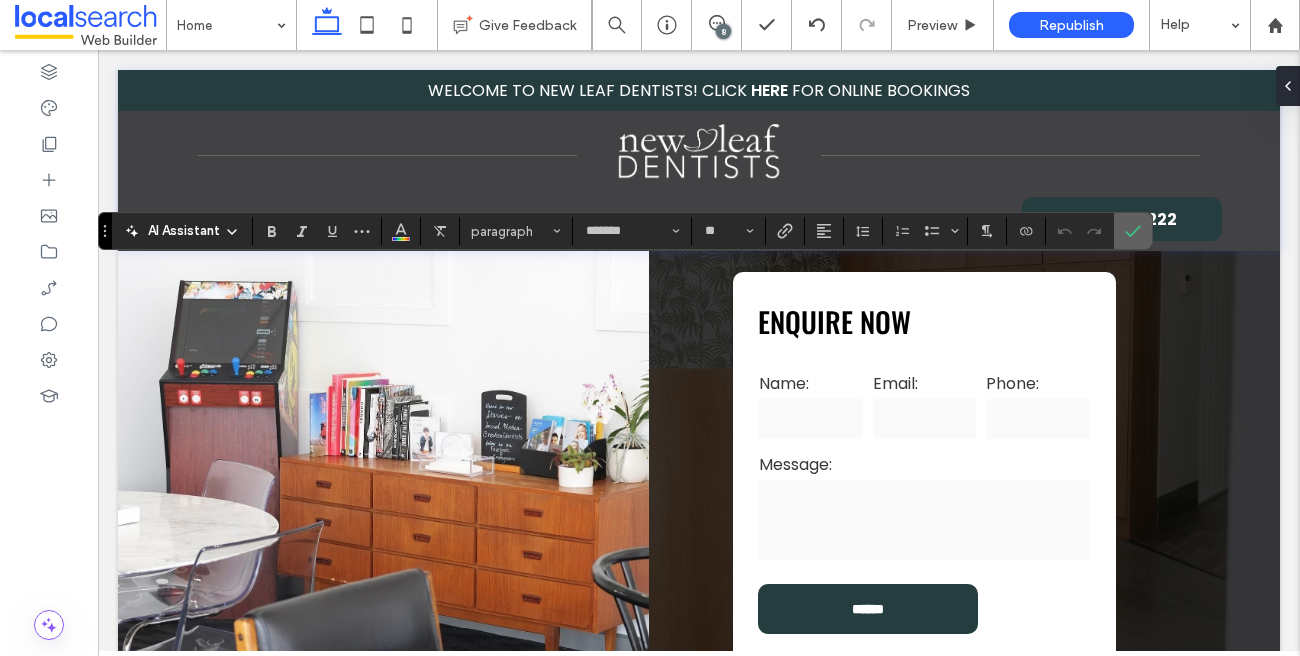 click 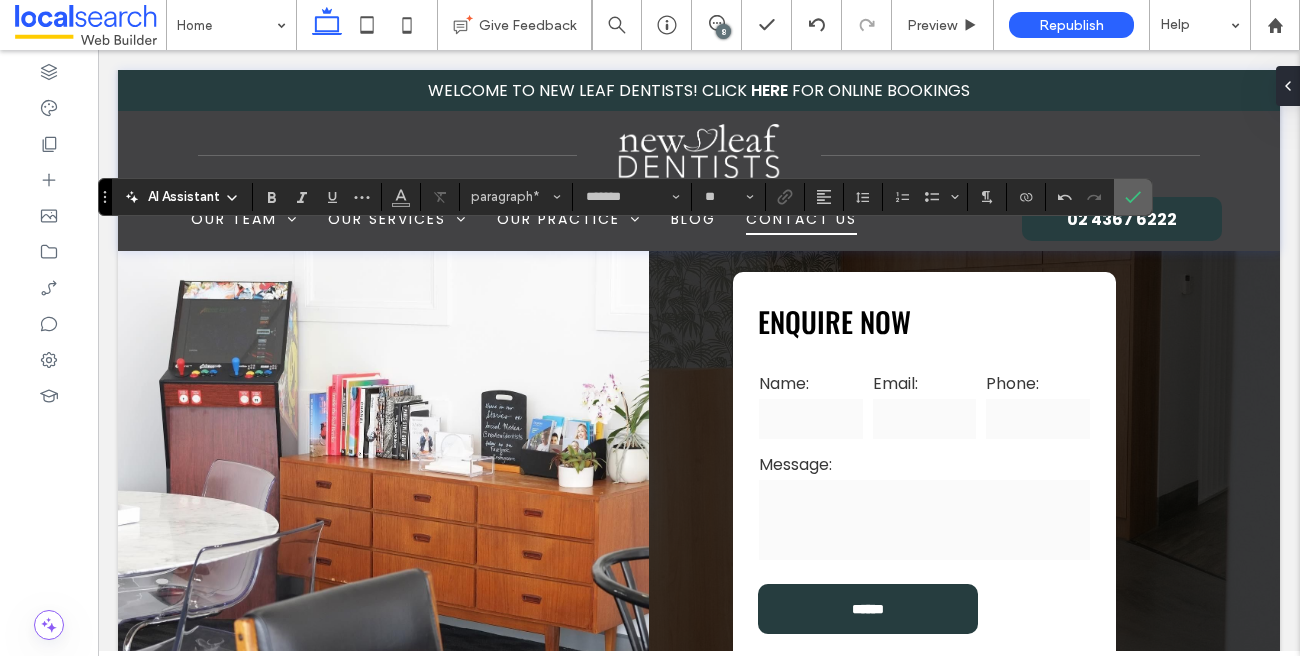 click 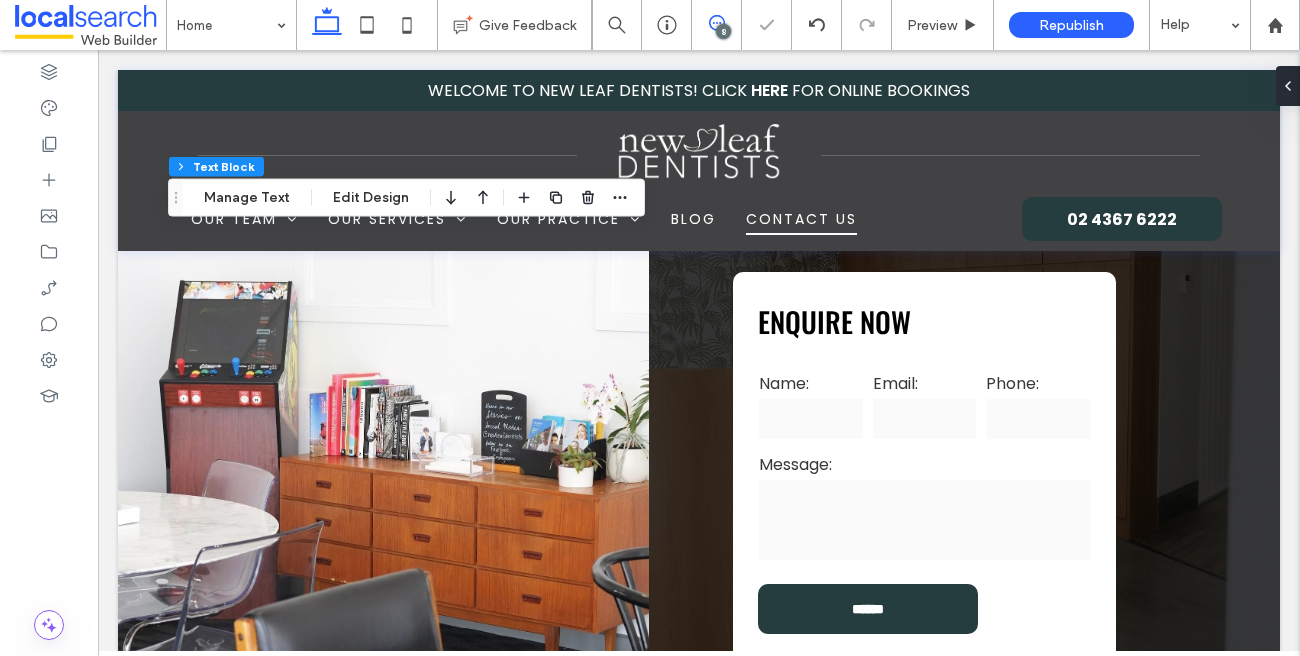 click 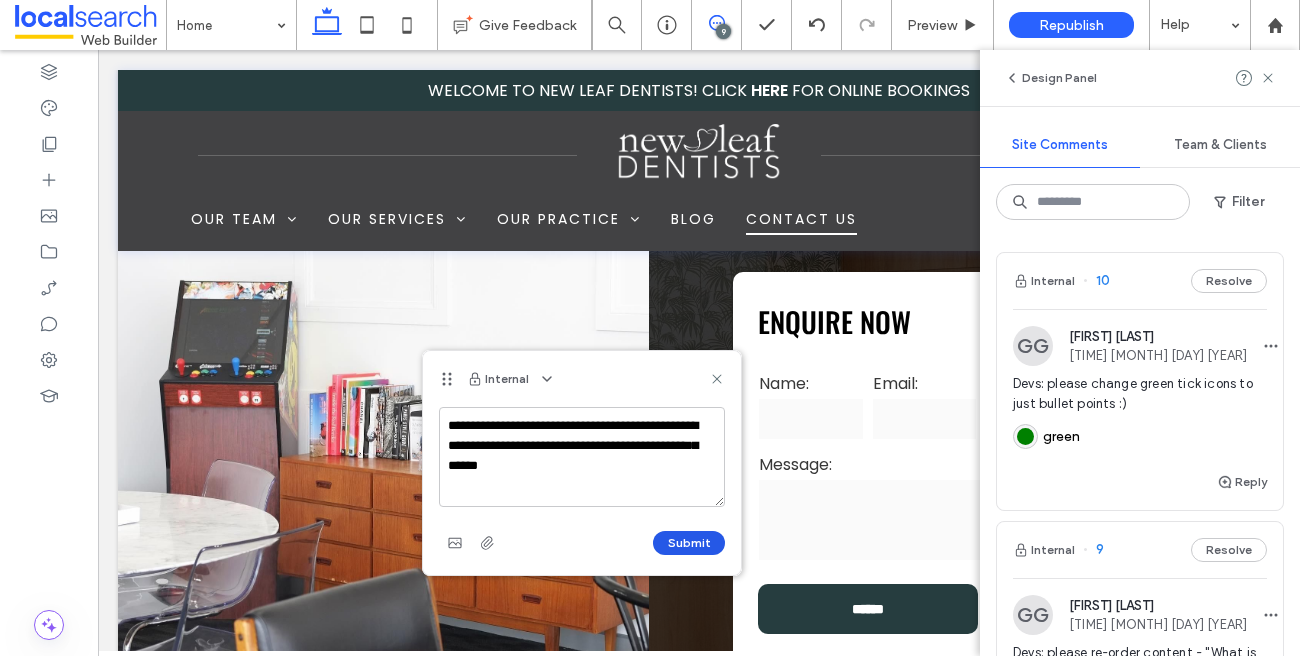 type on "**********" 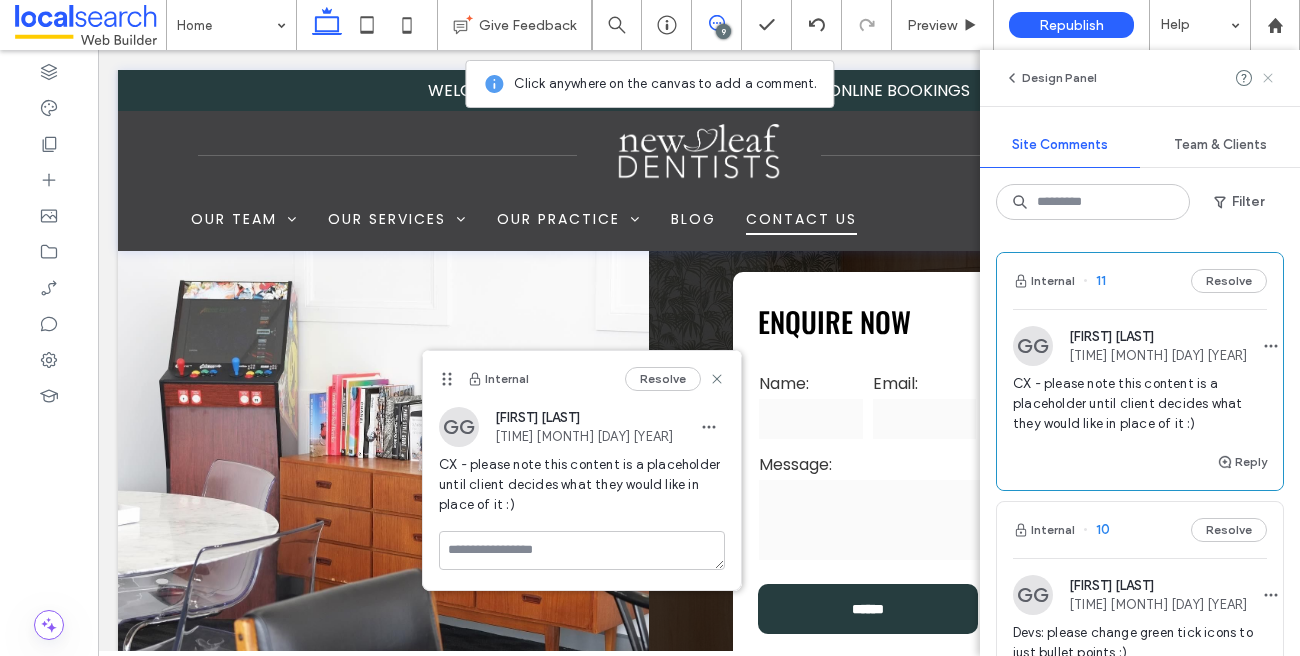 click 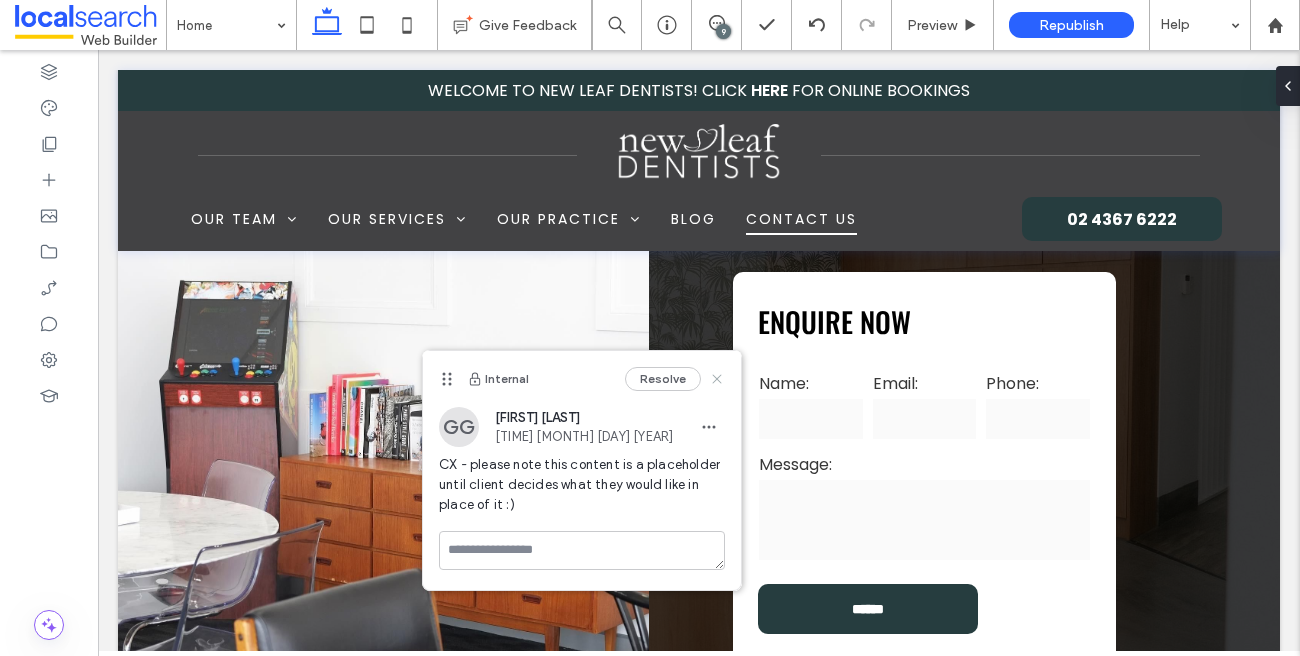 click 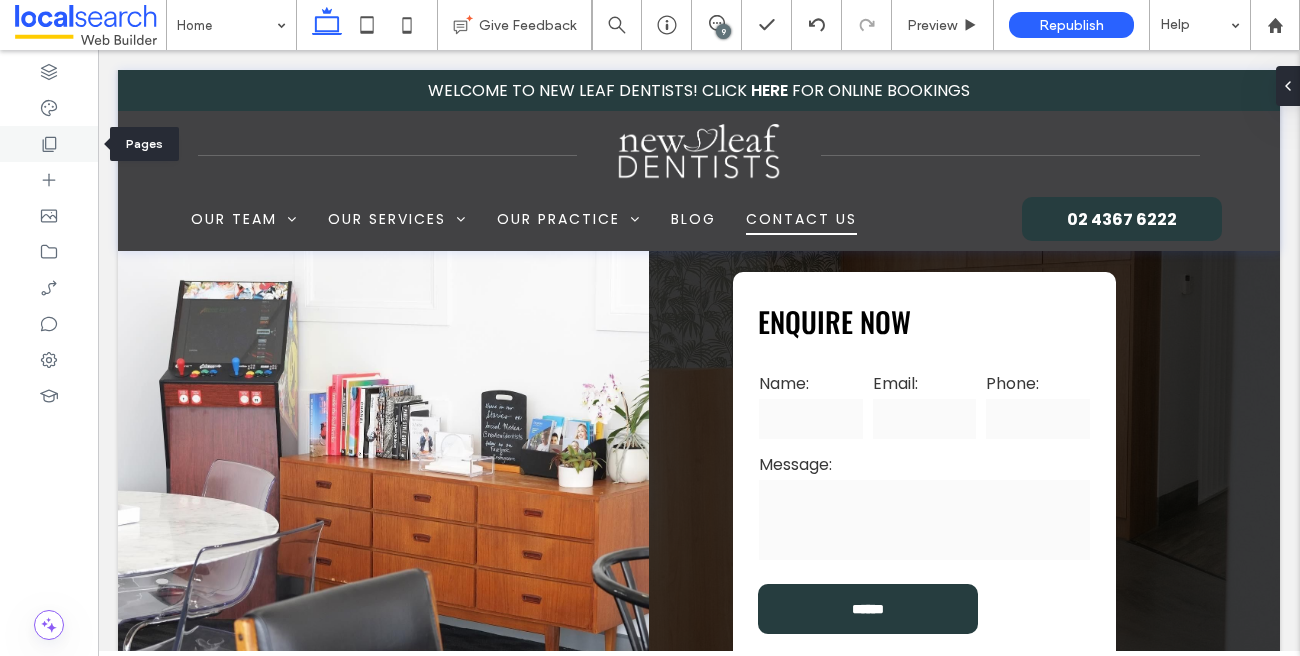 click at bounding box center [49, 144] 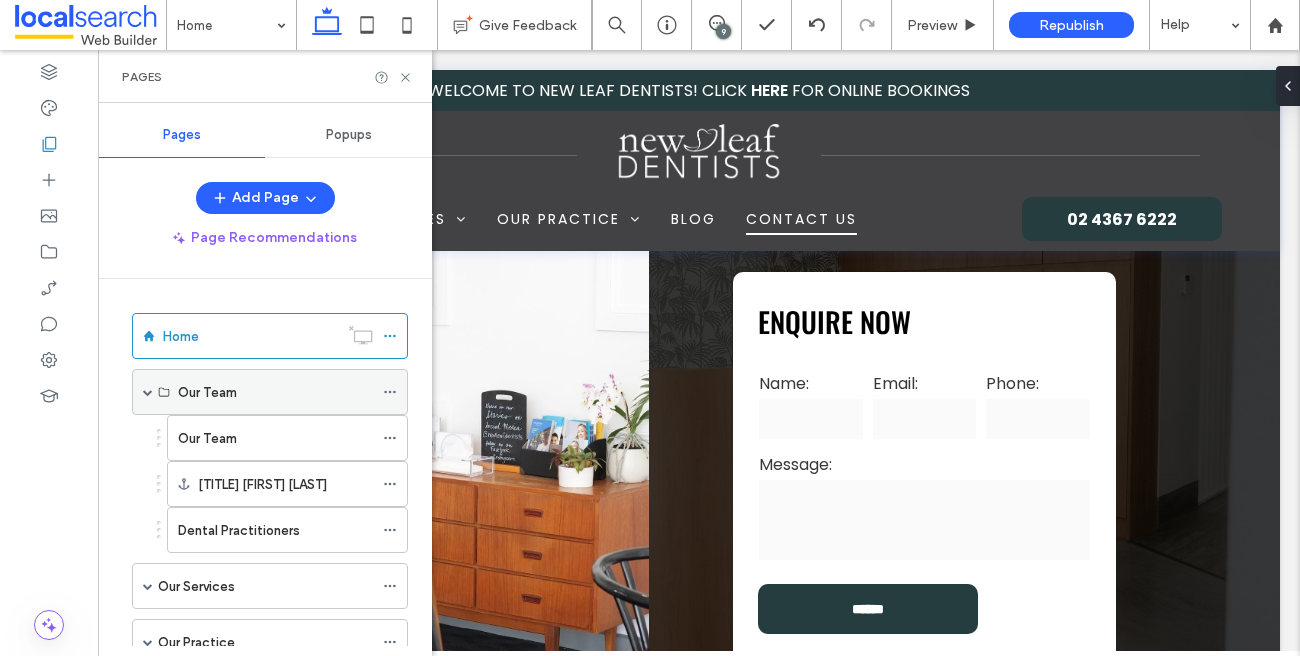 click at bounding box center (148, 392) 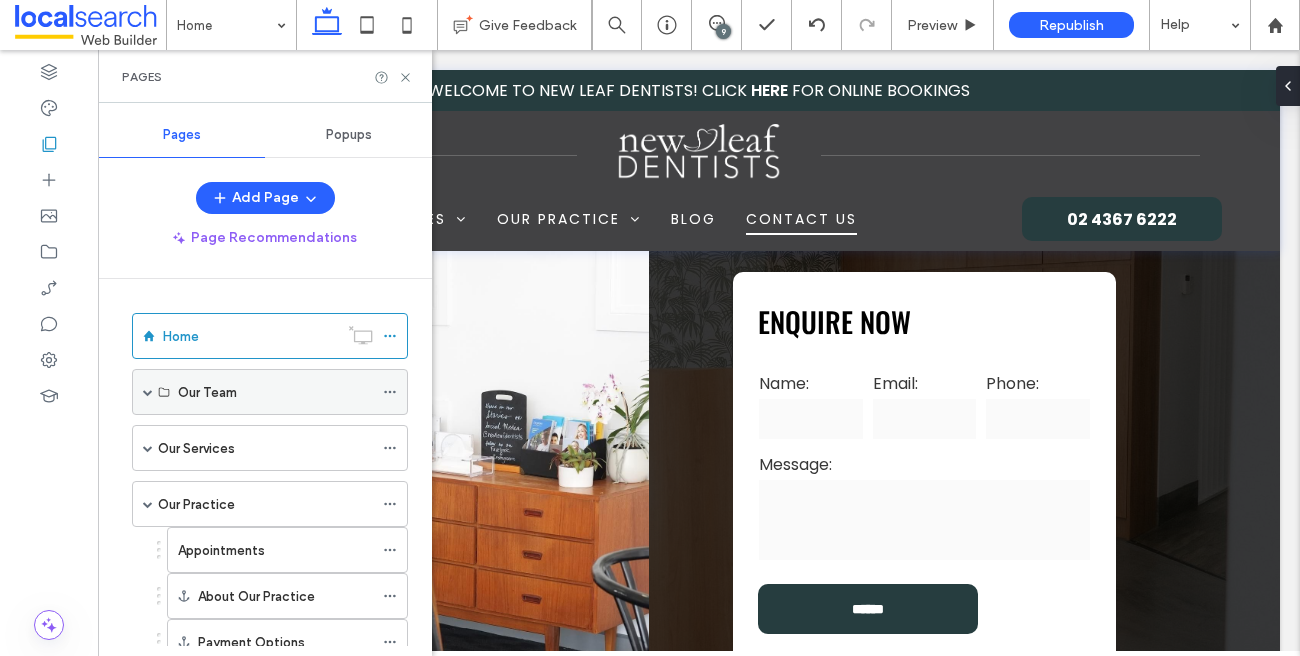 click at bounding box center (148, 392) 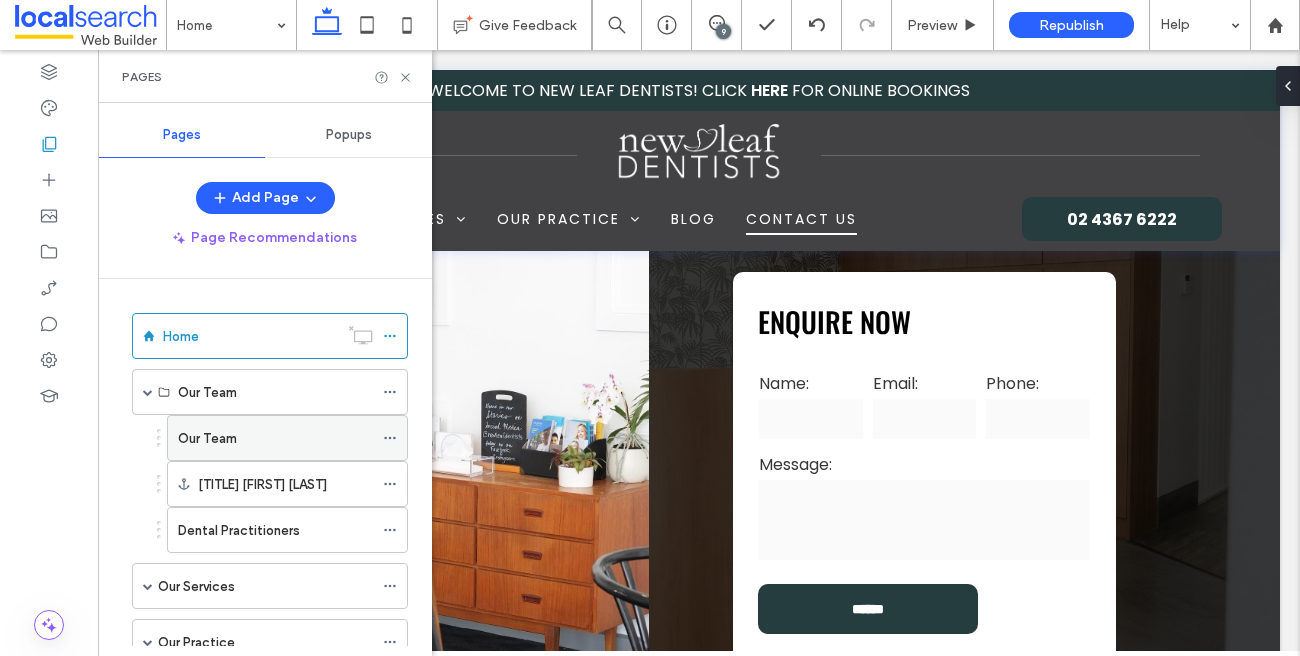 click on "Our Team" at bounding box center (207, 438) 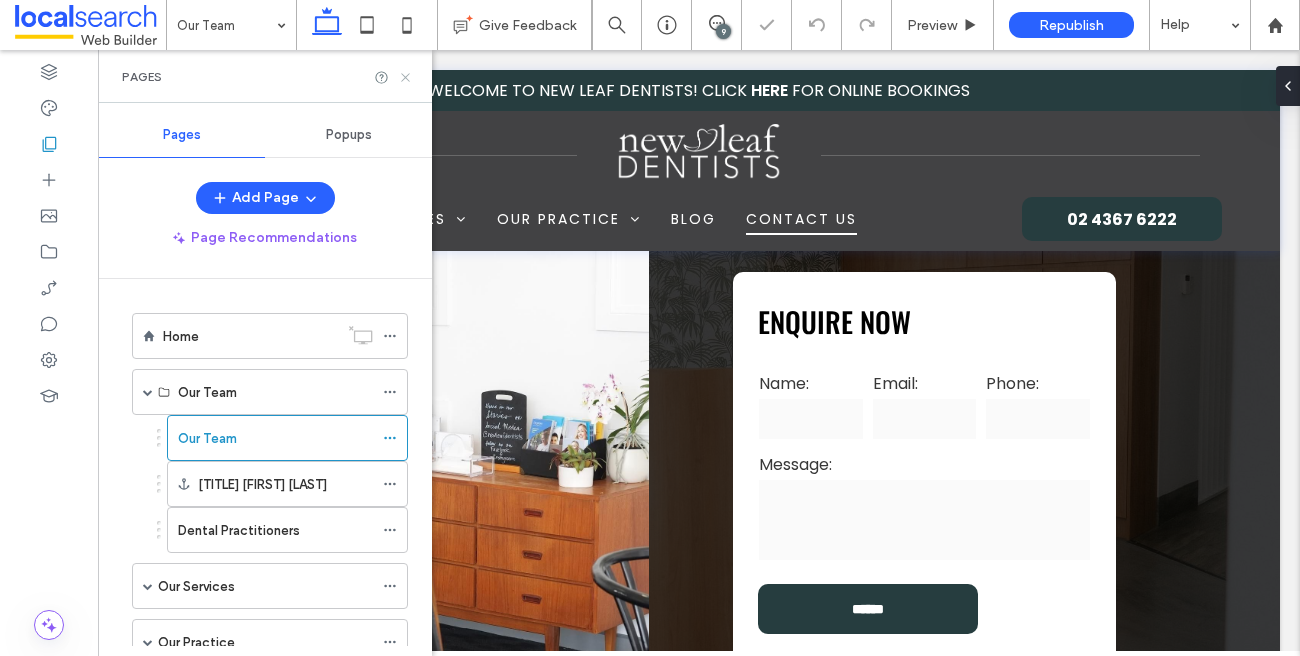 click 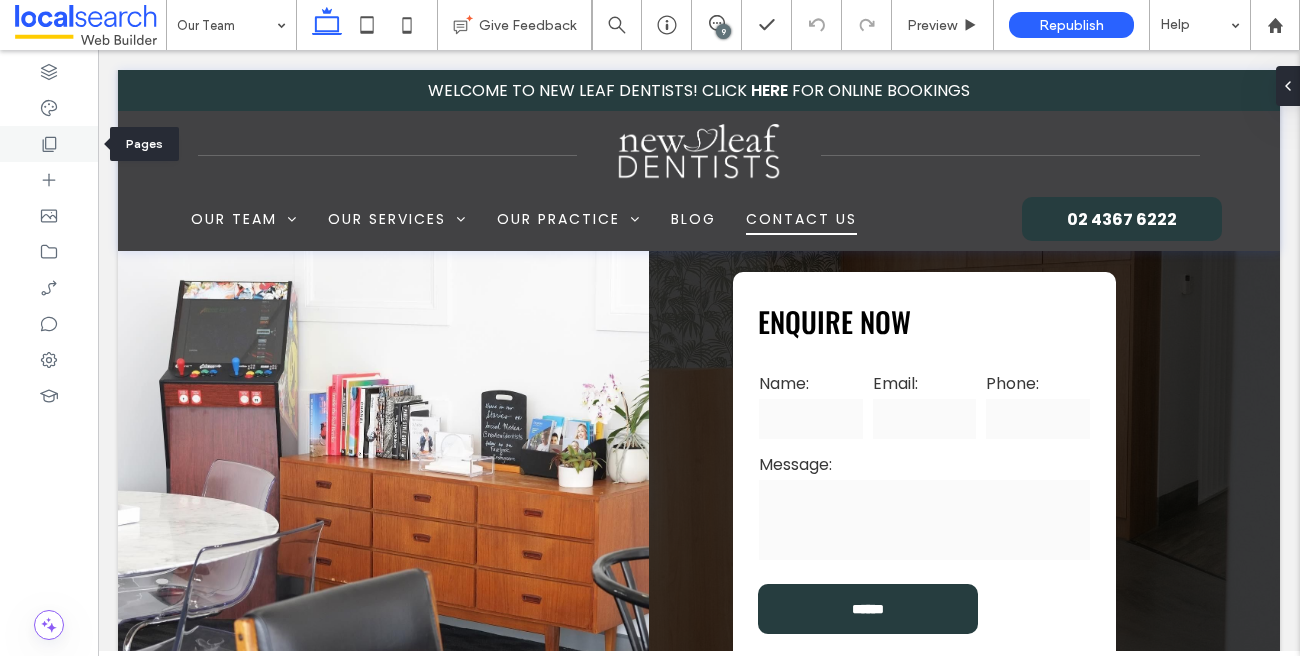 click at bounding box center [49, 144] 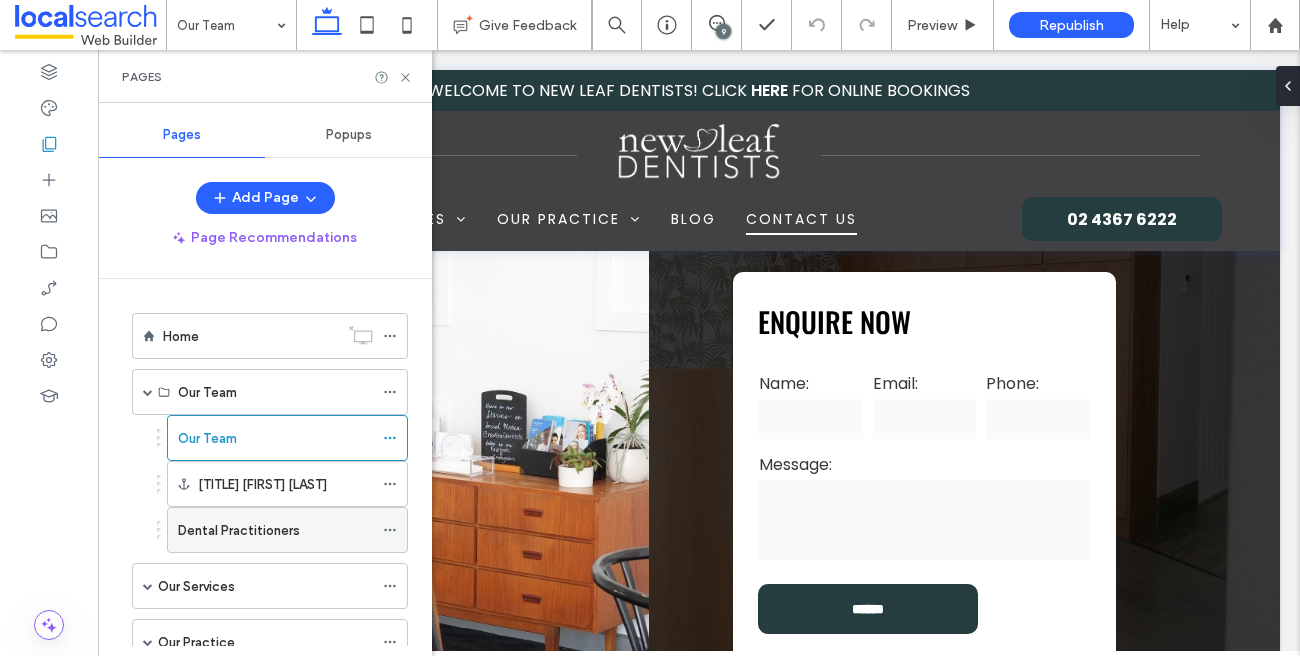 click on "Dental Practitioners" at bounding box center [275, 530] 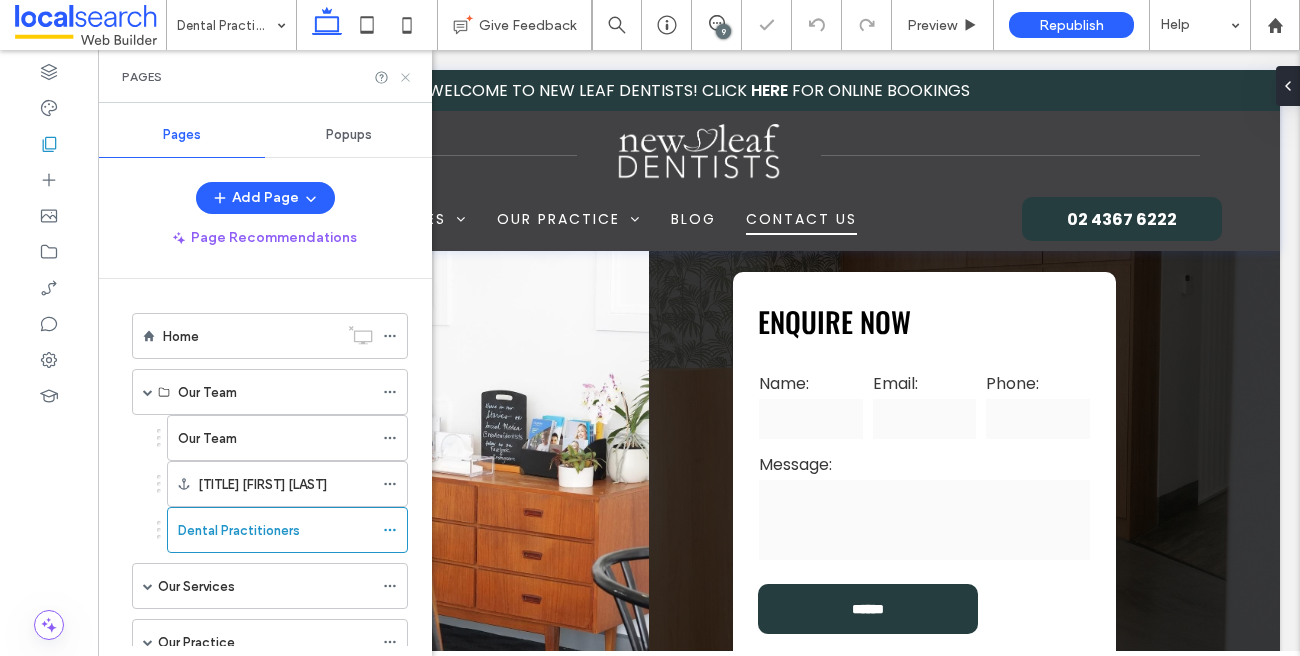 click 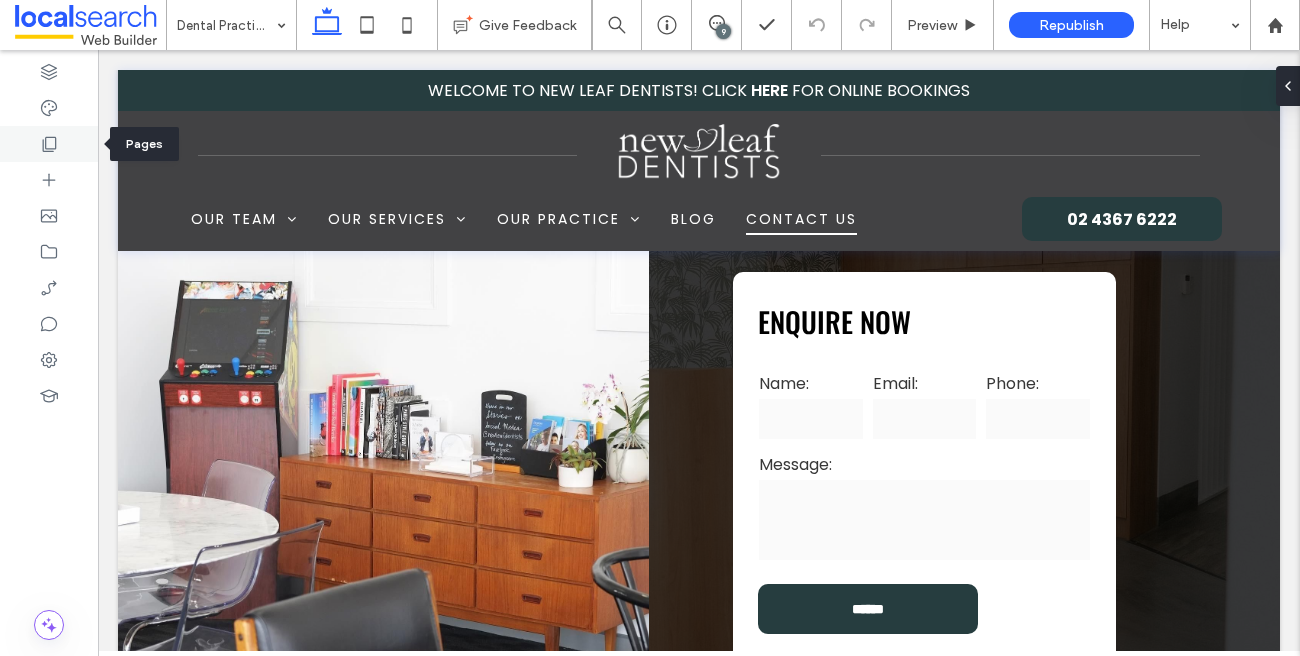 click at bounding box center (49, 144) 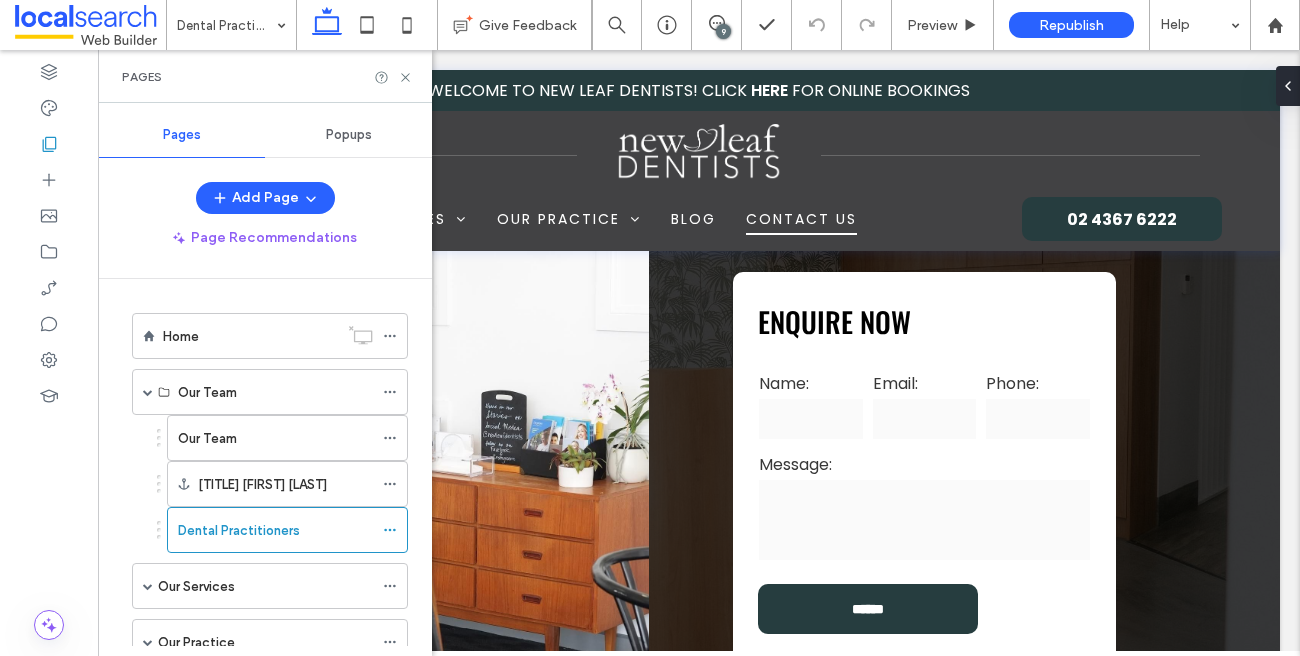 click on "Pages" at bounding box center (265, 76) 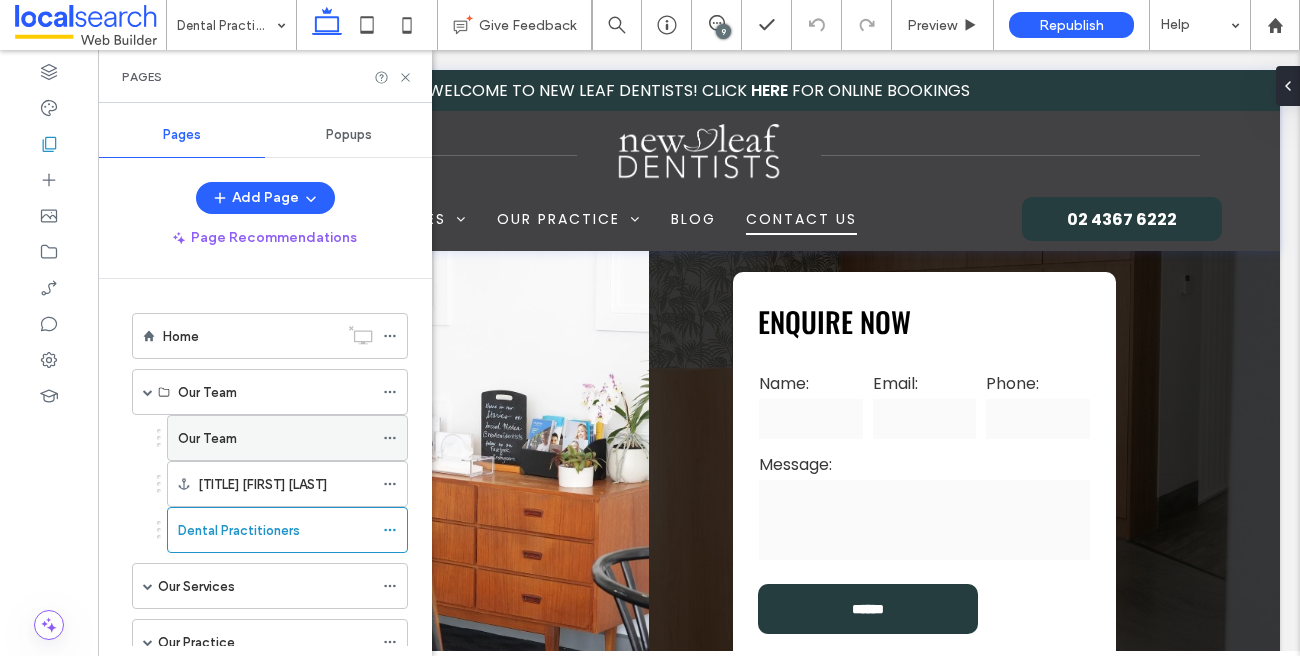 click on "Our Team" at bounding box center (275, 438) 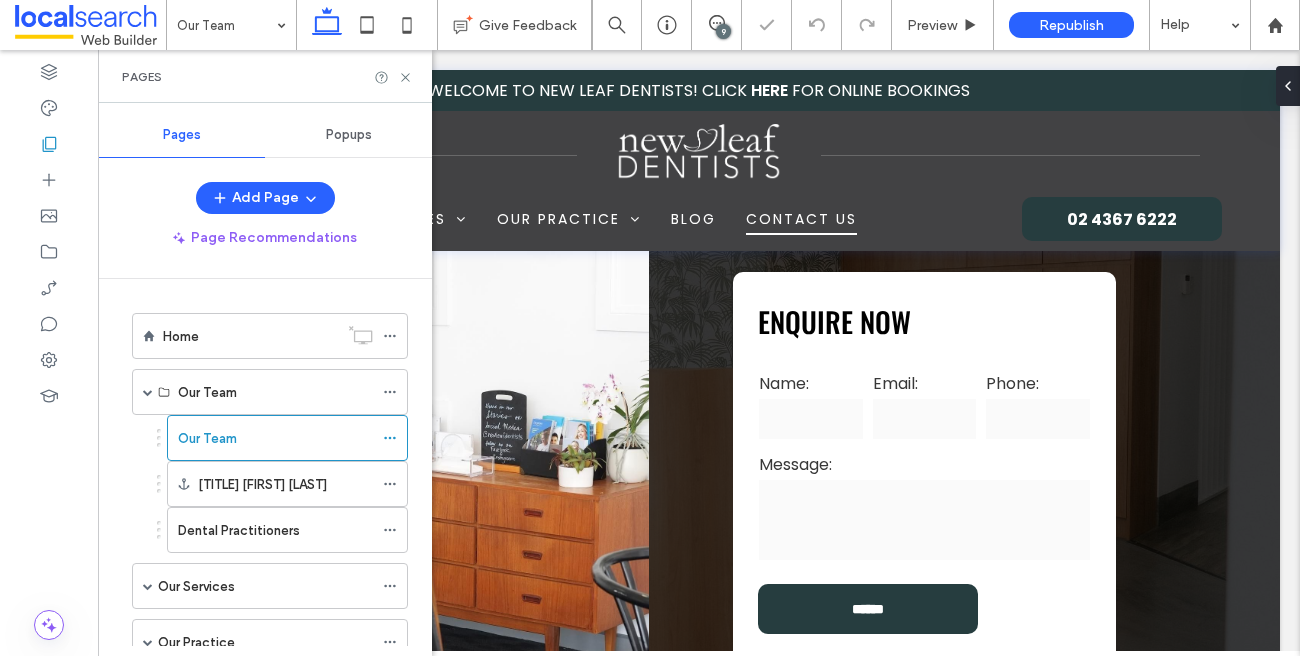click 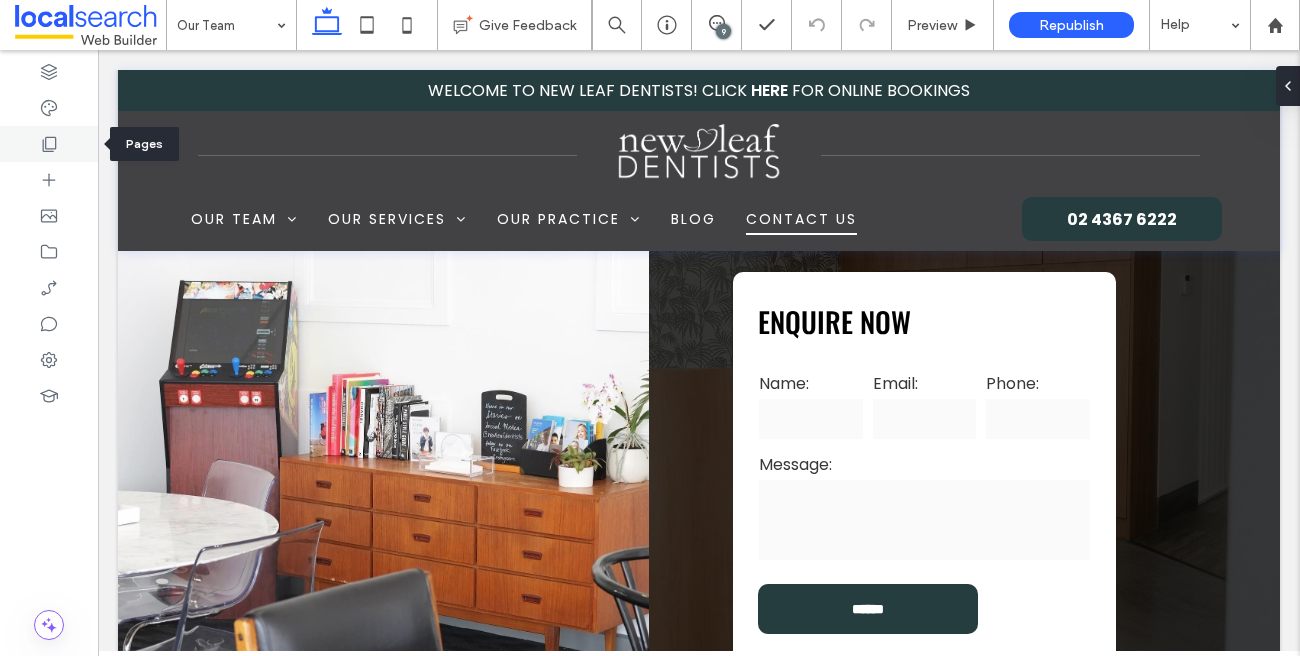 click at bounding box center [49, 144] 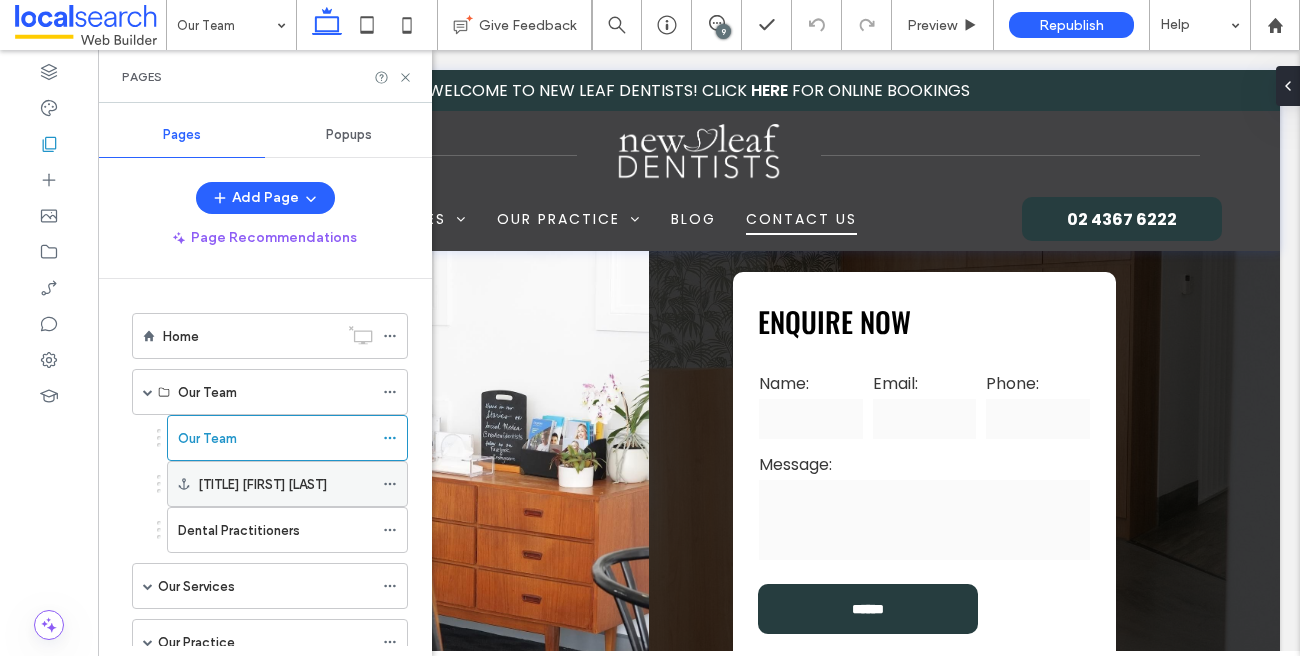 click on "Dr [NAME]" at bounding box center [285, 484] 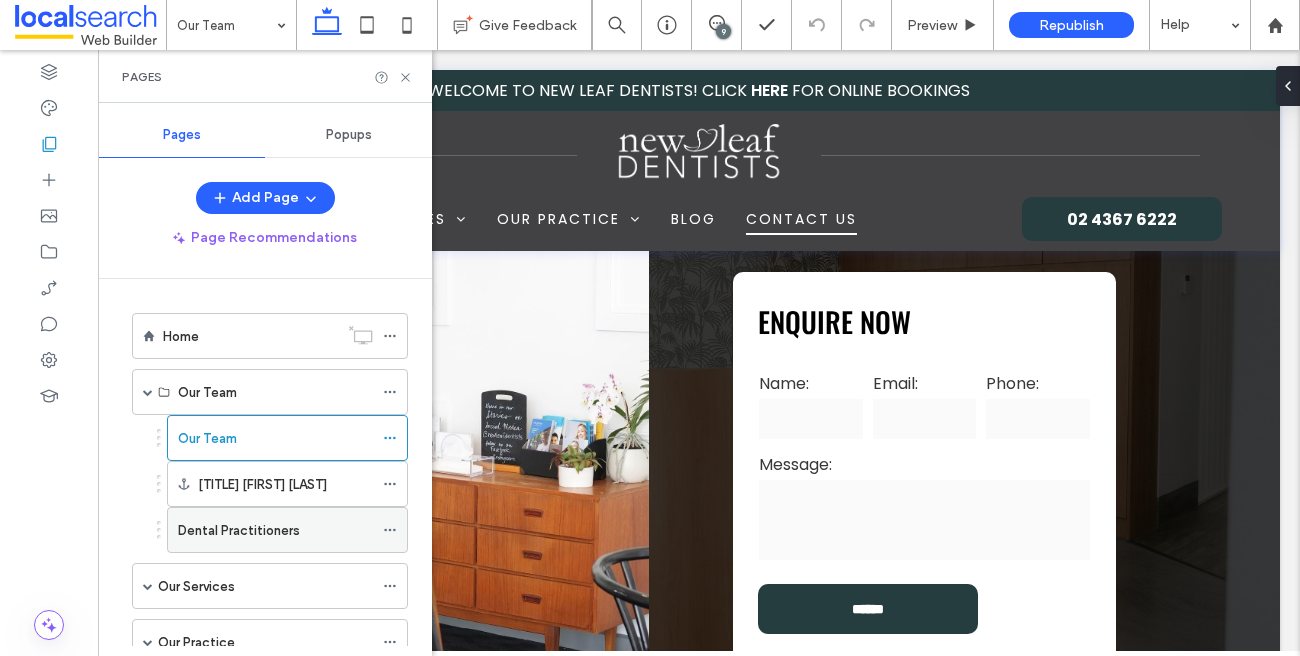 click on "Dental Practitioners" at bounding box center [275, 530] 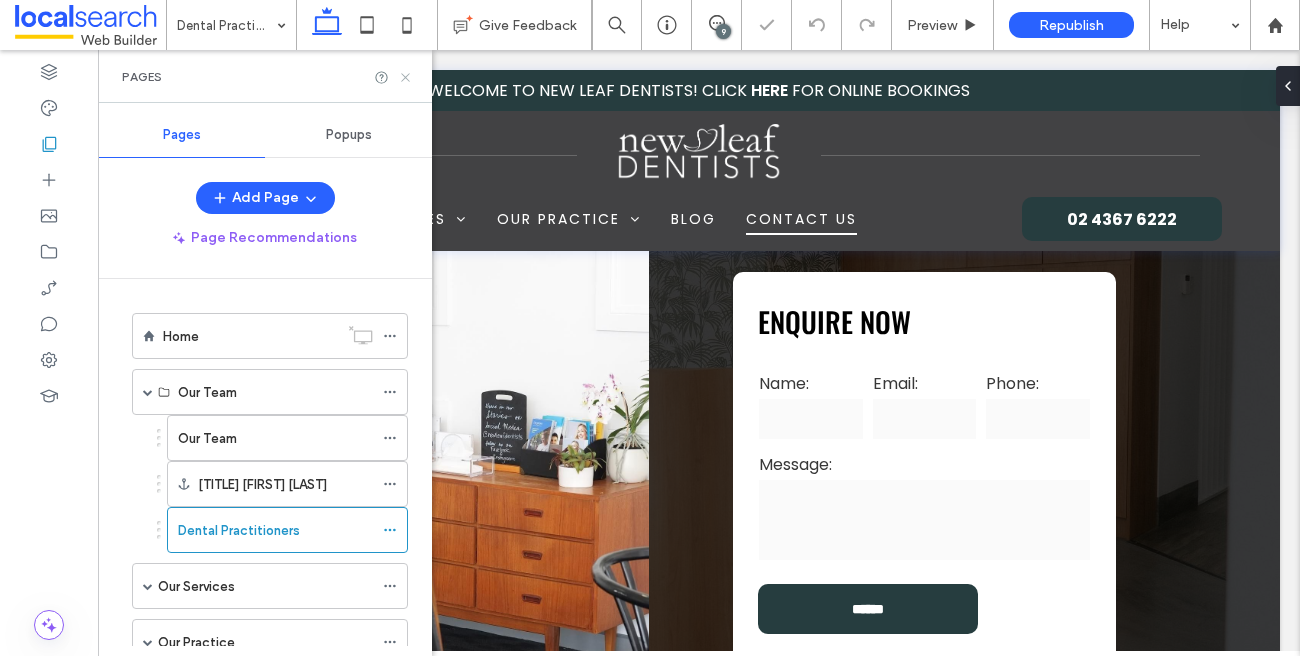 click 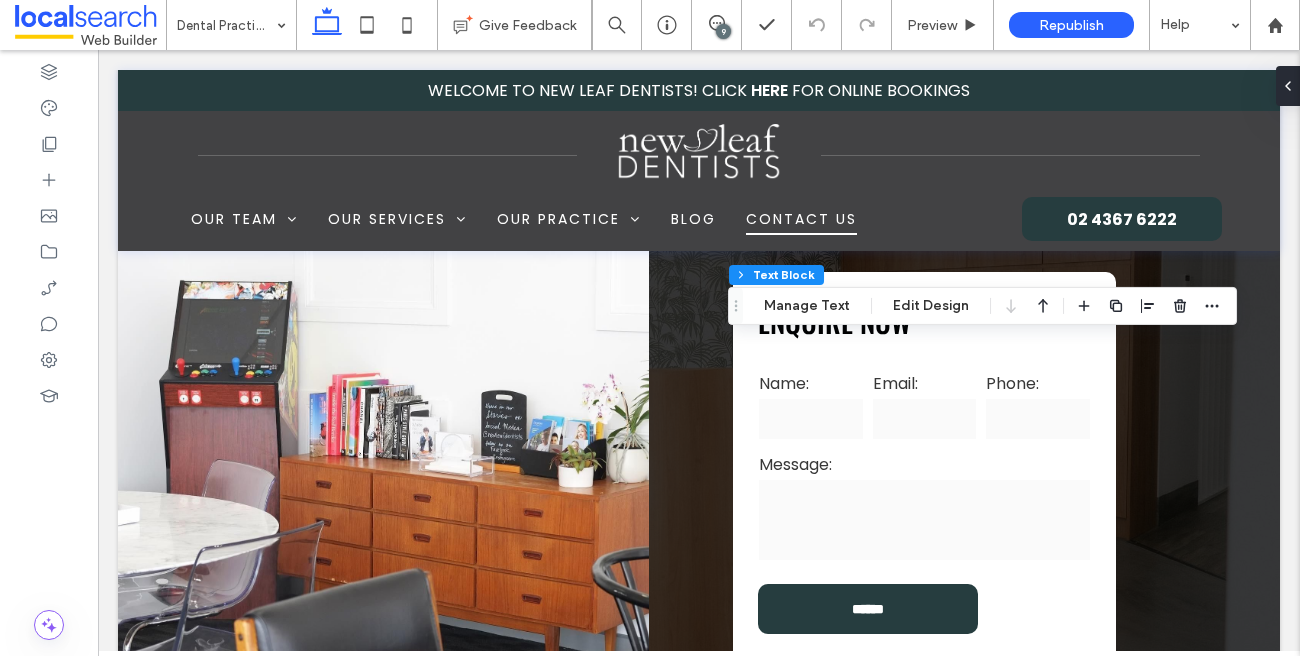 type on "*******" 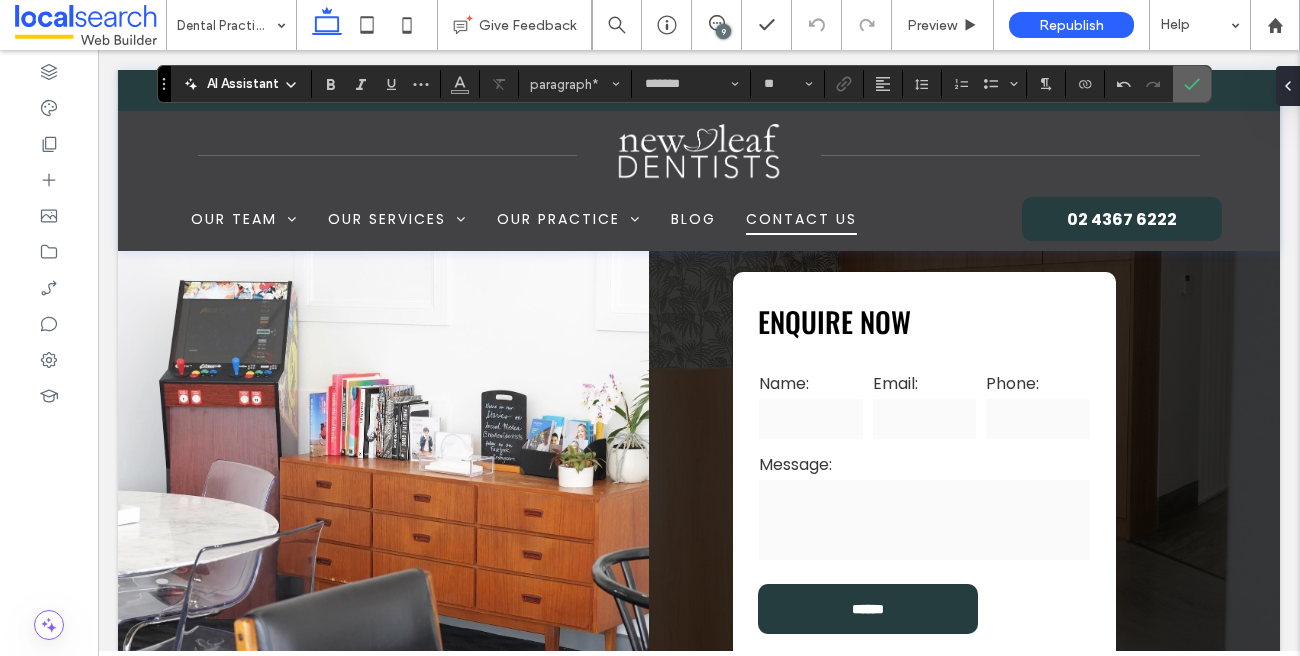click 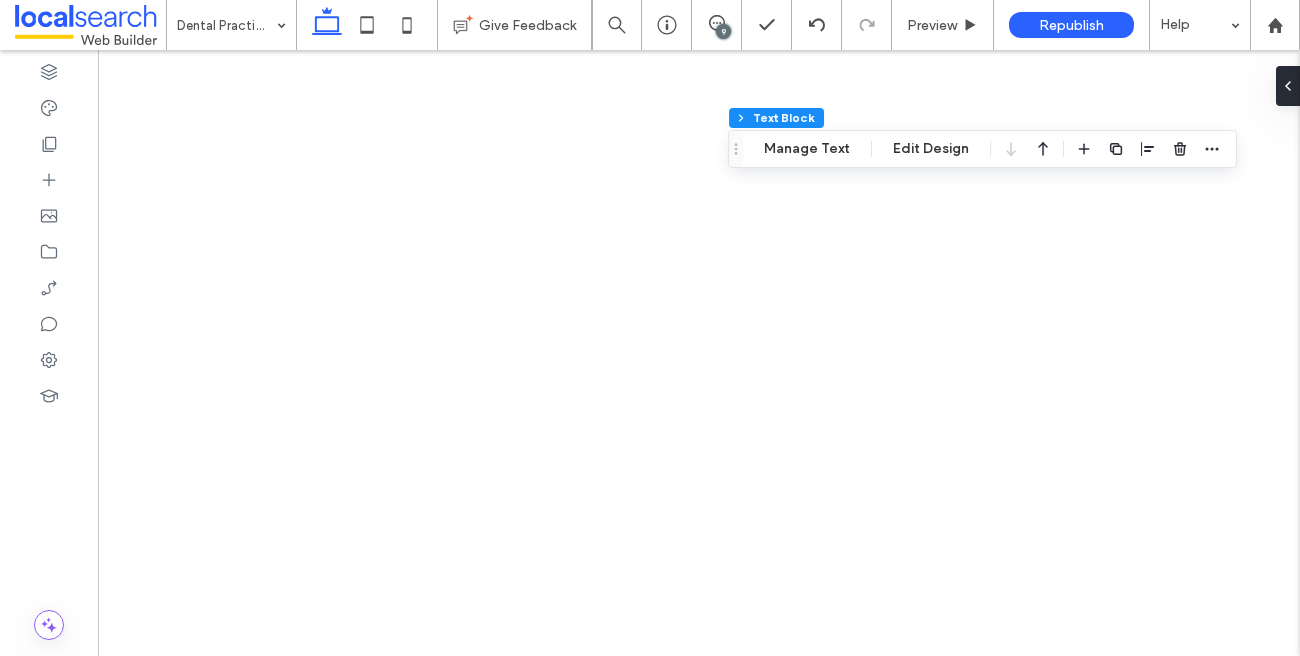 scroll, scrollTop: 0, scrollLeft: 0, axis: both 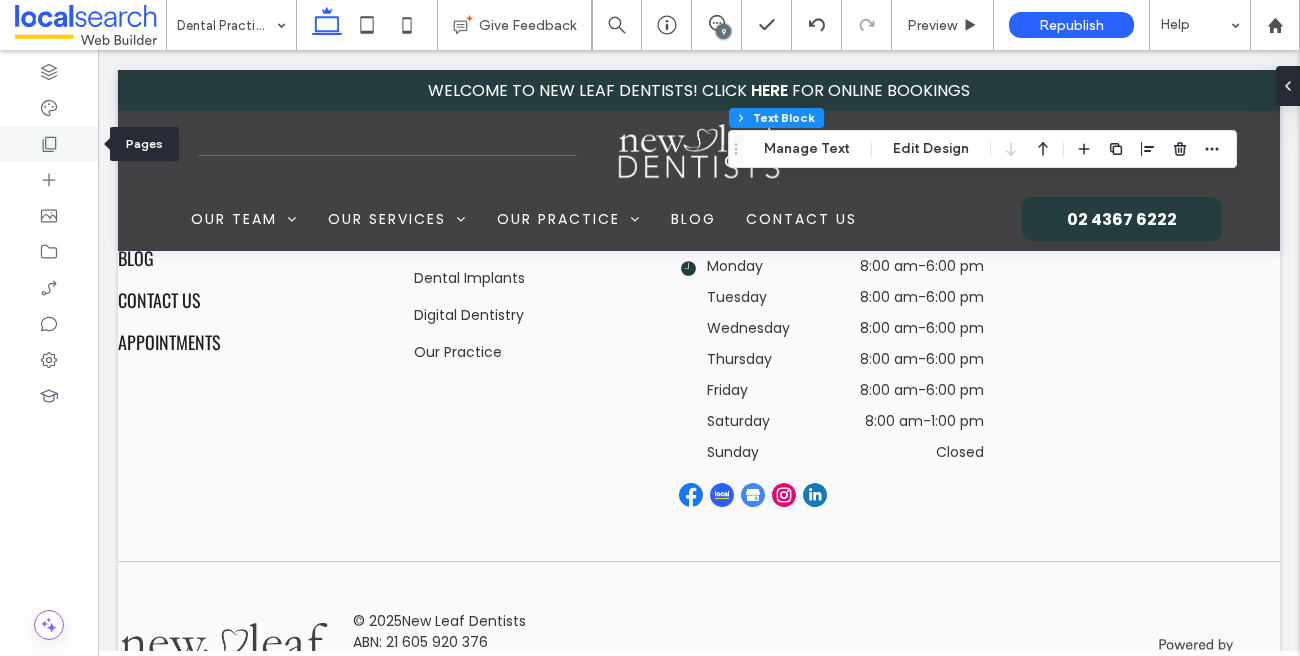 click 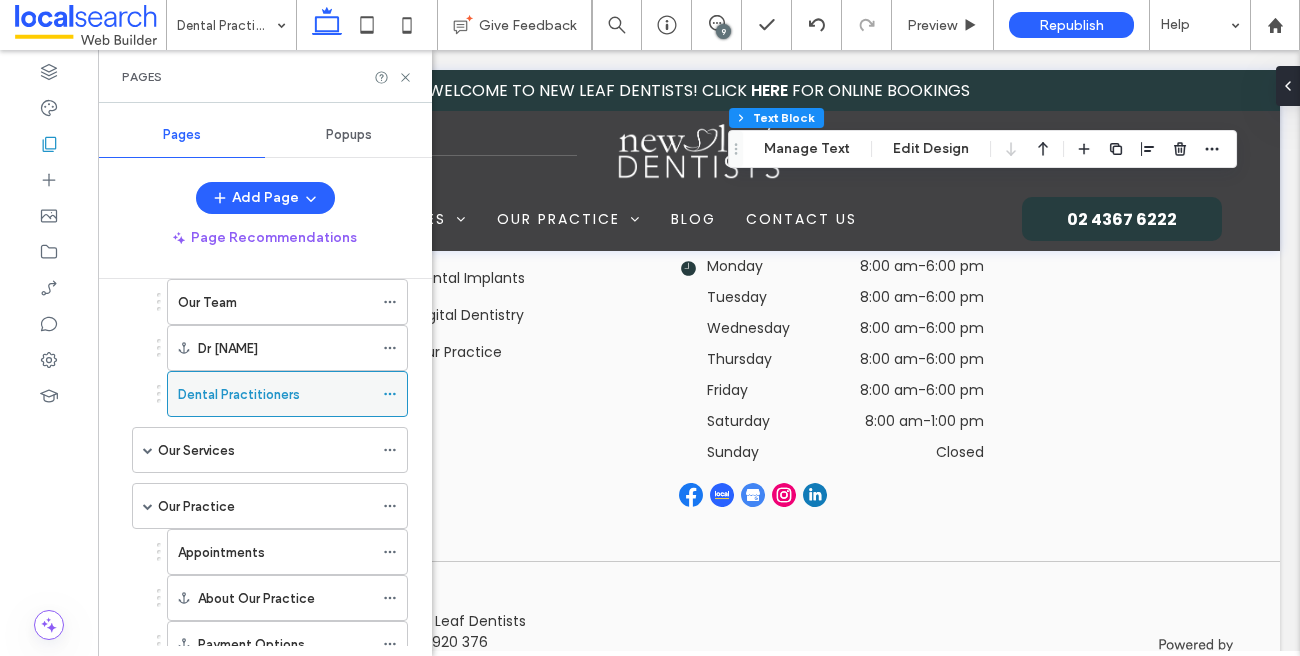scroll, scrollTop: 153, scrollLeft: 0, axis: vertical 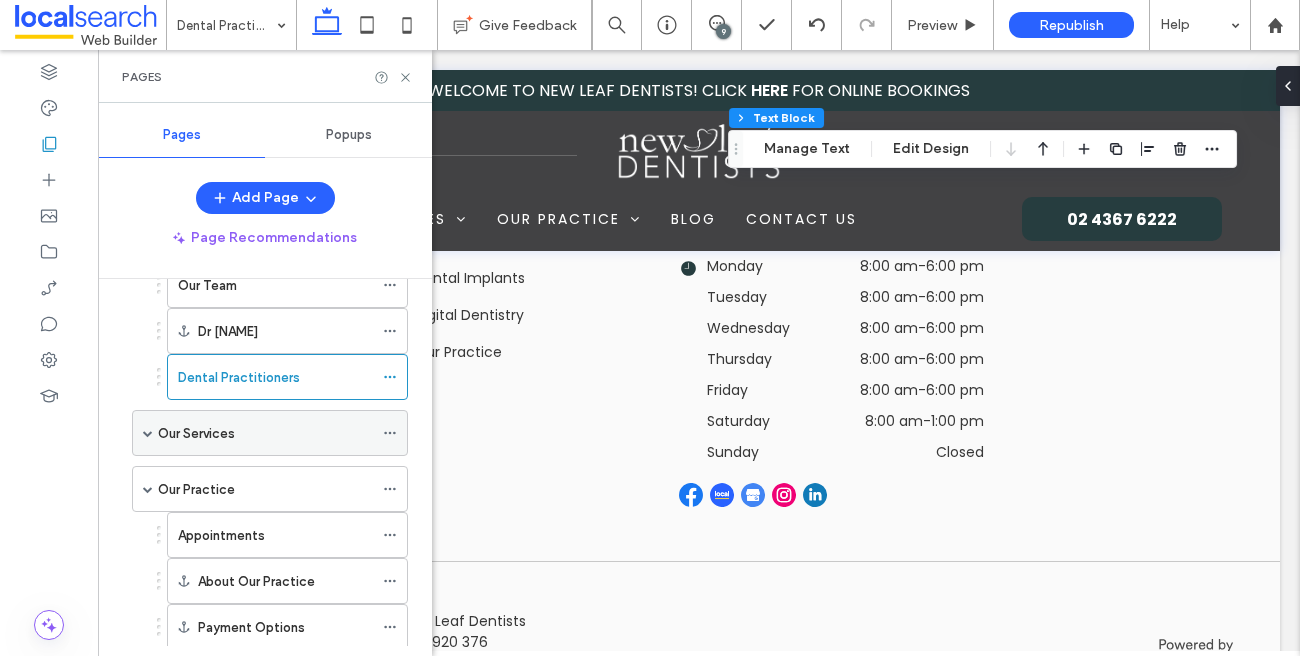 click at bounding box center [148, 433] 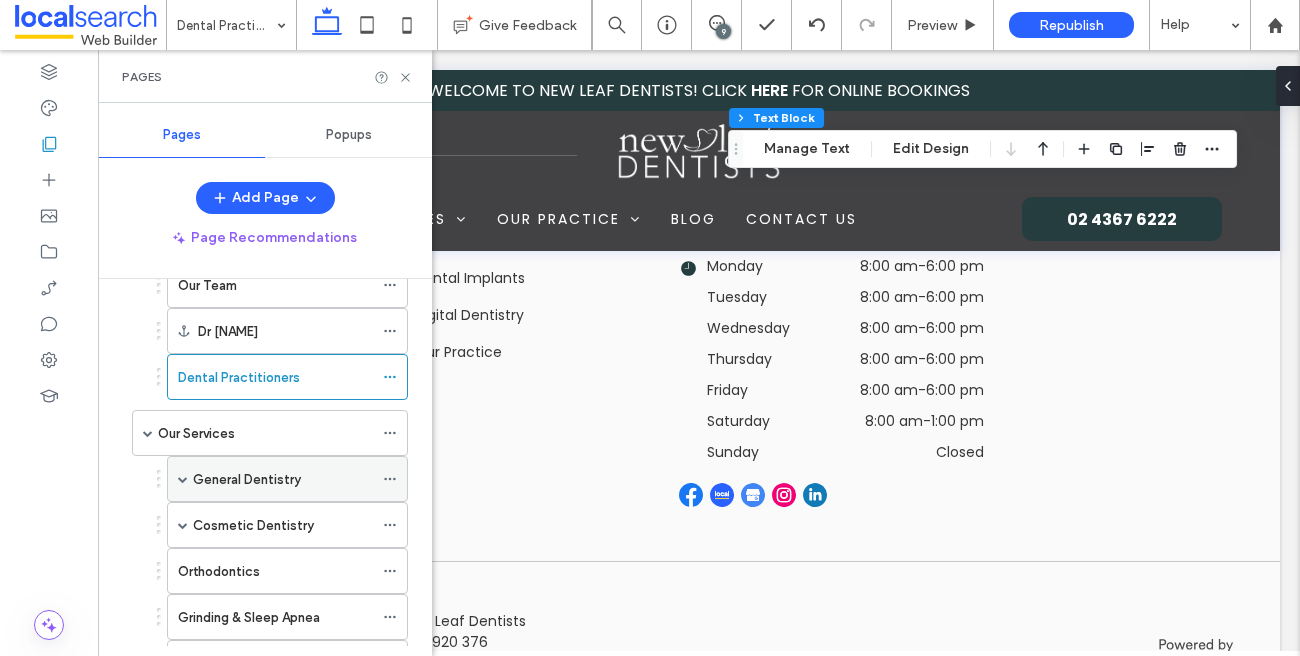 click on "General Dentistry" at bounding box center [283, 479] 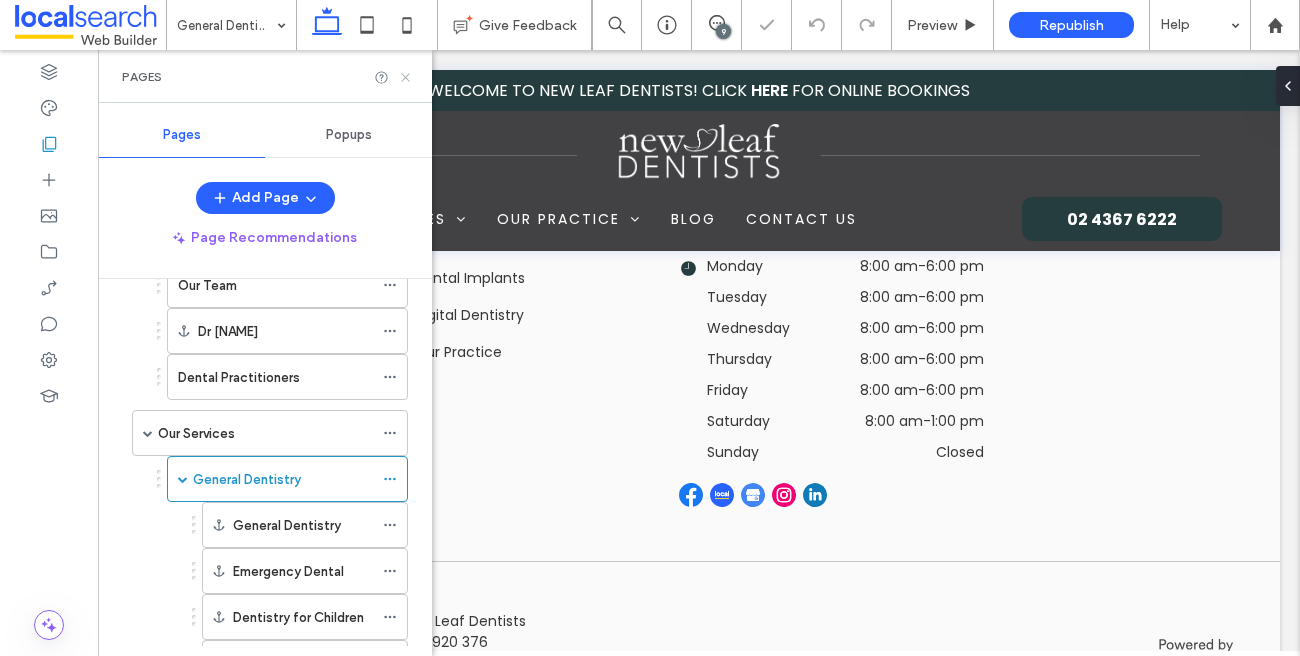 click 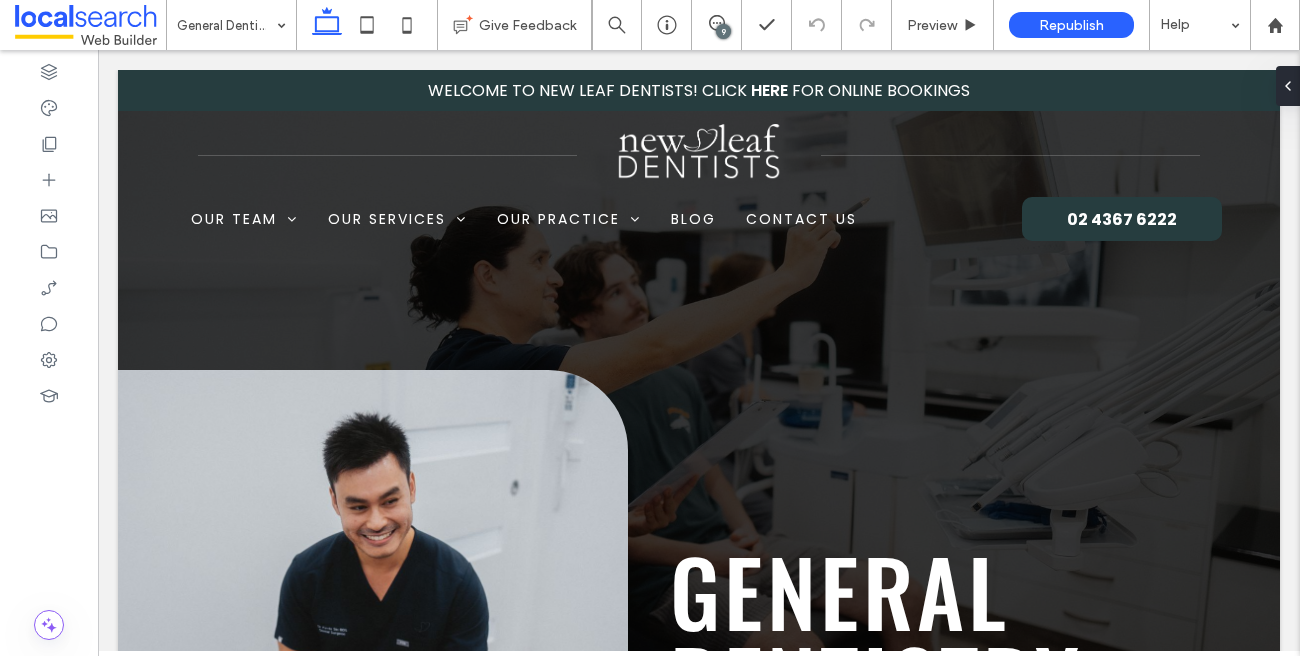 scroll, scrollTop: 0, scrollLeft: 0, axis: both 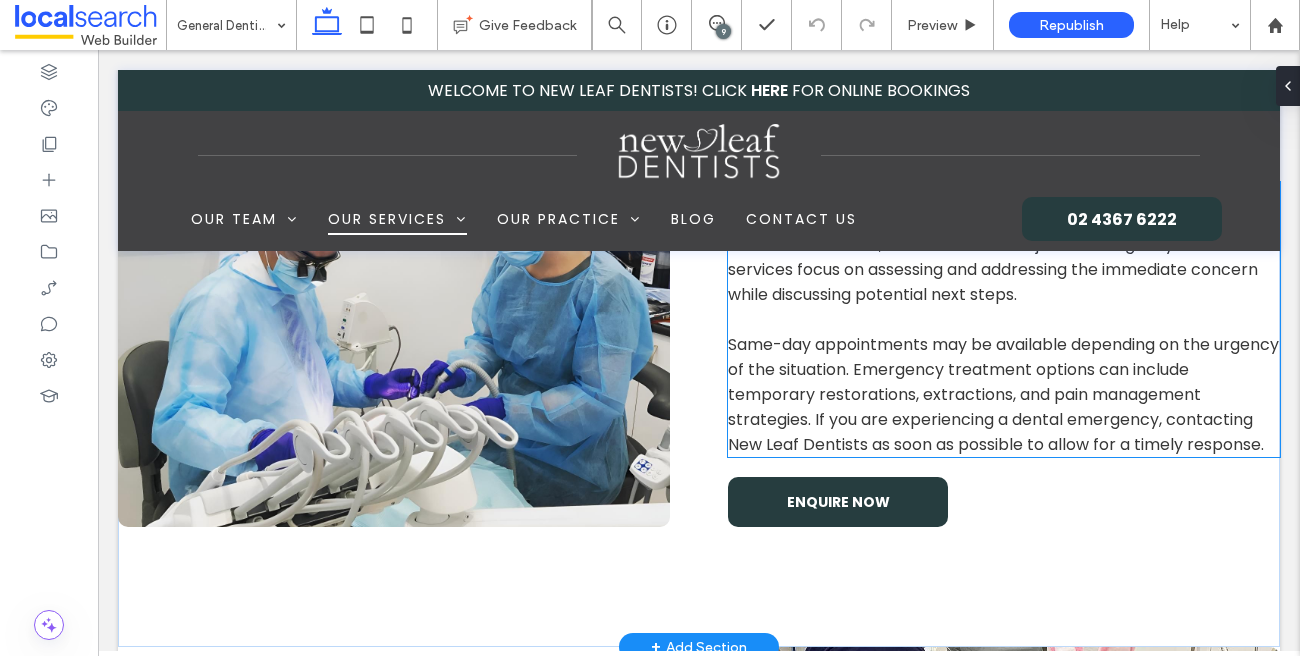click on "Same-day appointments may be available depending on the urgency of the situation. Emergency treatment options can include temporary restorations, extractions, and pain management strategies. If you are experiencing a dental emergency, contacting New Leaf Dentists as soon as possible to allow for a timely response." at bounding box center (1003, 394) 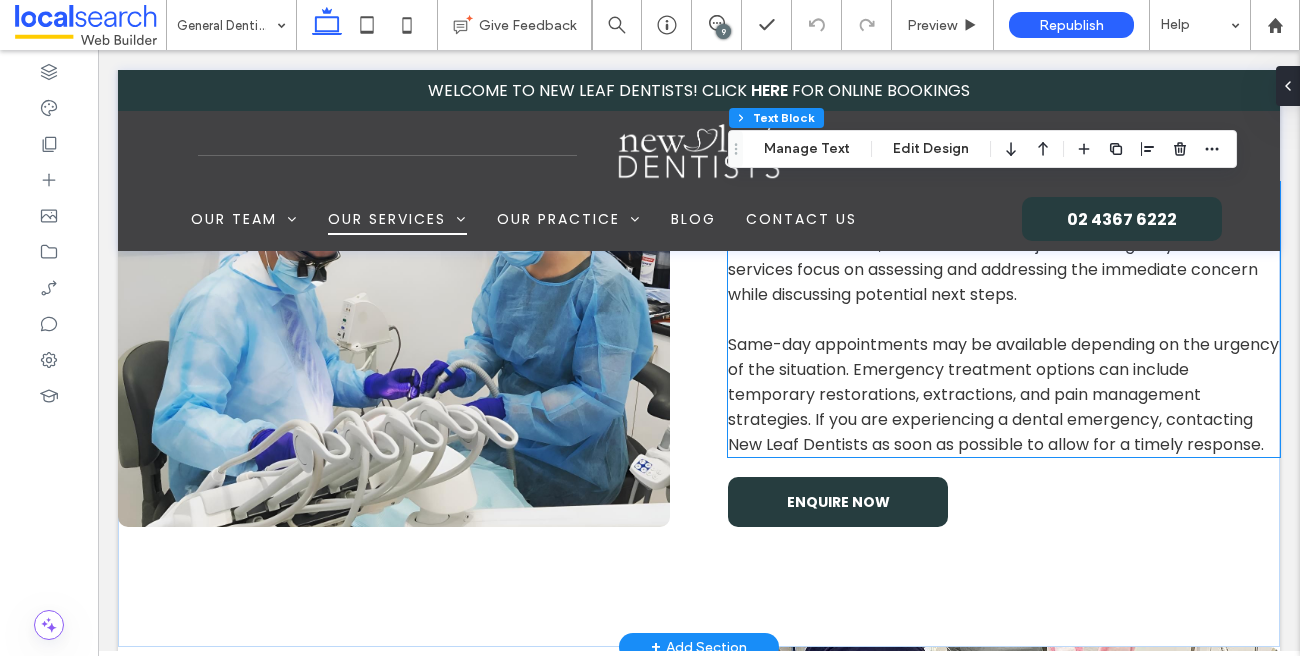 click on "Same-day appointments may be available depending on the urgency of the situation. Emergency treatment options can include temporary restorations, extractions, and pain management strategies. If you are experiencing a dental emergency, contacting New Leaf Dentists as soon as possible to allow for a timely response." at bounding box center [1003, 394] 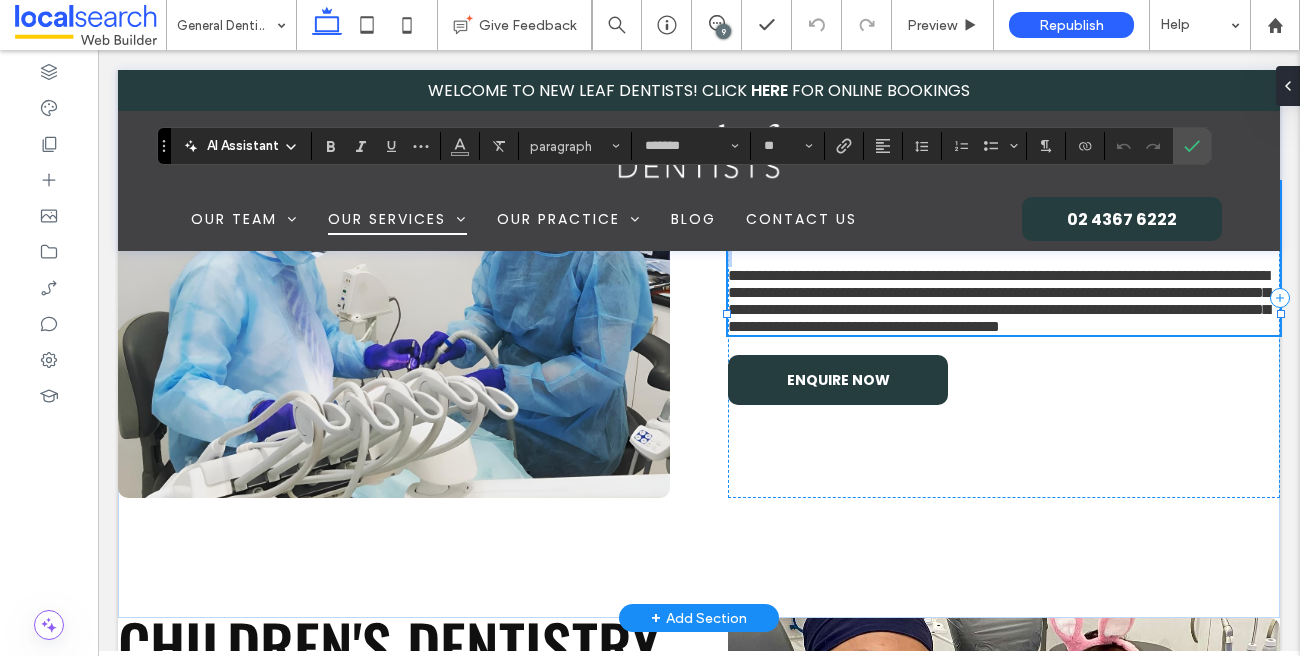 click on "**********" at bounding box center (1004, 301) 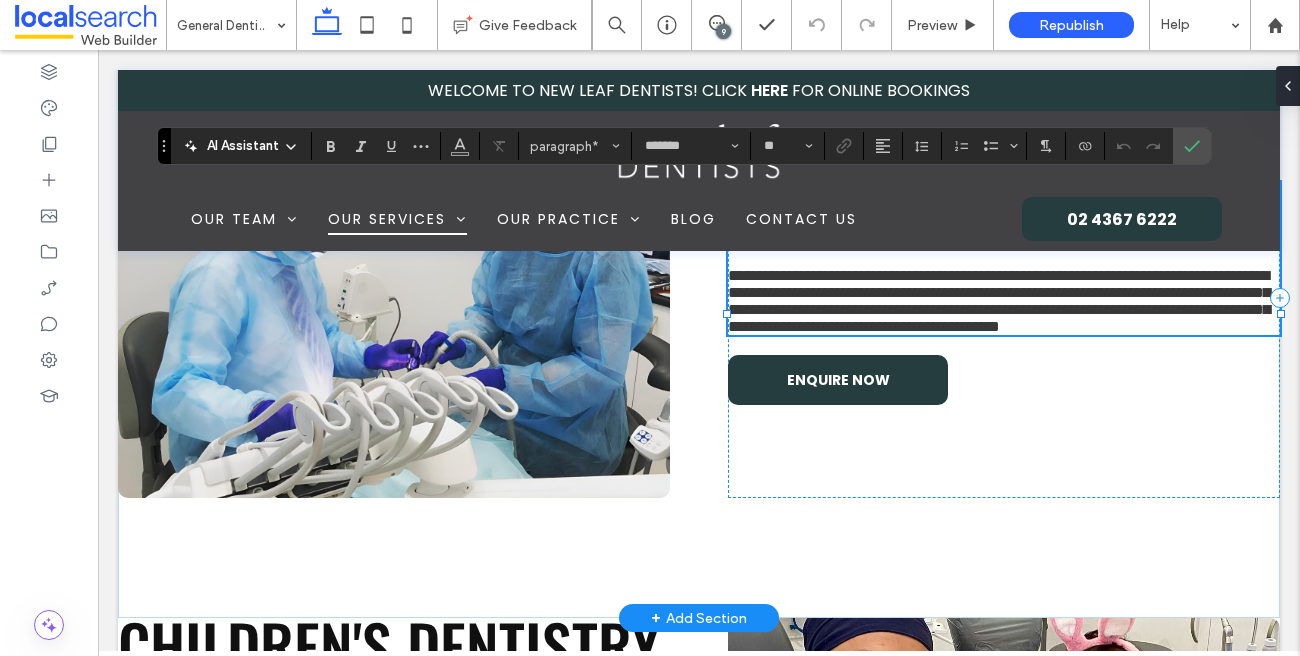 type 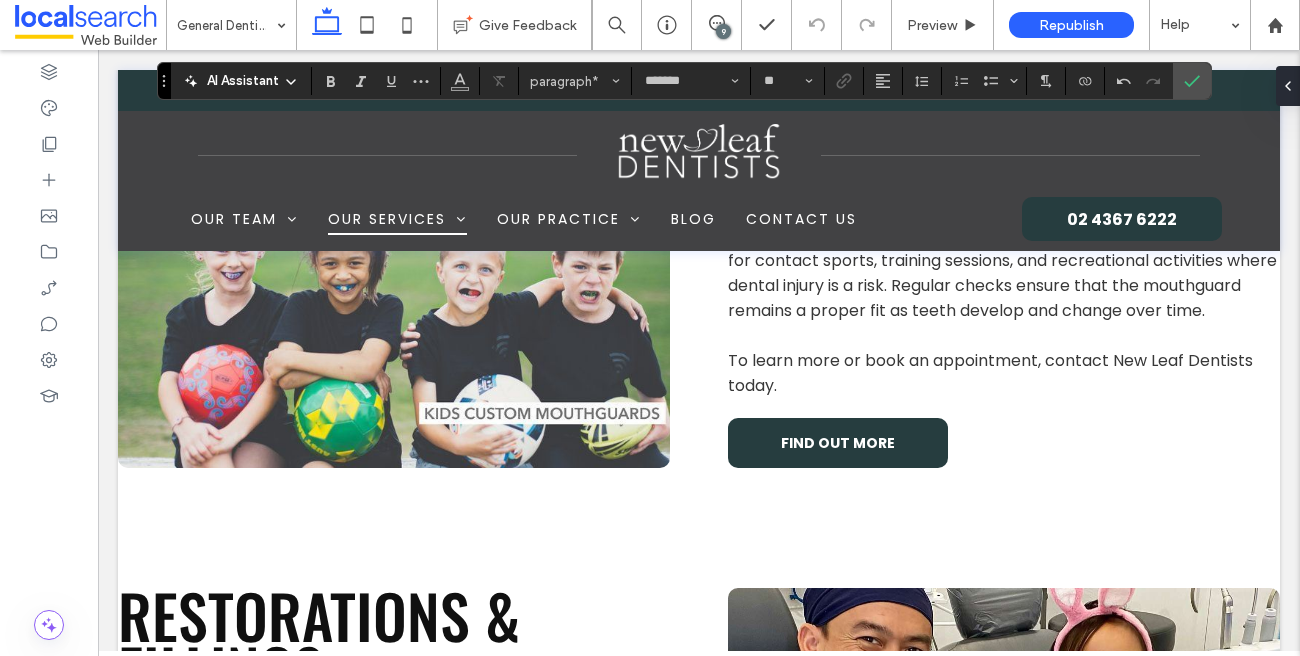 scroll, scrollTop: 4458, scrollLeft: 0, axis: vertical 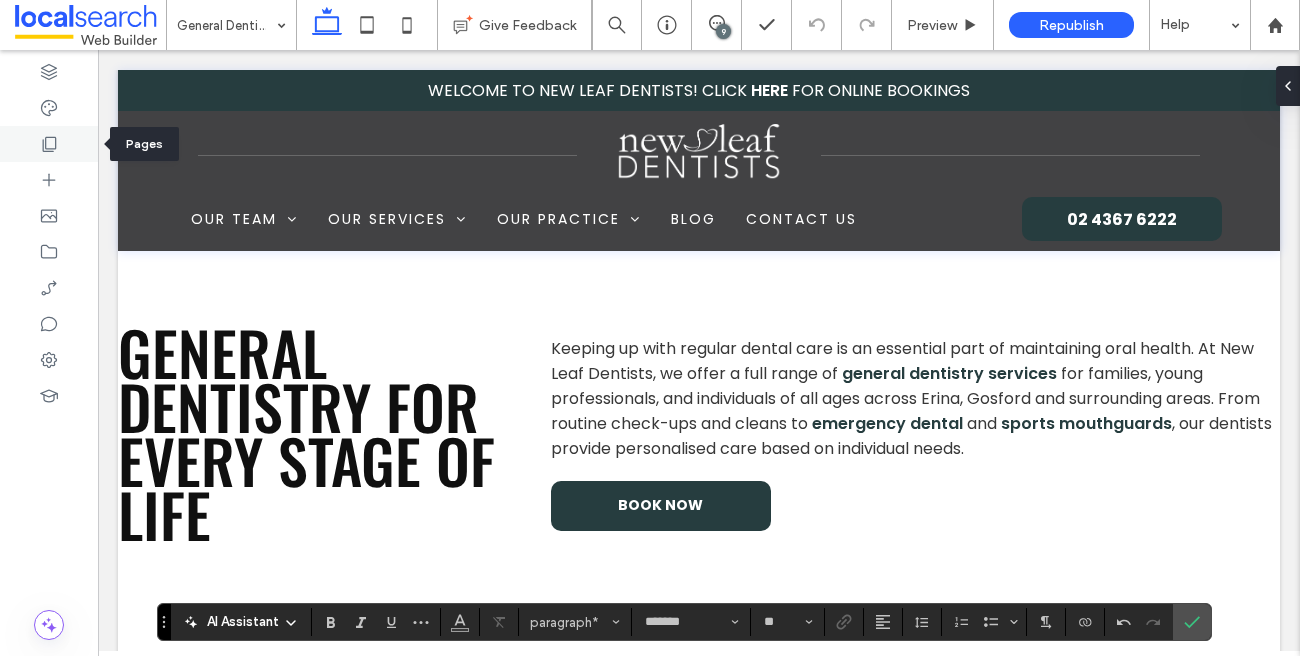 click at bounding box center (49, 144) 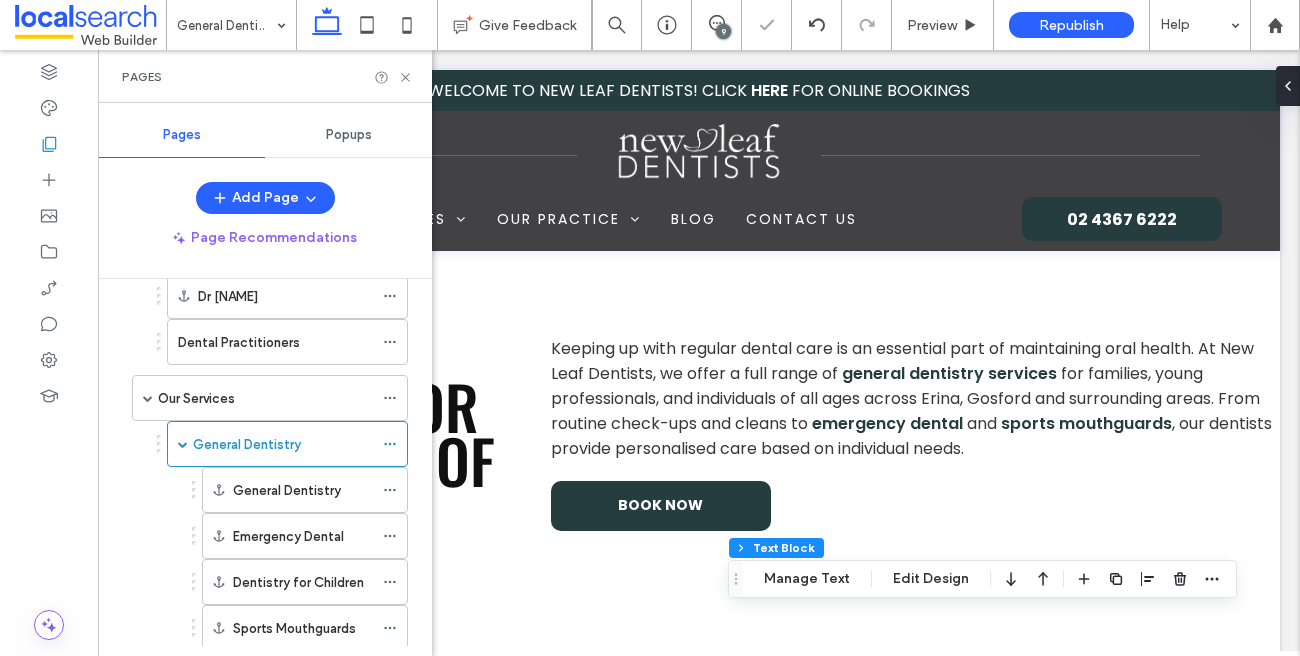 scroll, scrollTop: 218, scrollLeft: 0, axis: vertical 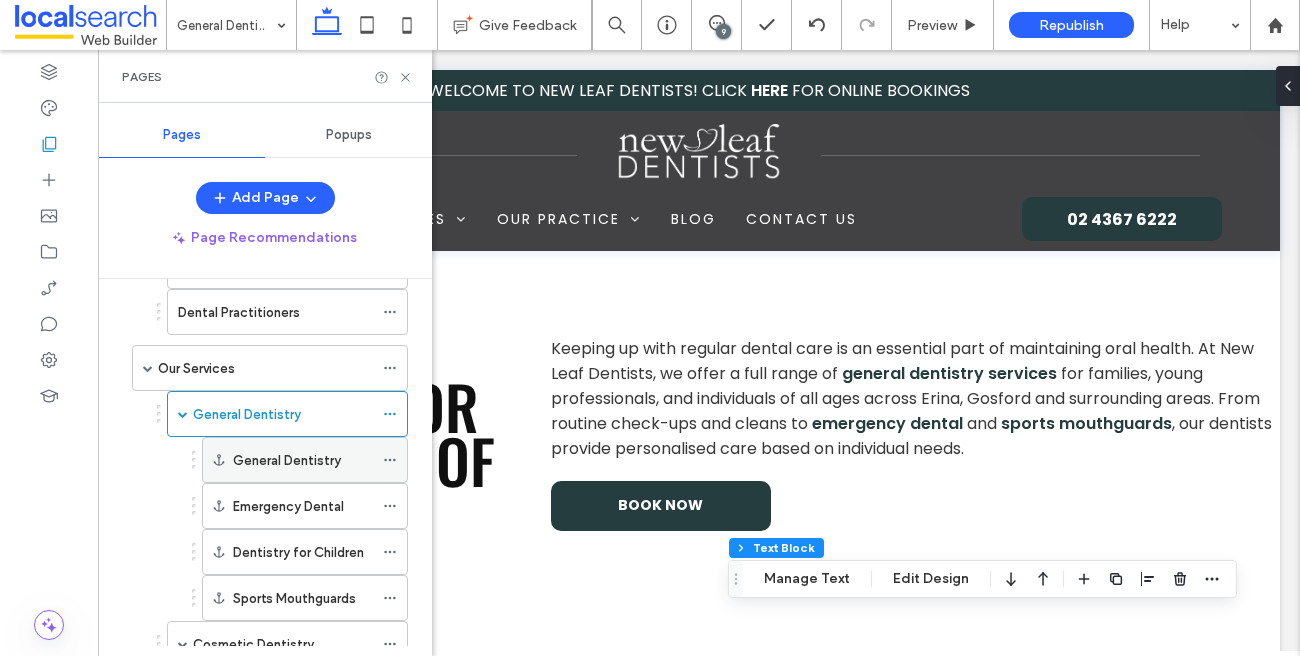 click on "General Dentistry" at bounding box center [287, 460] 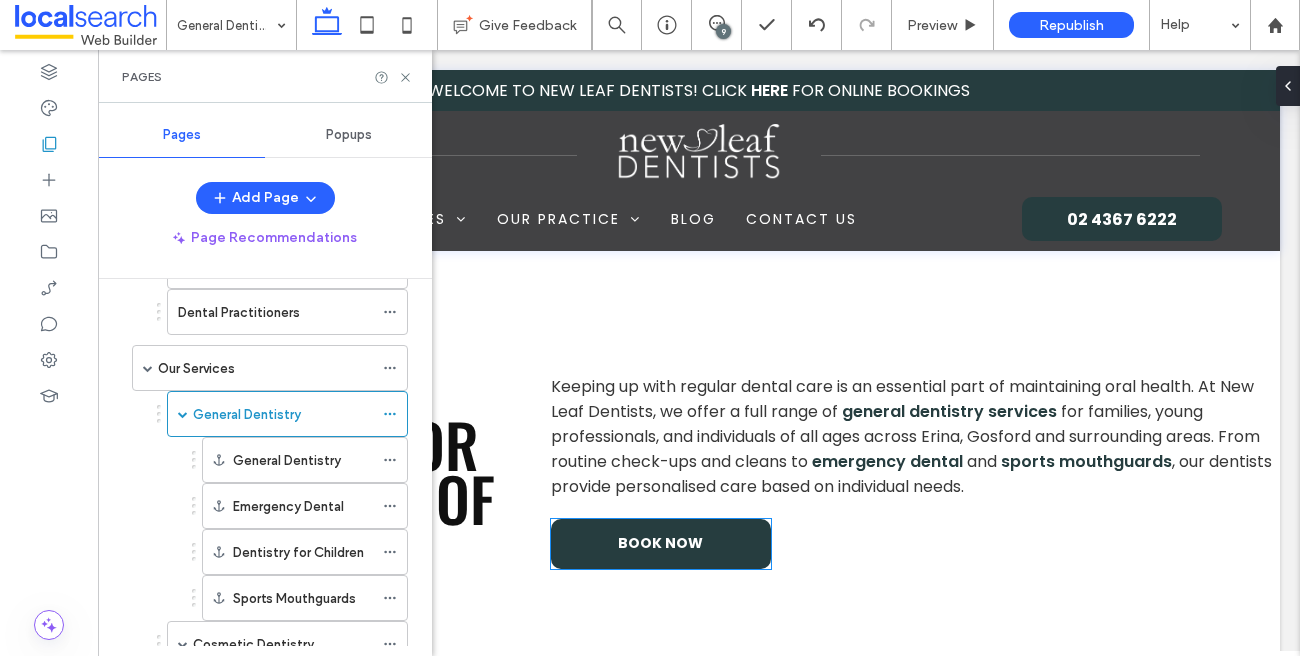 scroll, scrollTop: 945, scrollLeft: 0, axis: vertical 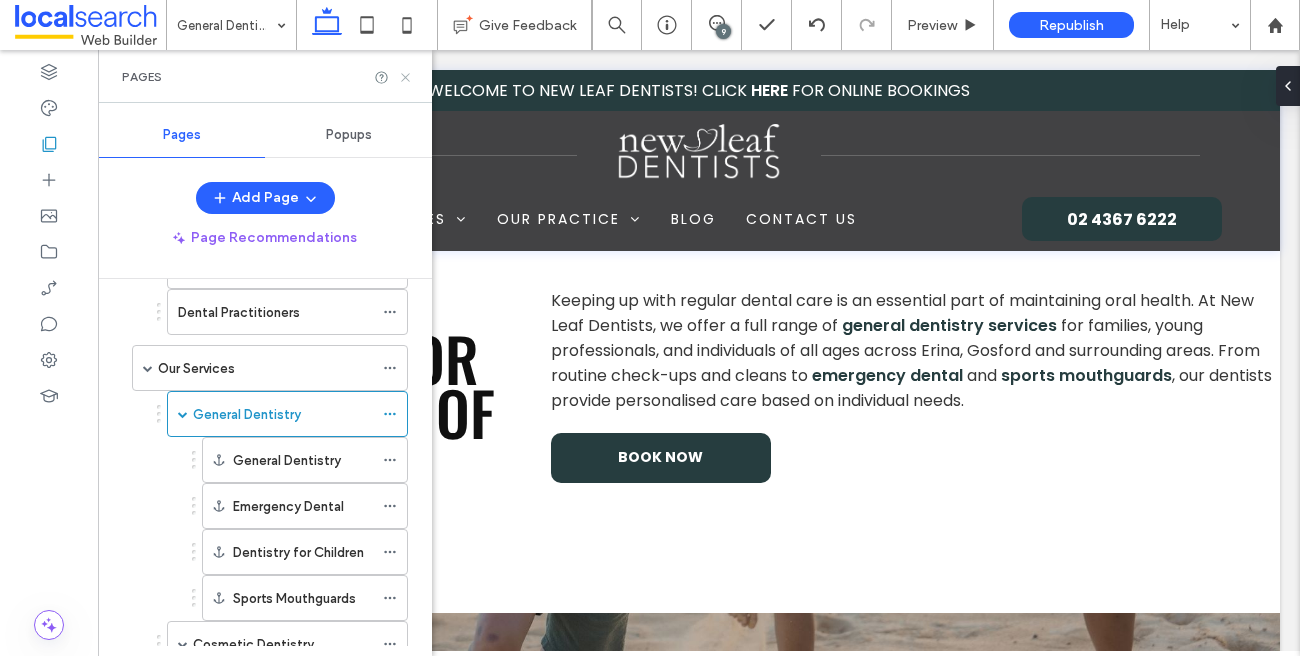 click 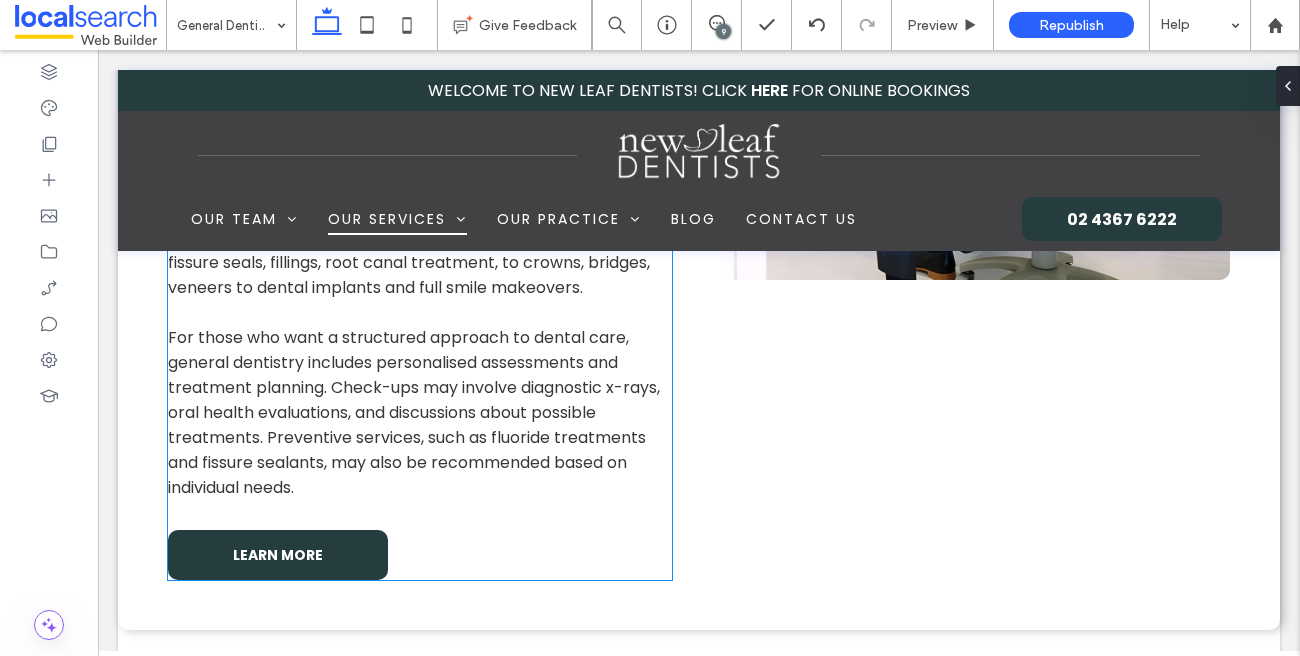 scroll, scrollTop: 2248, scrollLeft: 0, axis: vertical 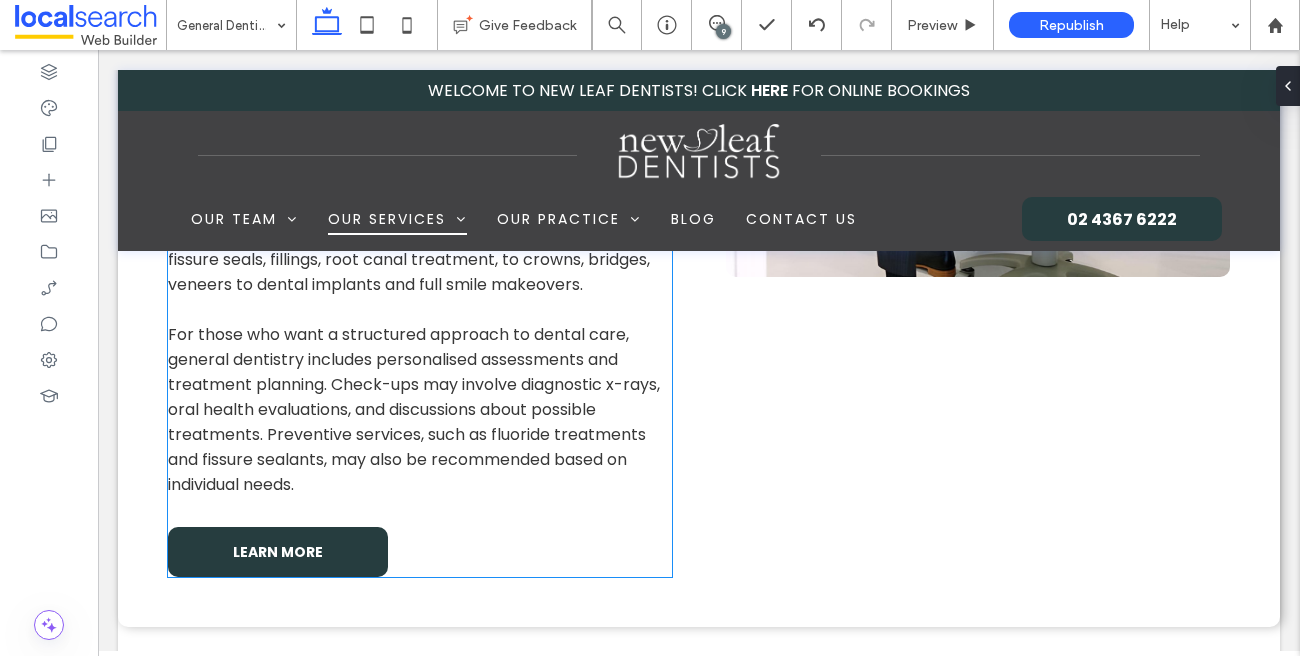 click on "For those who want a structured approach to dental care, general dentistry includes personalised assessments and treatment planning. Check-ups may involve diagnostic x-rays, oral health evaluations, and discussions about possible treatments. Preventive services, such as fluoride treatments and fissure sealants, may also be recommended based on individual needs." at bounding box center (420, 409) 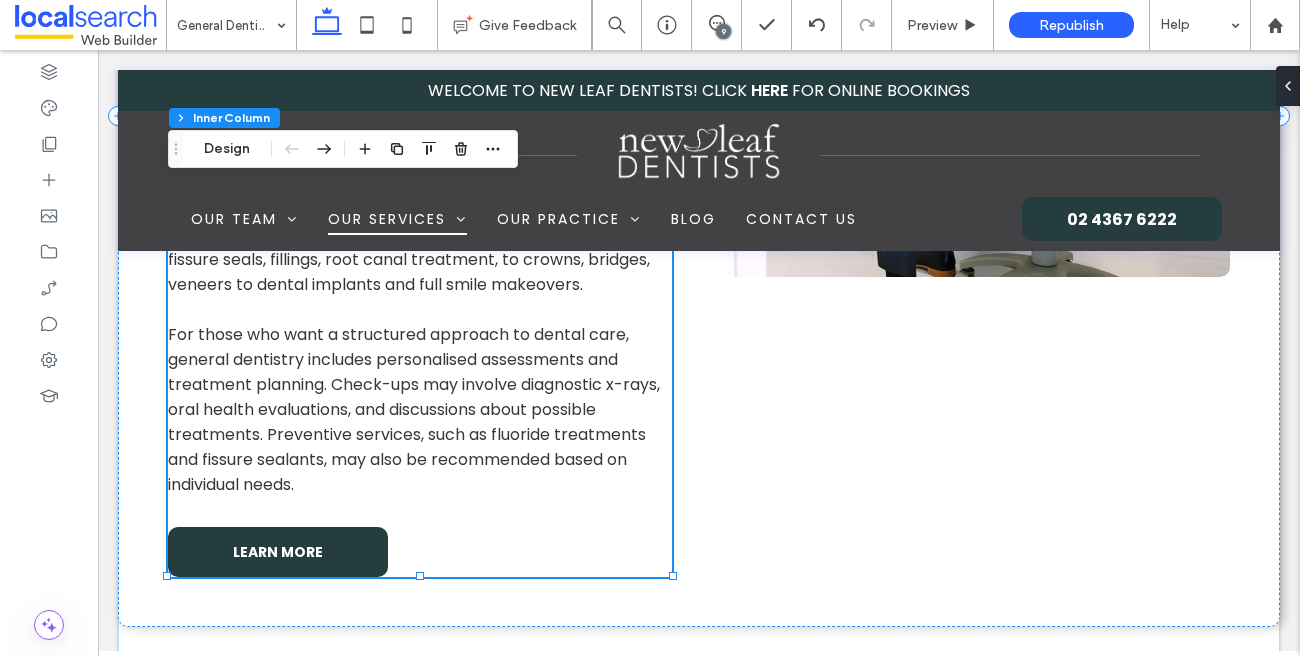 click on "For those who want a structured approach to dental care, general dentistry includes personalised assessments and treatment planning. Check-ups may involve diagnostic x-rays, oral health evaluations, and discussions about possible treatments. Preventive services, such as fluoride treatments and fissure sealants, may also be recommended based on individual needs." at bounding box center [420, 409] 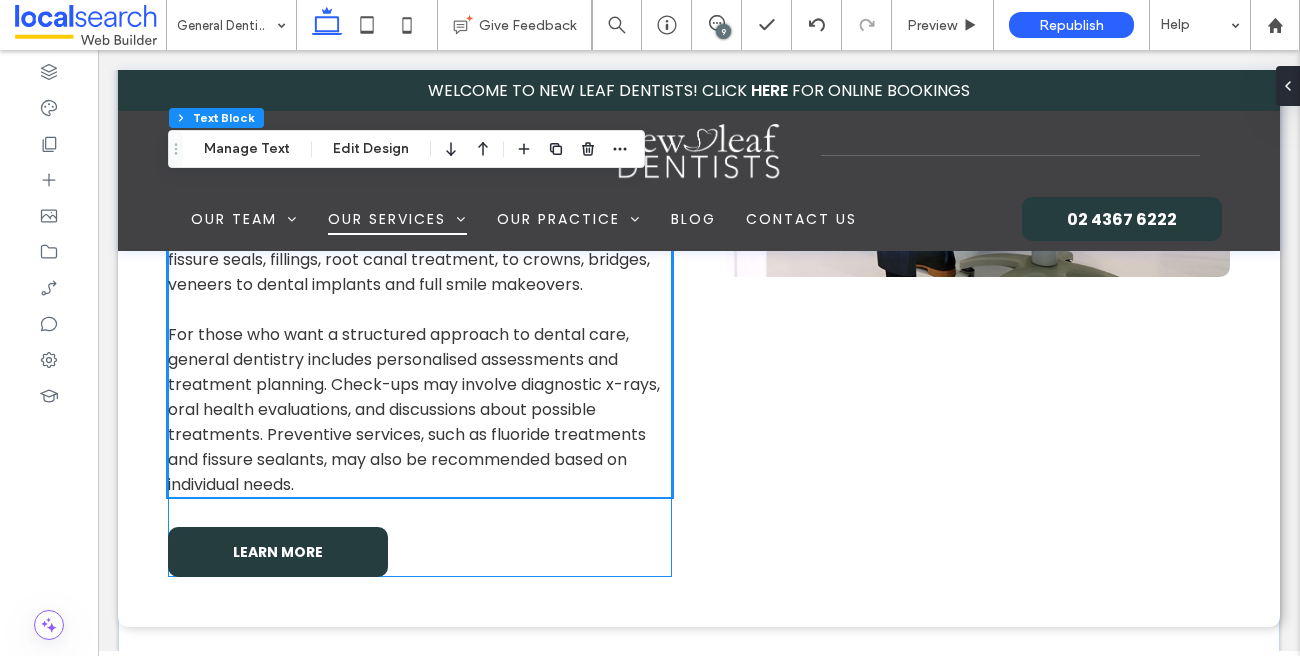 click on "For those who want a structured approach to dental care, general dentistry includes personalised assessments and treatment planning. Check-ups may involve diagnostic x-rays, oral health evaluations, and discussions about possible treatments. Preventive services, such as fluoride treatments and fissure sealants, may also be recommended based on individual needs." at bounding box center [420, 409] 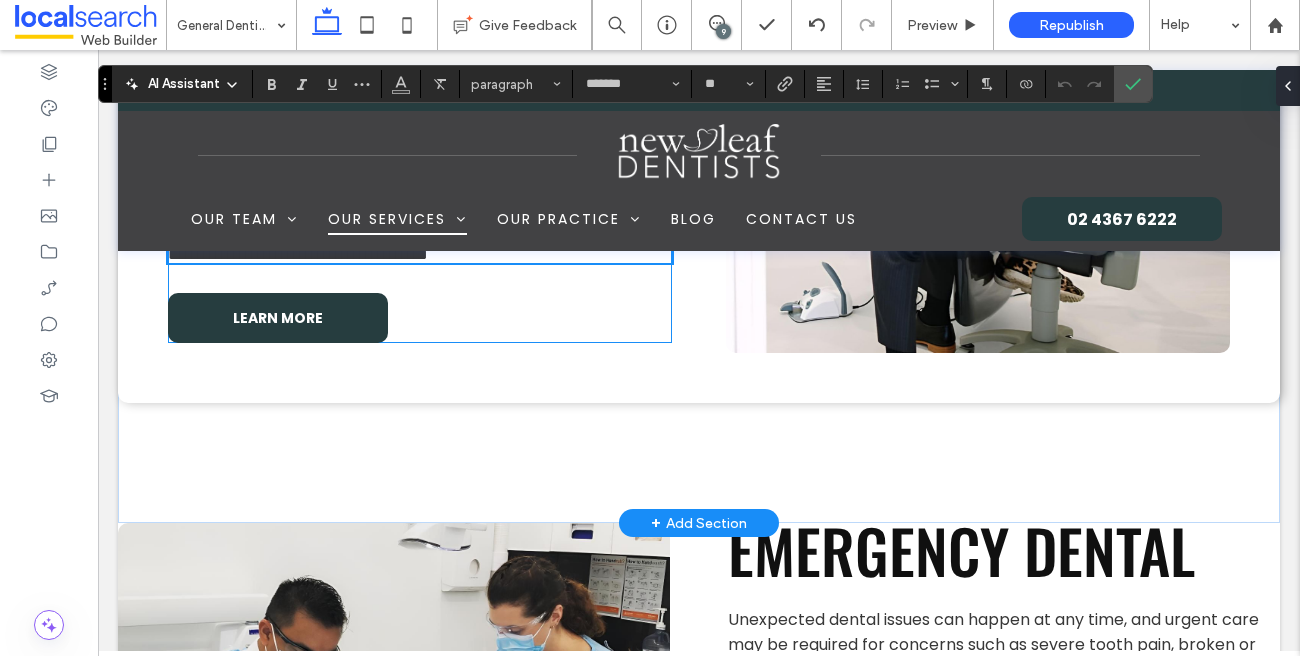 scroll, scrollTop: 2171, scrollLeft: 0, axis: vertical 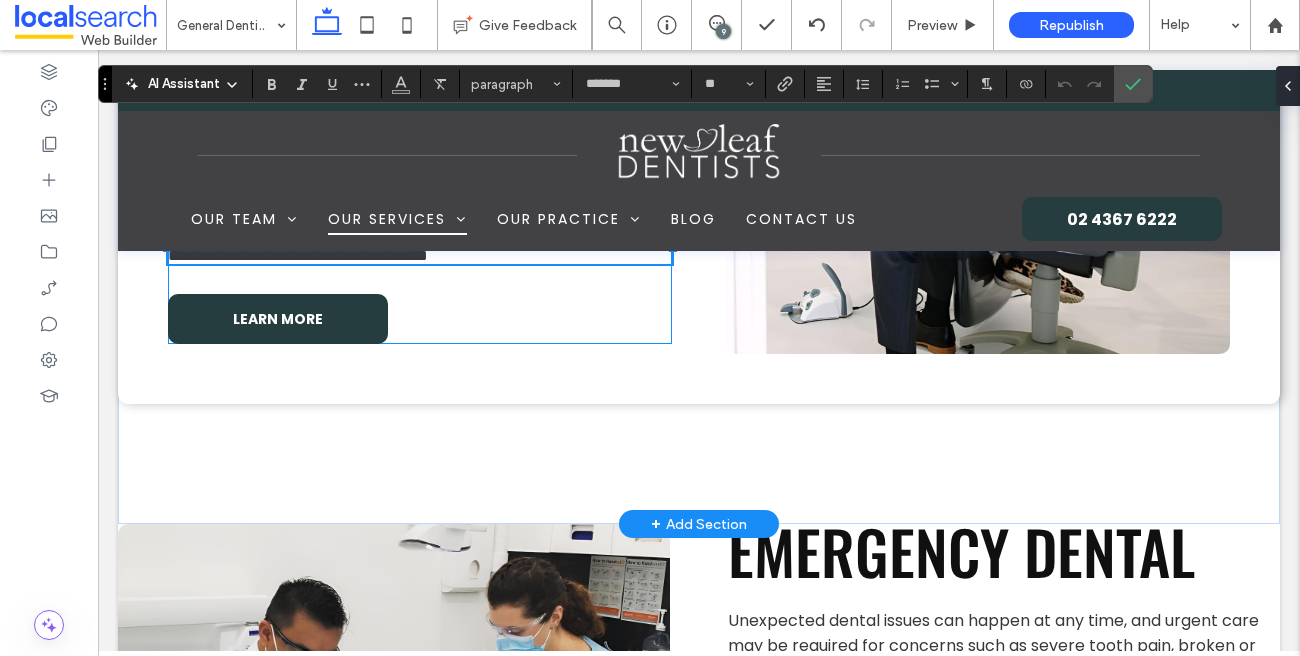 click on "**********" at bounding box center [420, 221] 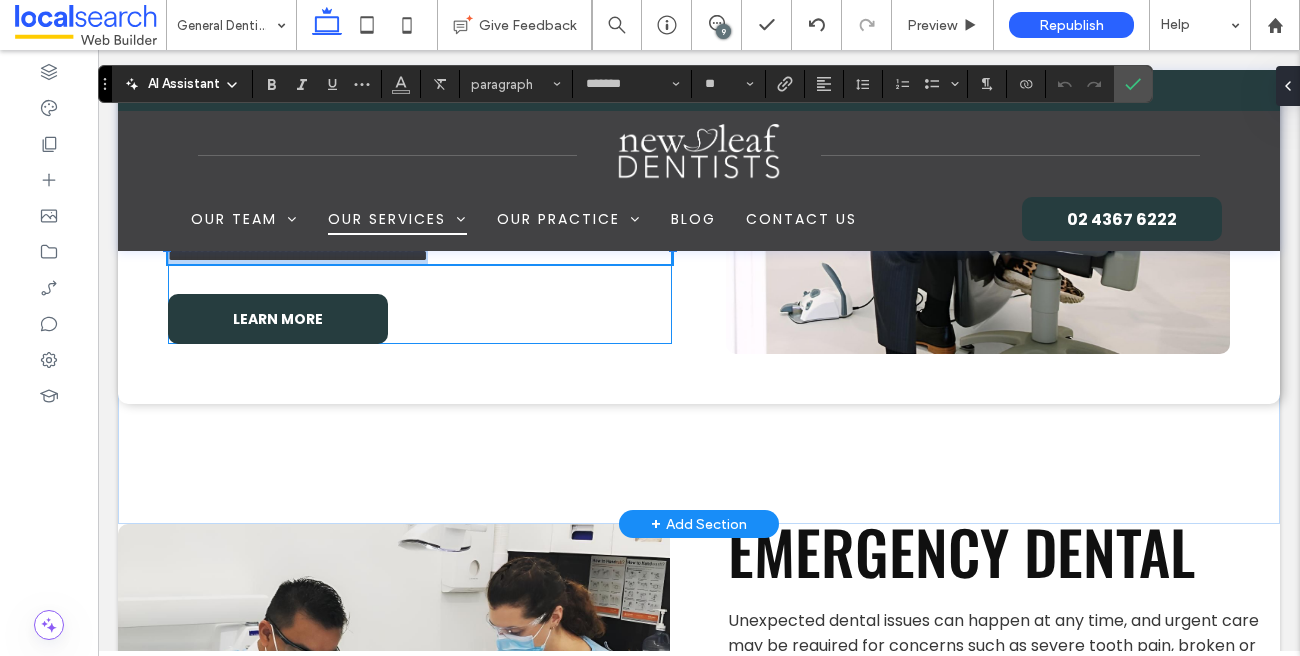 drag, startPoint x: 310, startPoint y: 563, endPoint x: 174, endPoint y: 418, distance: 198.79889 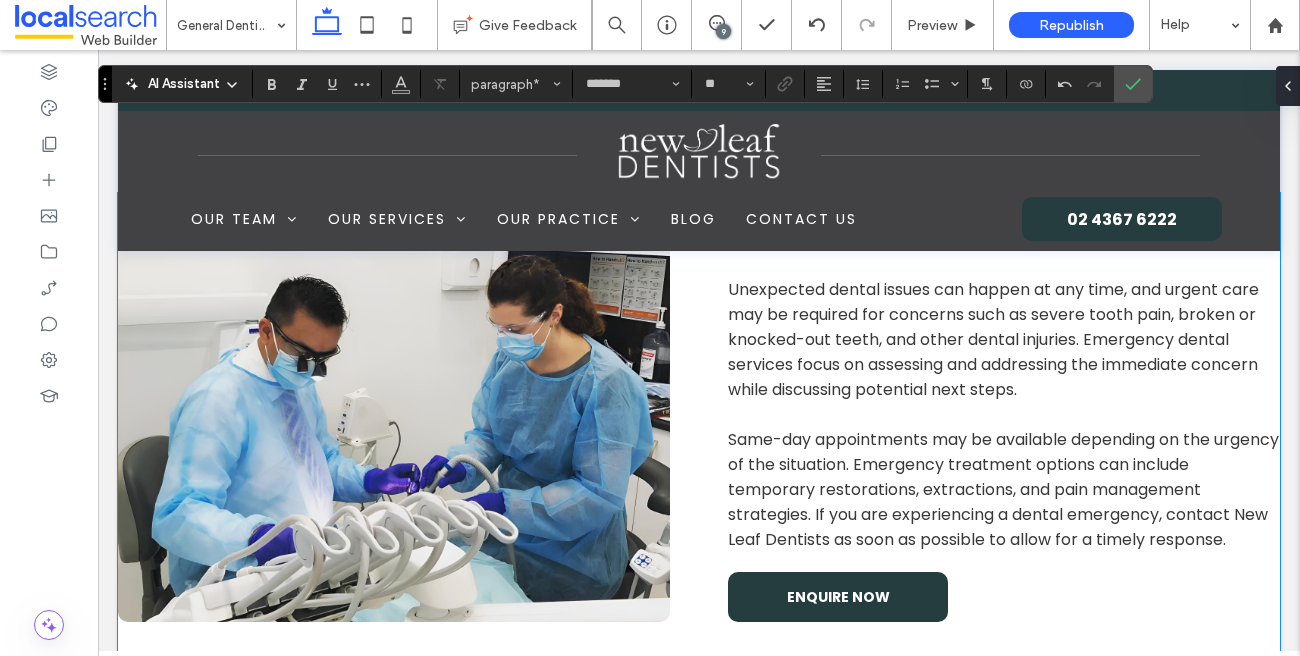 scroll, scrollTop: 2504, scrollLeft: 0, axis: vertical 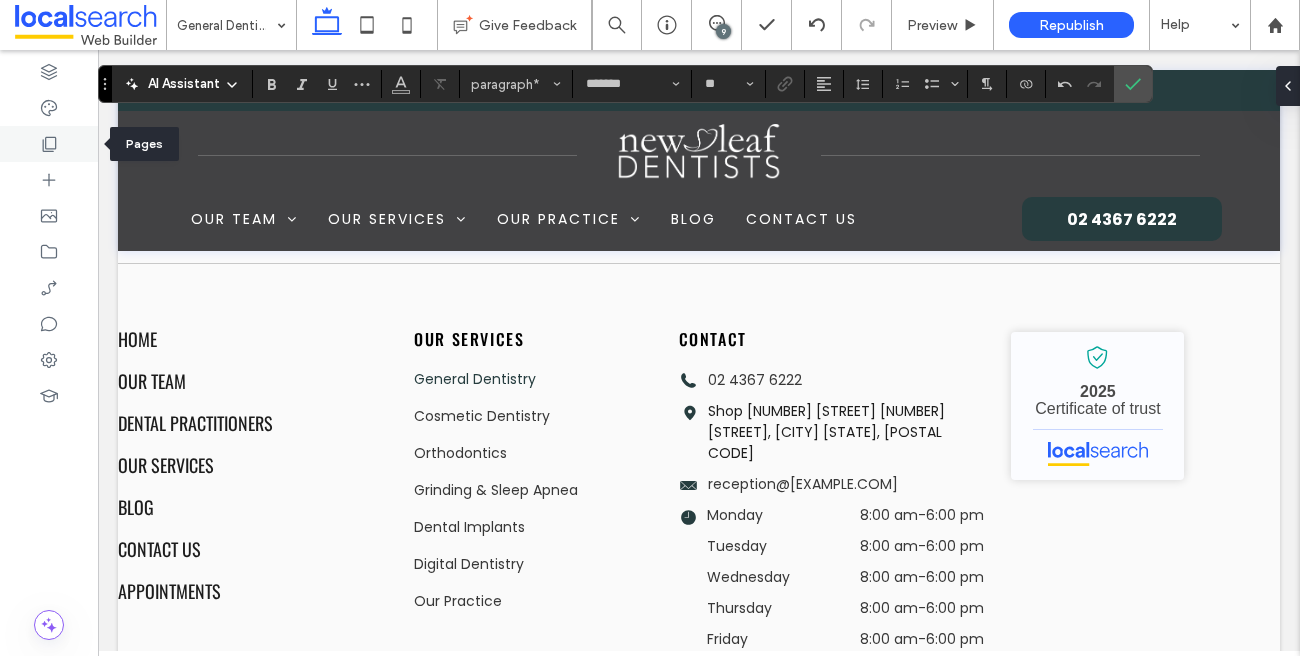 click 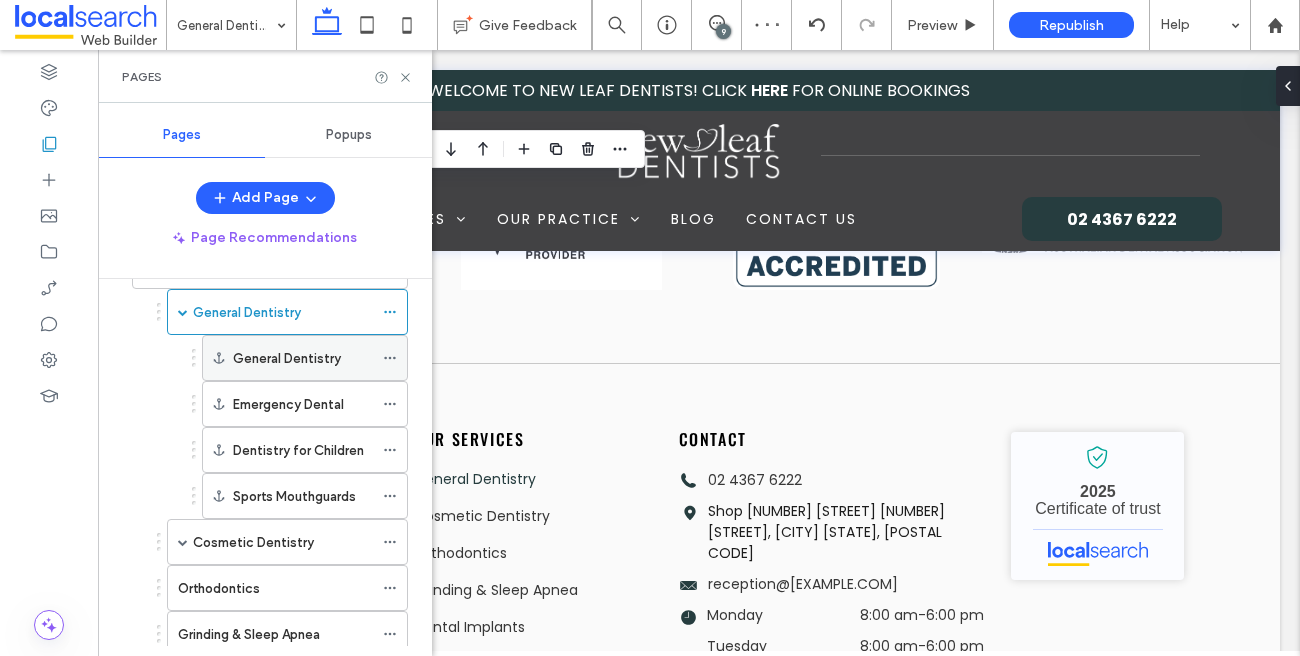 scroll, scrollTop: 348, scrollLeft: 0, axis: vertical 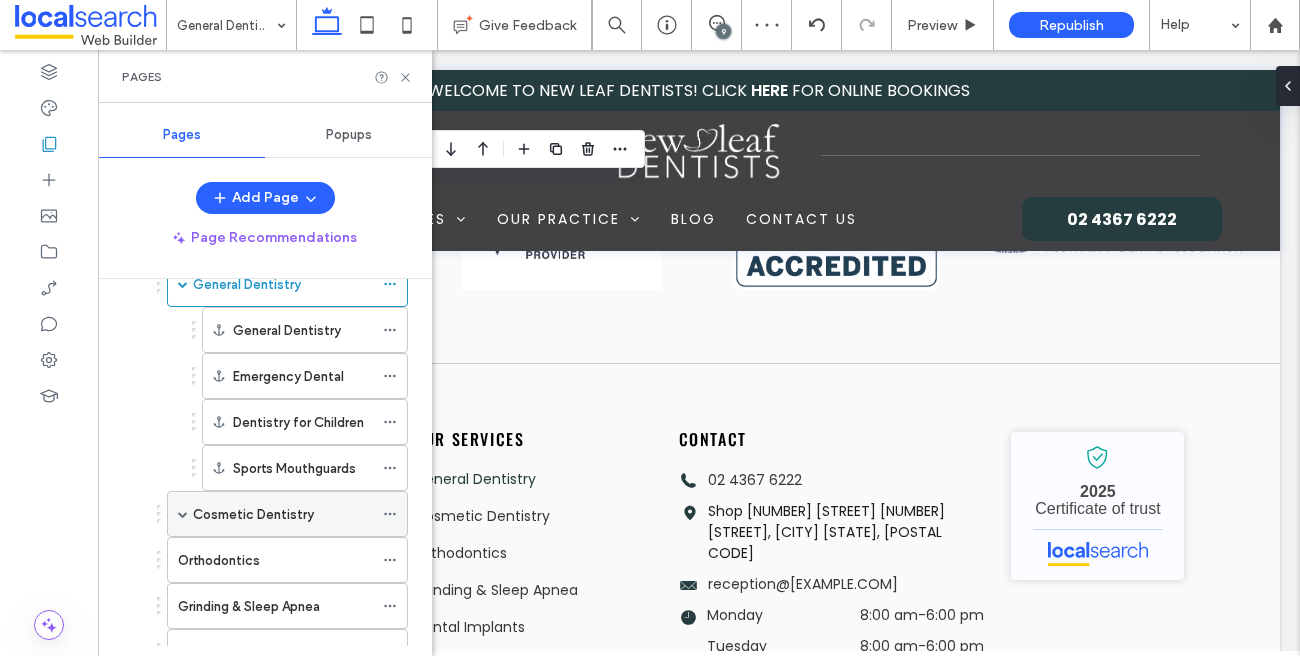 click on "Cosmetic Dentistry" at bounding box center [253, 514] 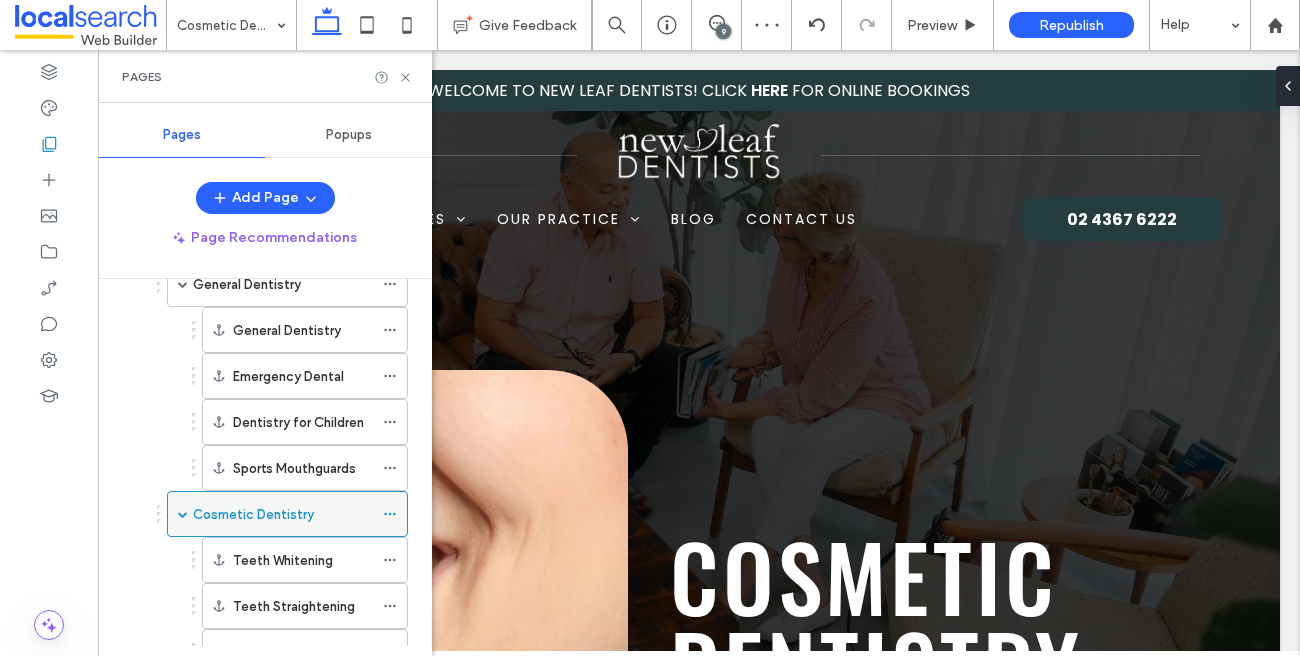 scroll, scrollTop: 0, scrollLeft: 0, axis: both 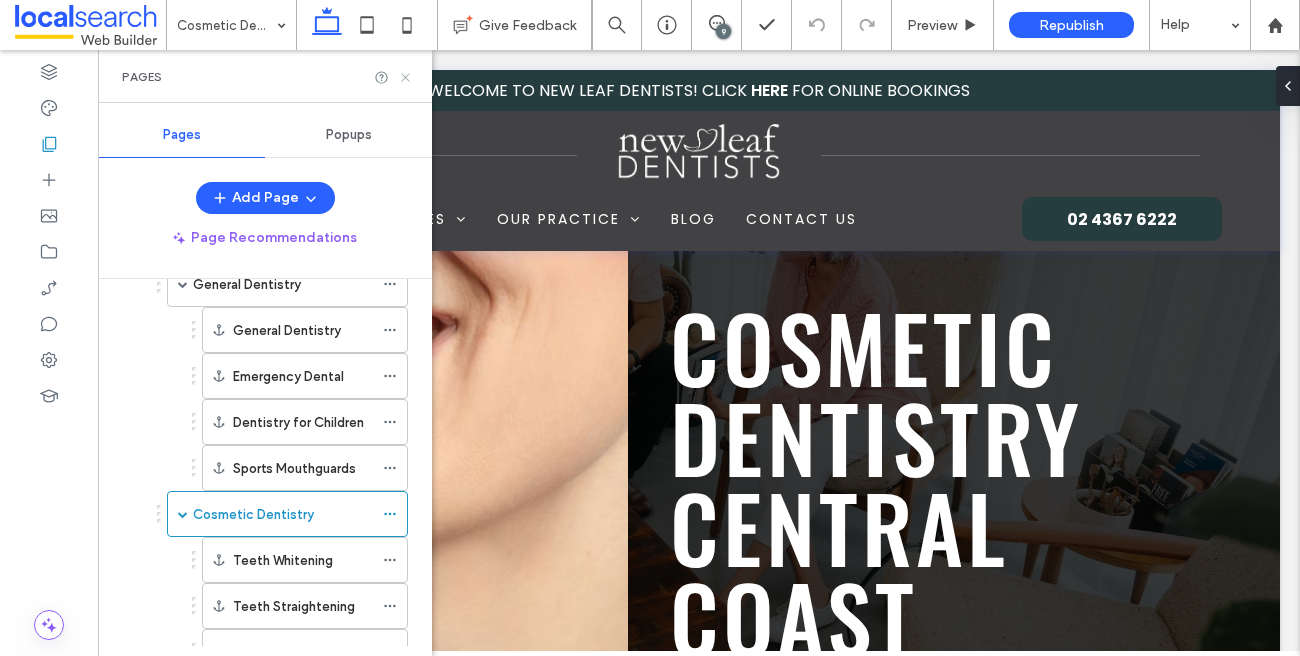 click 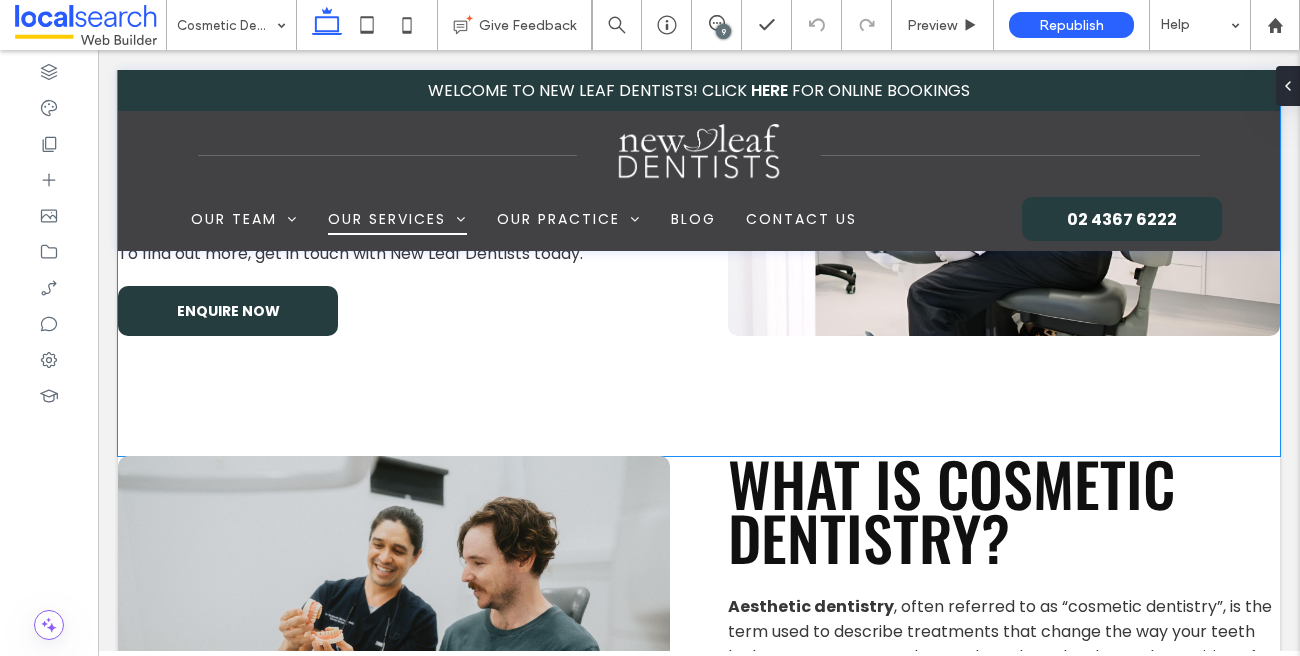 scroll, scrollTop: 3672, scrollLeft: 0, axis: vertical 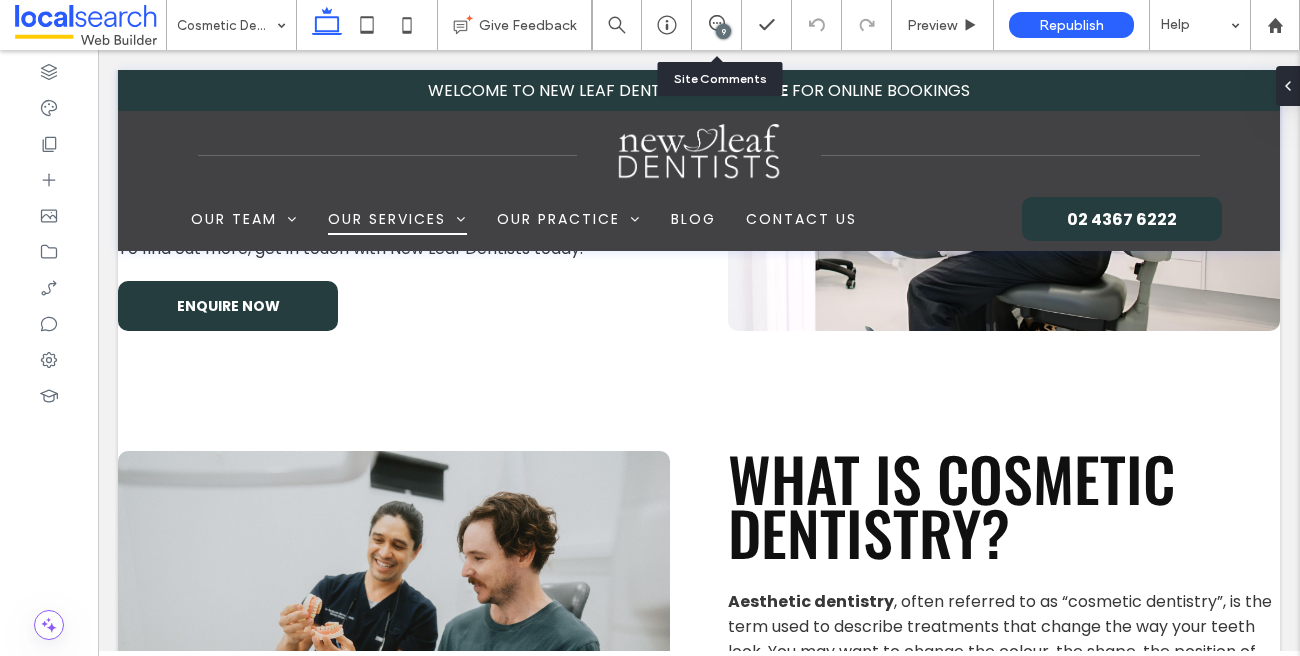 click on "9" at bounding box center (717, 25) 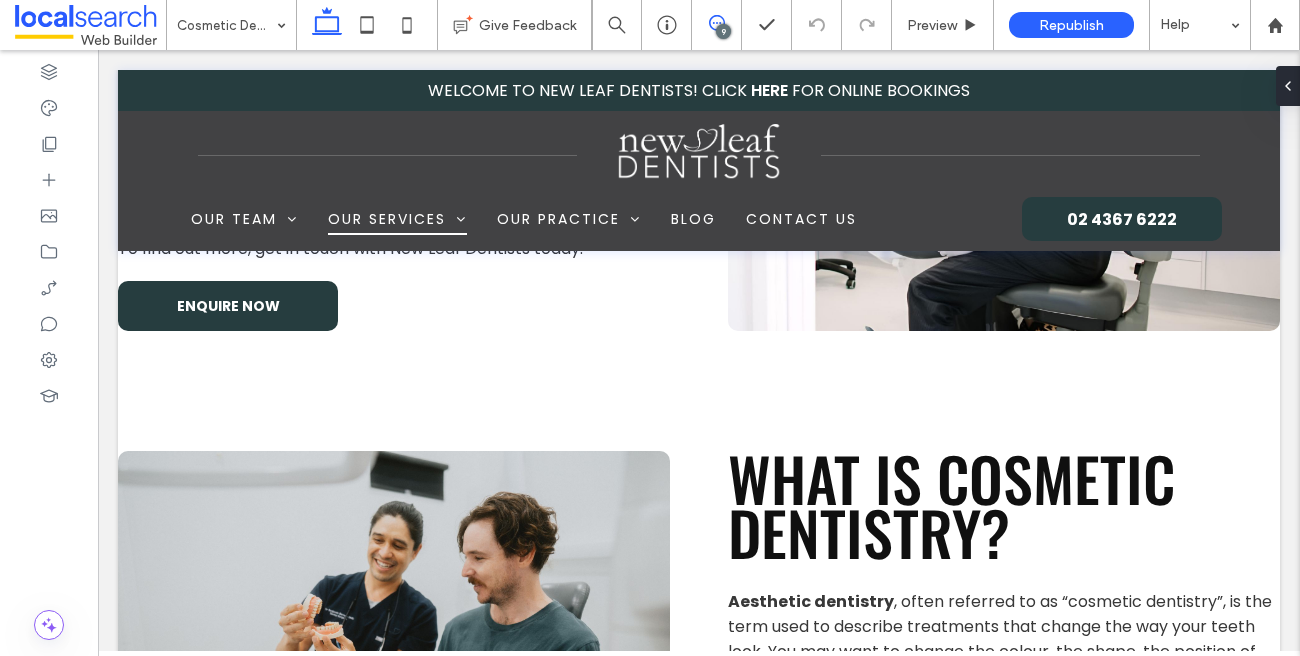 click 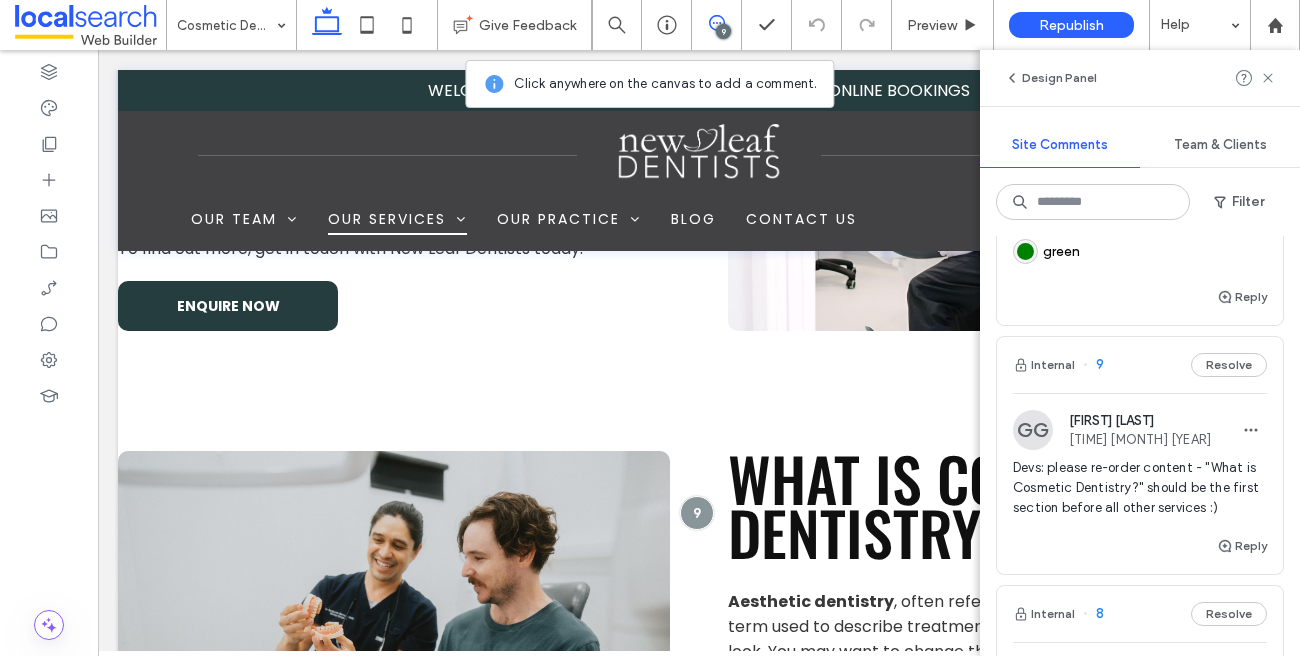 scroll, scrollTop: 467, scrollLeft: 0, axis: vertical 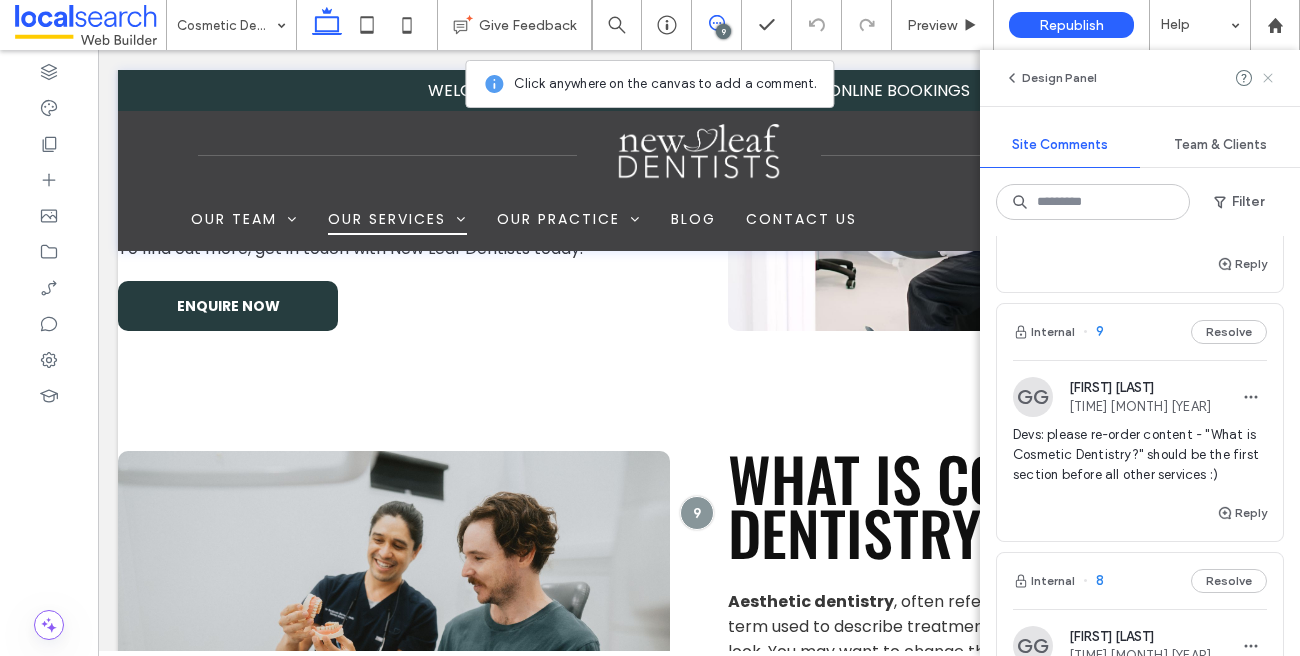 click 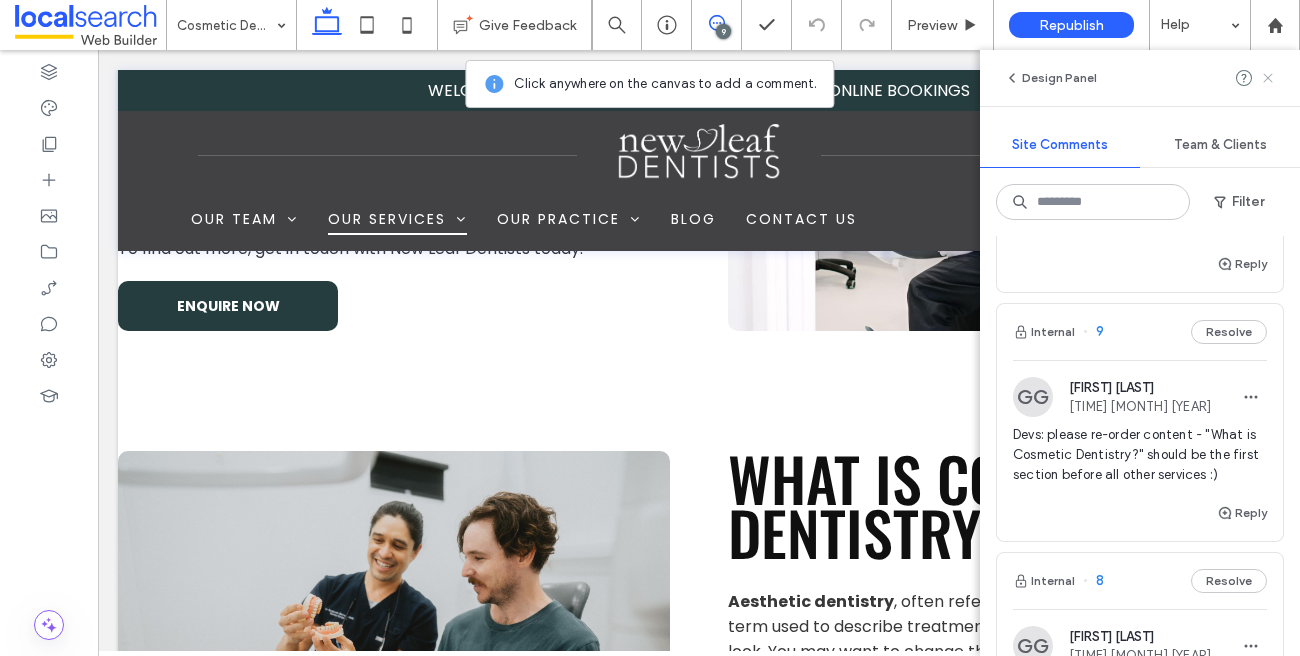 scroll, scrollTop: 0, scrollLeft: 0, axis: both 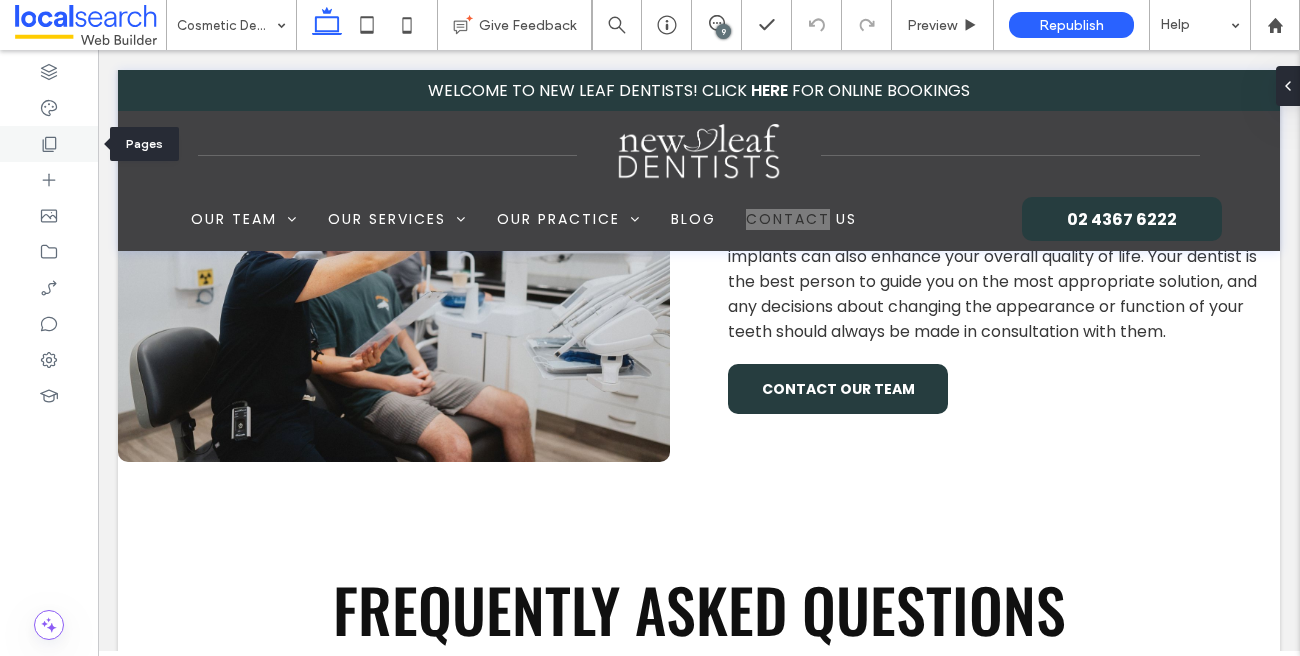 click at bounding box center (49, 144) 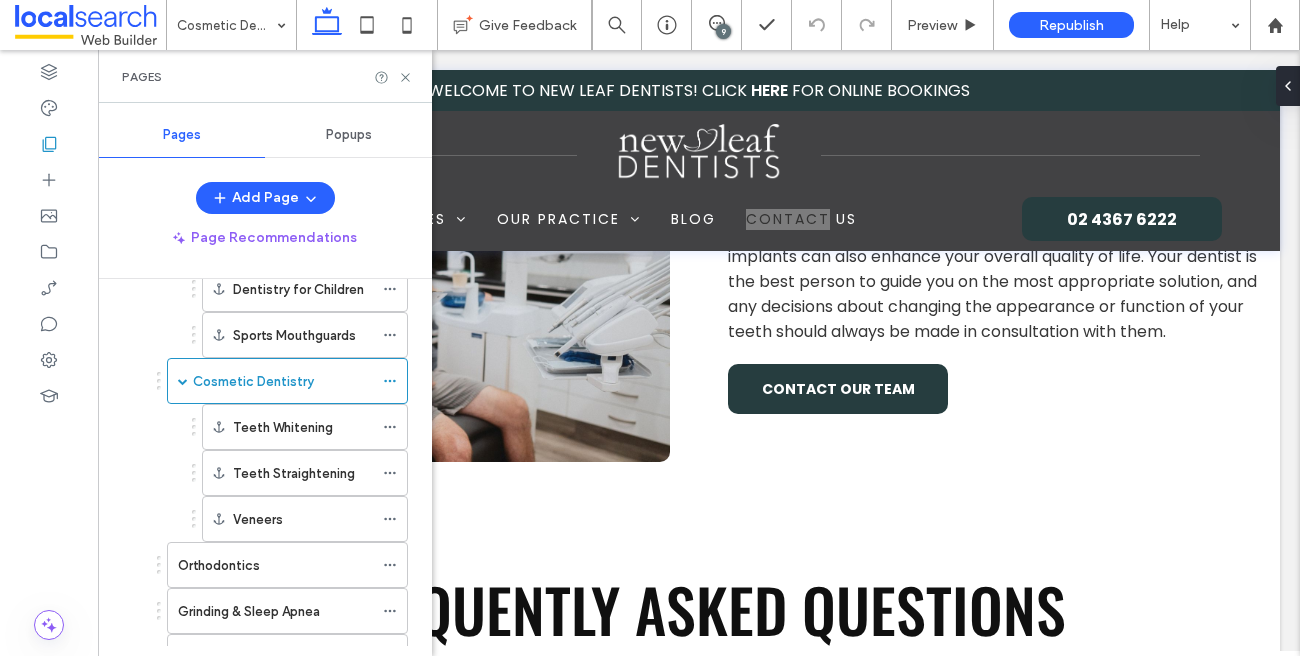scroll, scrollTop: 514, scrollLeft: 0, axis: vertical 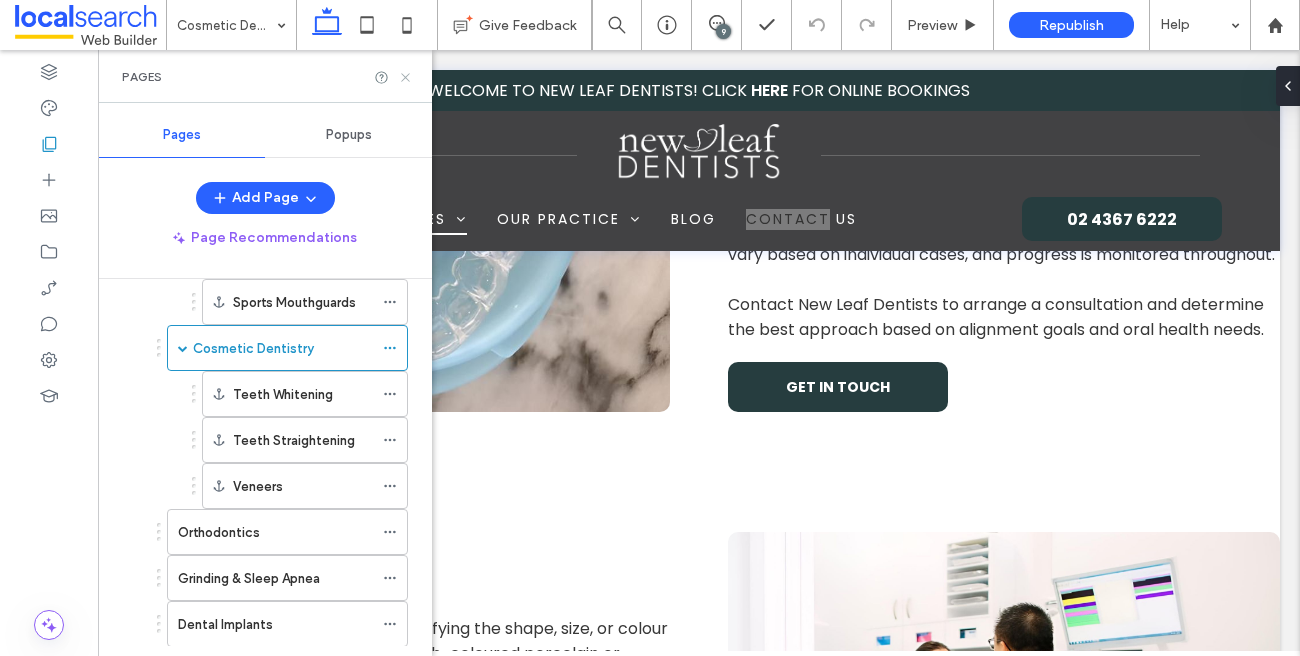 click 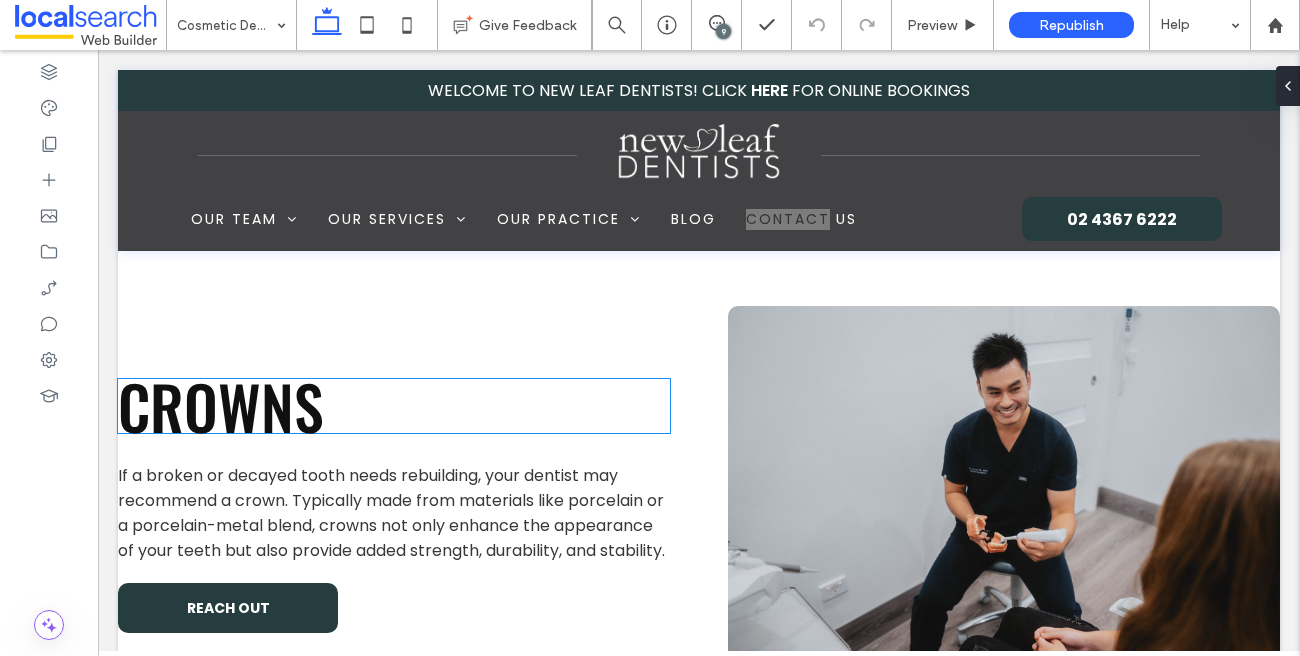 scroll, scrollTop: 4871, scrollLeft: 0, axis: vertical 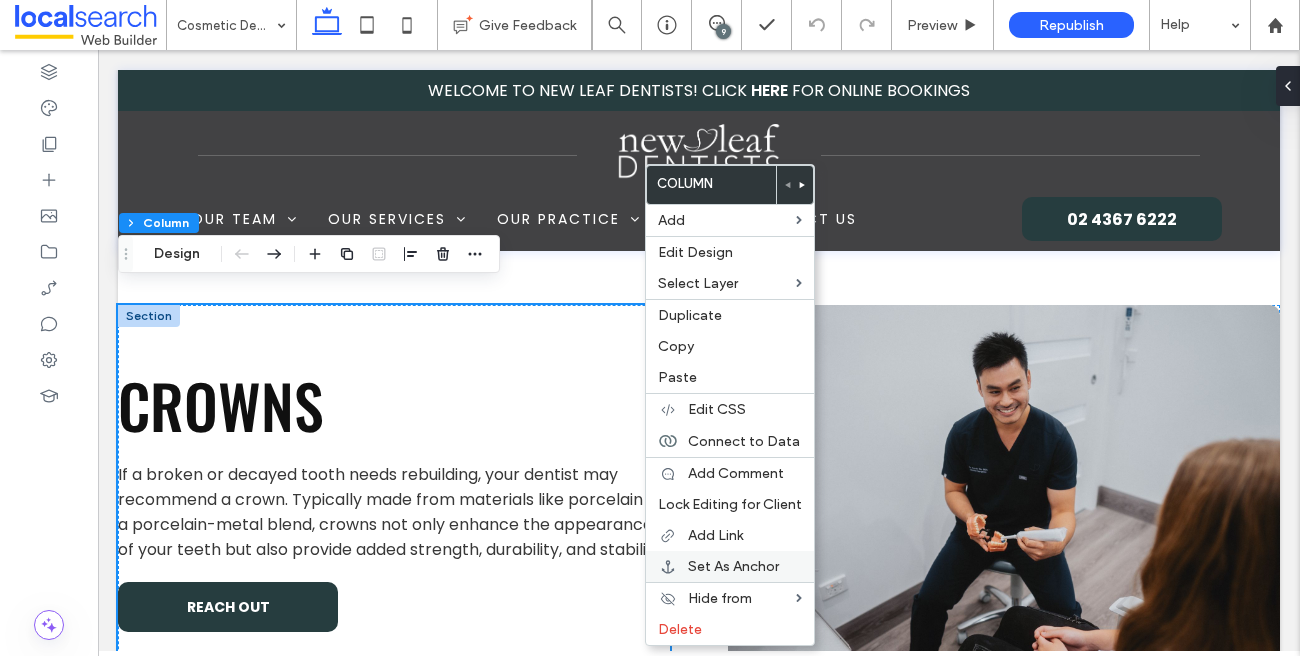 click on "Set As Anchor" at bounding box center (730, 566) 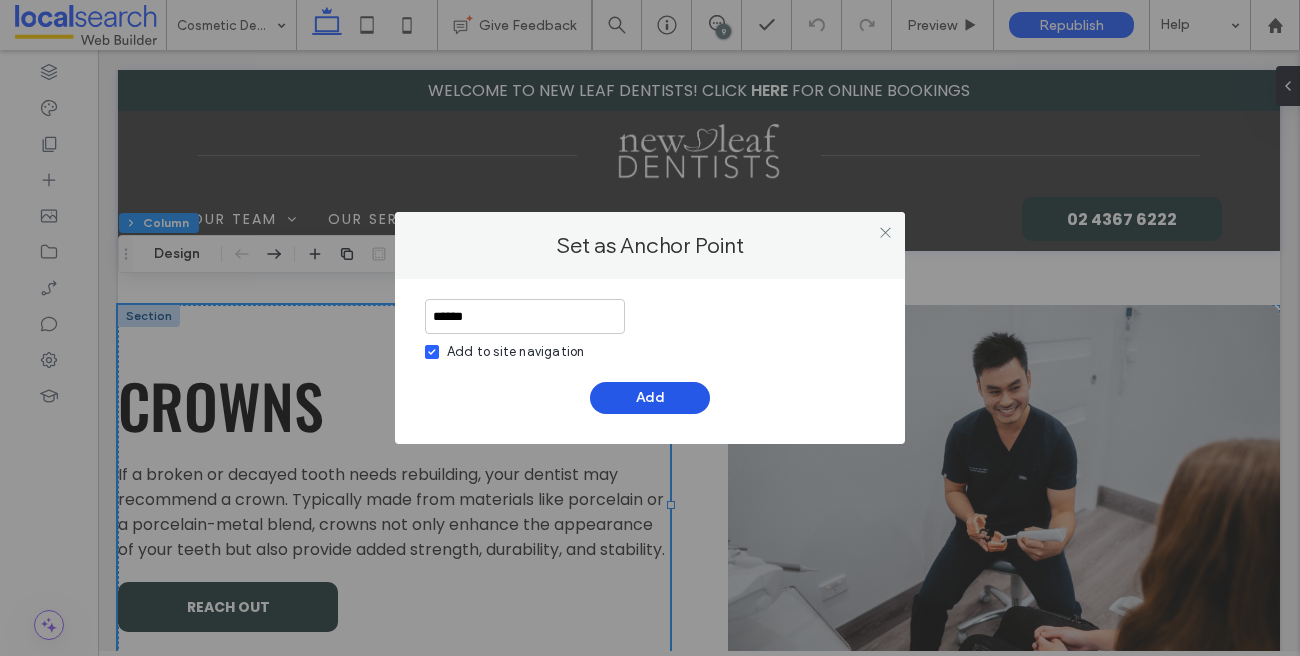 type on "******" 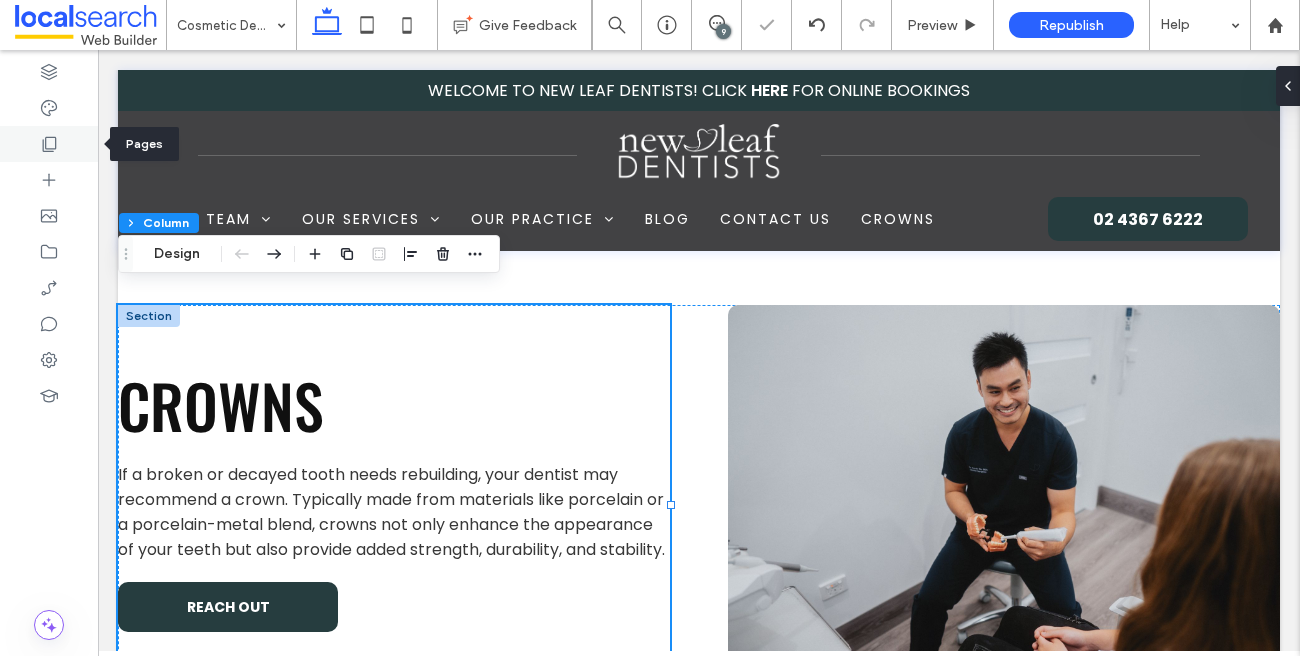 click at bounding box center (49, 144) 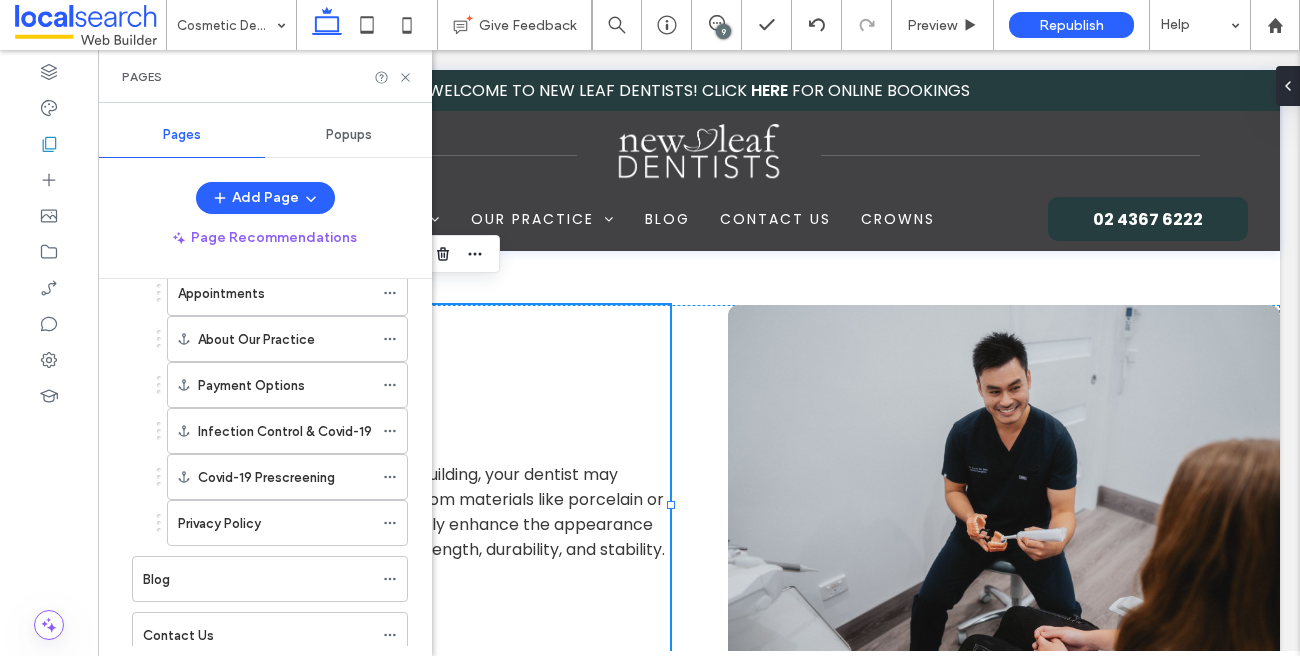 scroll, scrollTop: 1111, scrollLeft: 0, axis: vertical 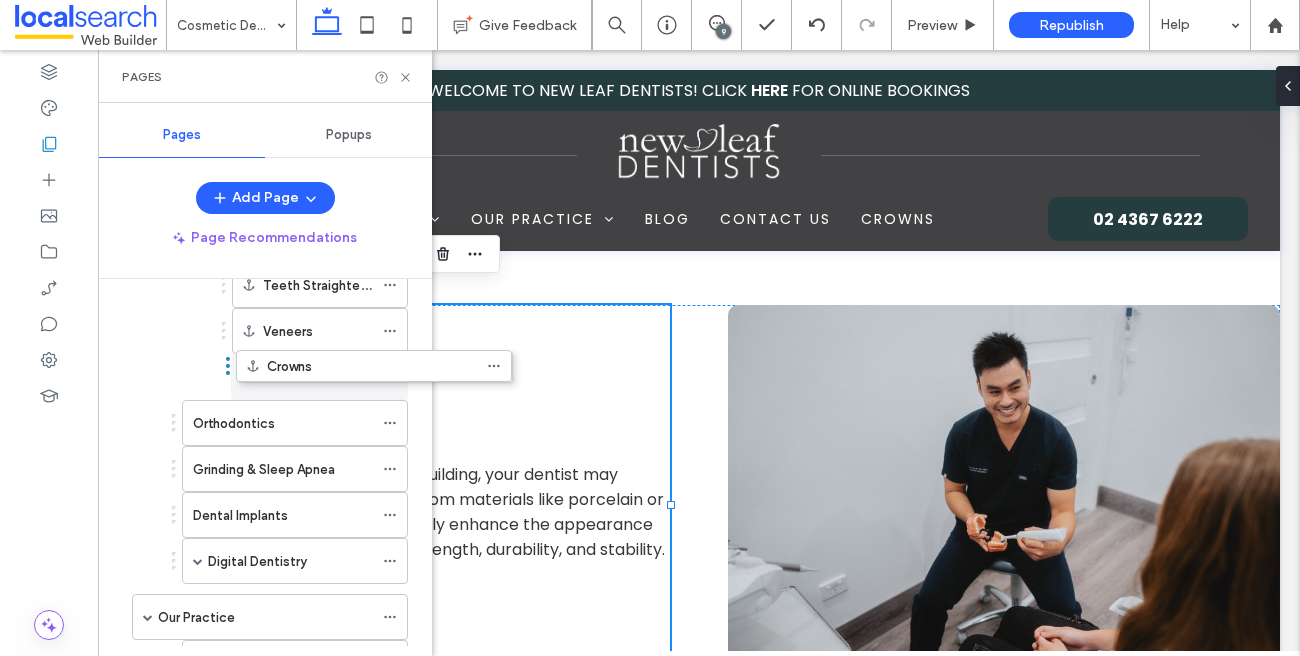 drag, startPoint x: 259, startPoint y: 584, endPoint x: 363, endPoint y: 384, distance: 225.42404 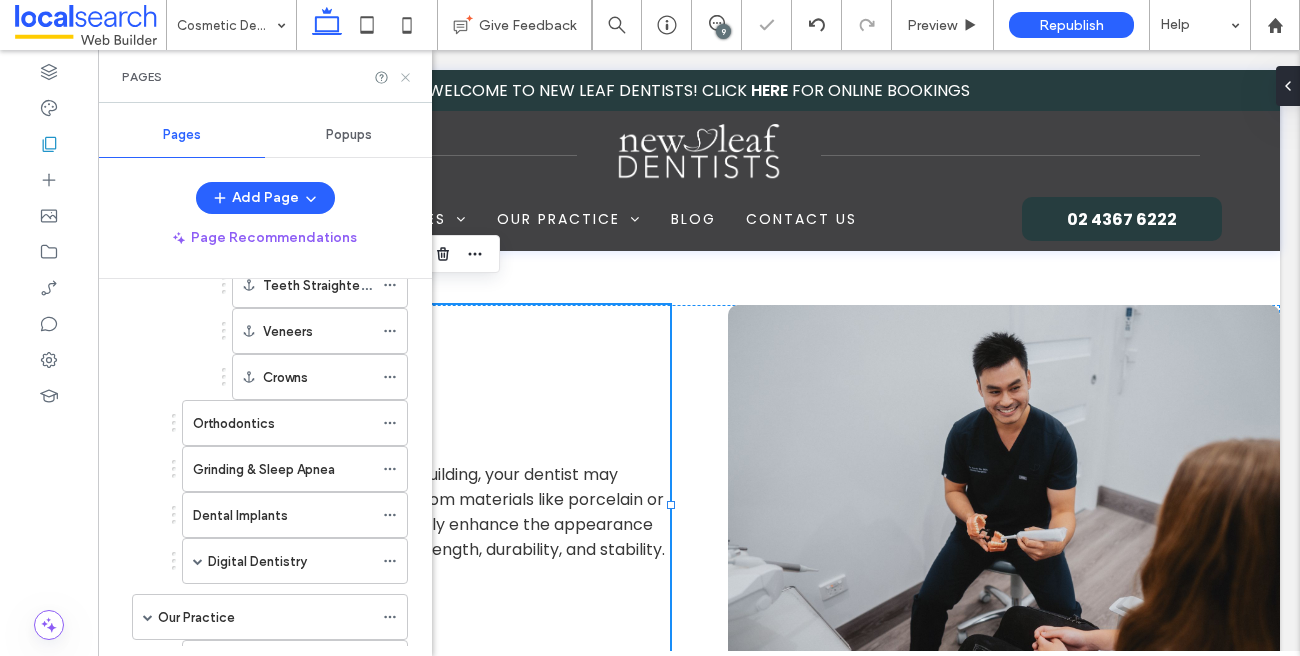 click 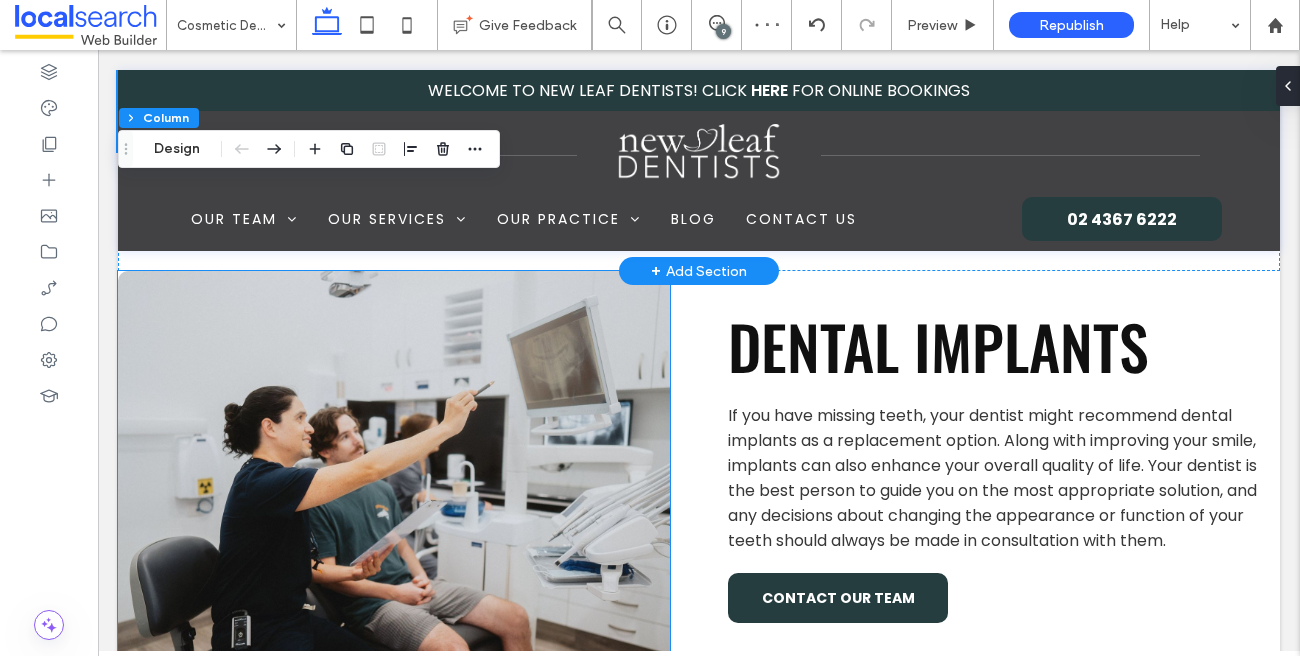 scroll, scrollTop: 5404, scrollLeft: 0, axis: vertical 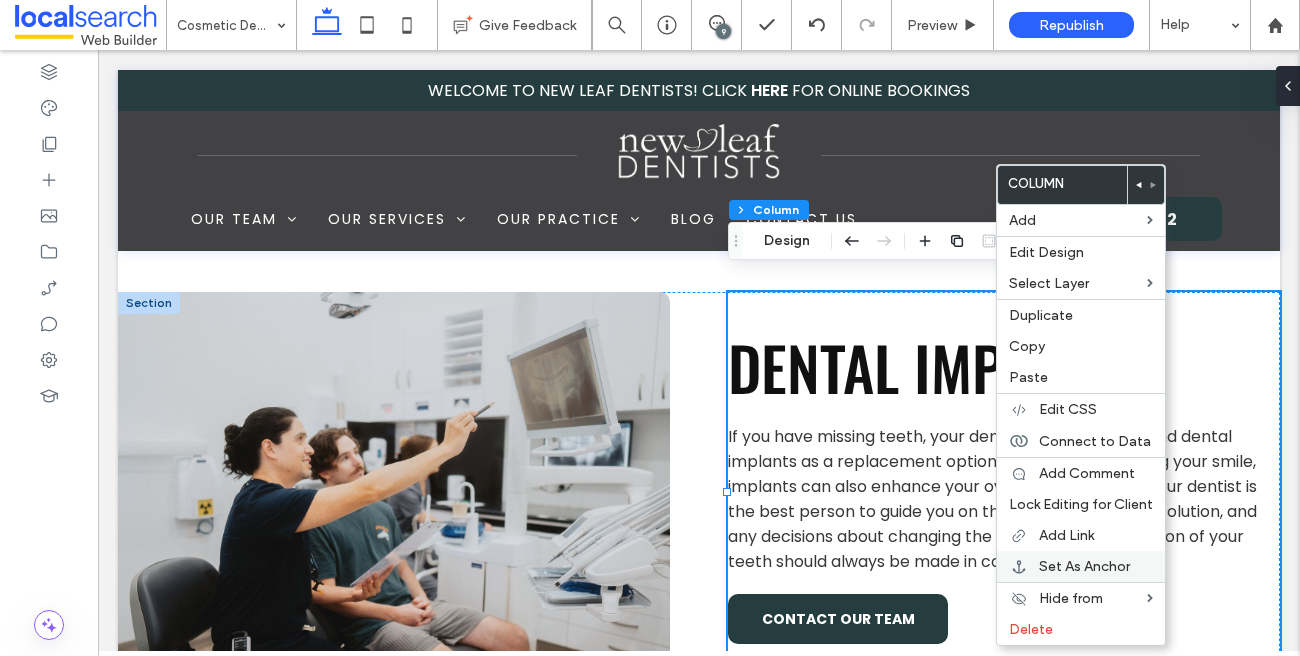 click on "Set As Anchor" at bounding box center (1084, 566) 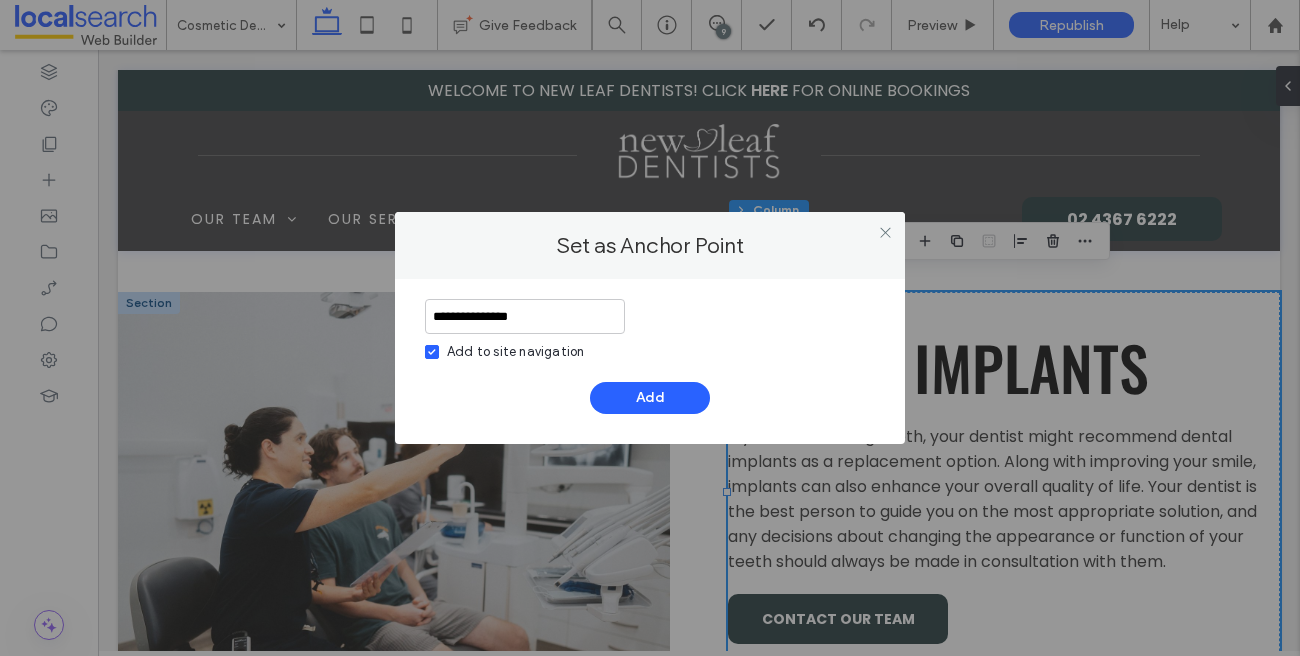 type on "**********" 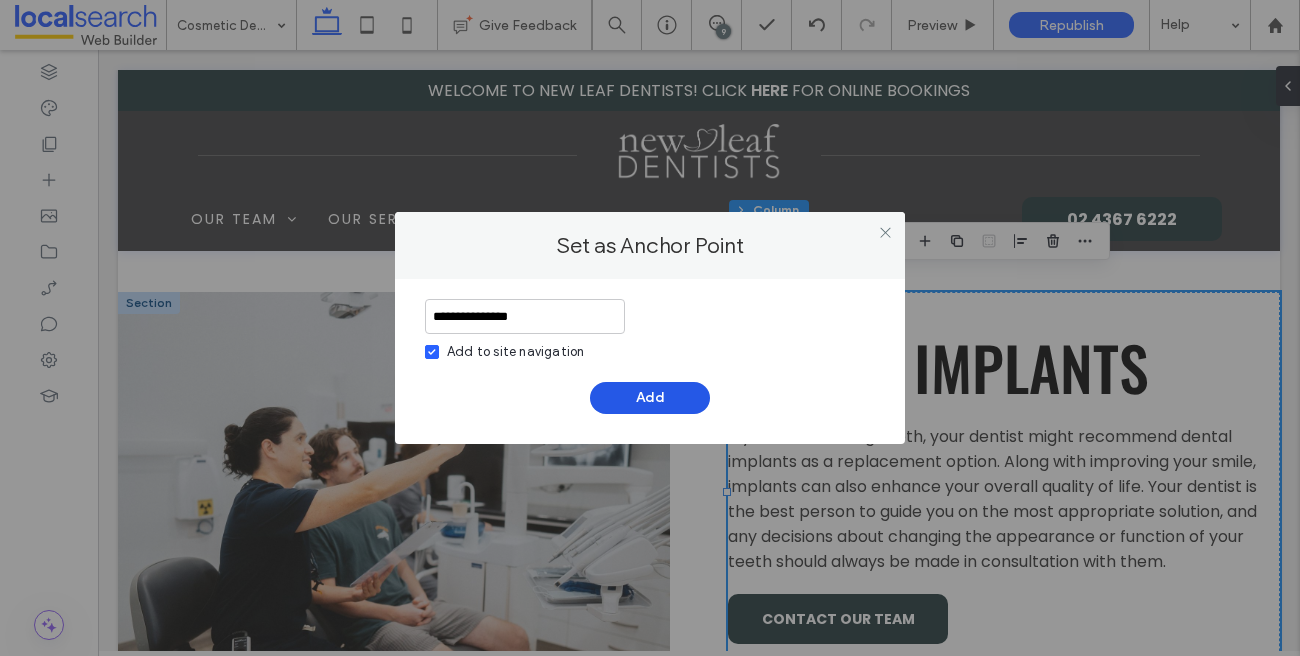 click on "Add" at bounding box center [650, 398] 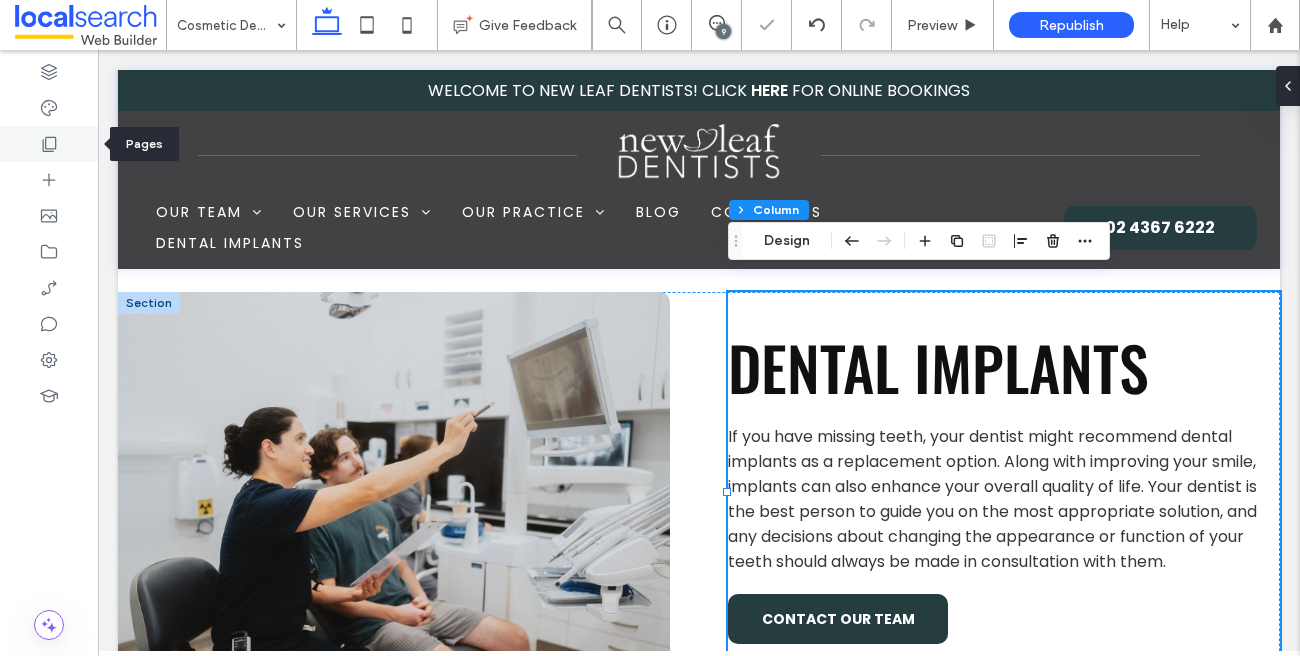 click at bounding box center [49, 144] 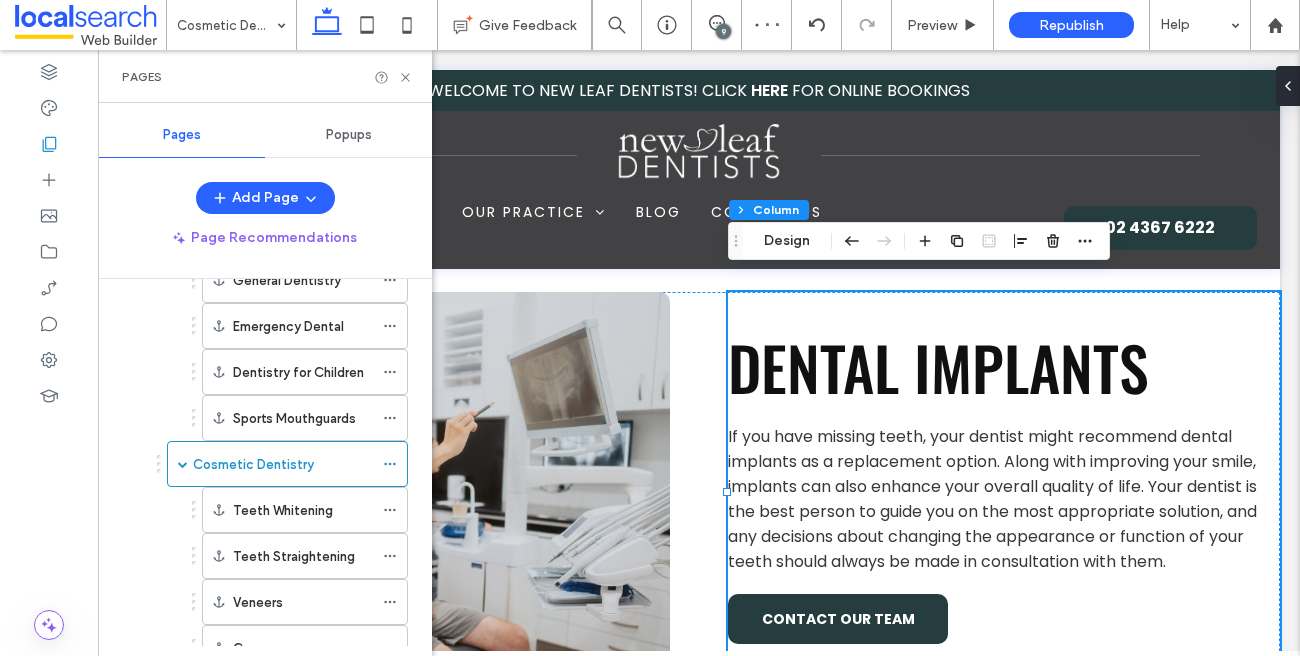 scroll, scrollTop: 1157, scrollLeft: 0, axis: vertical 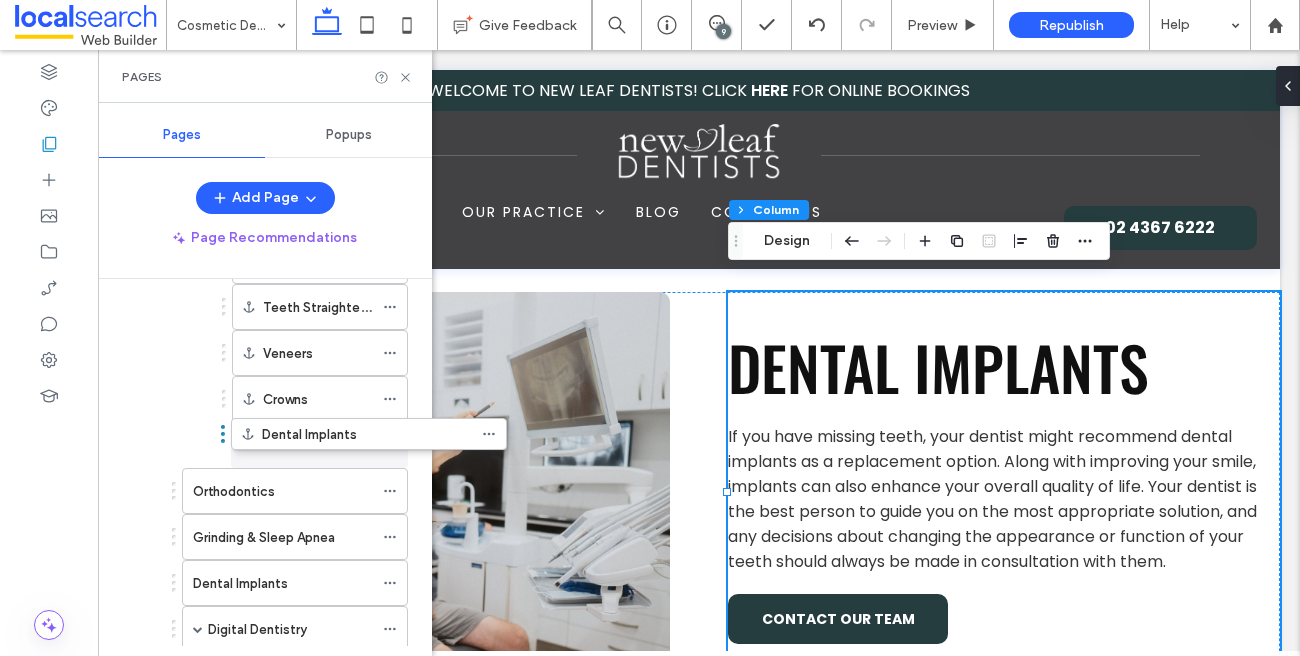 drag, startPoint x: 234, startPoint y: 584, endPoint x: 333, endPoint y: 452, distance: 165 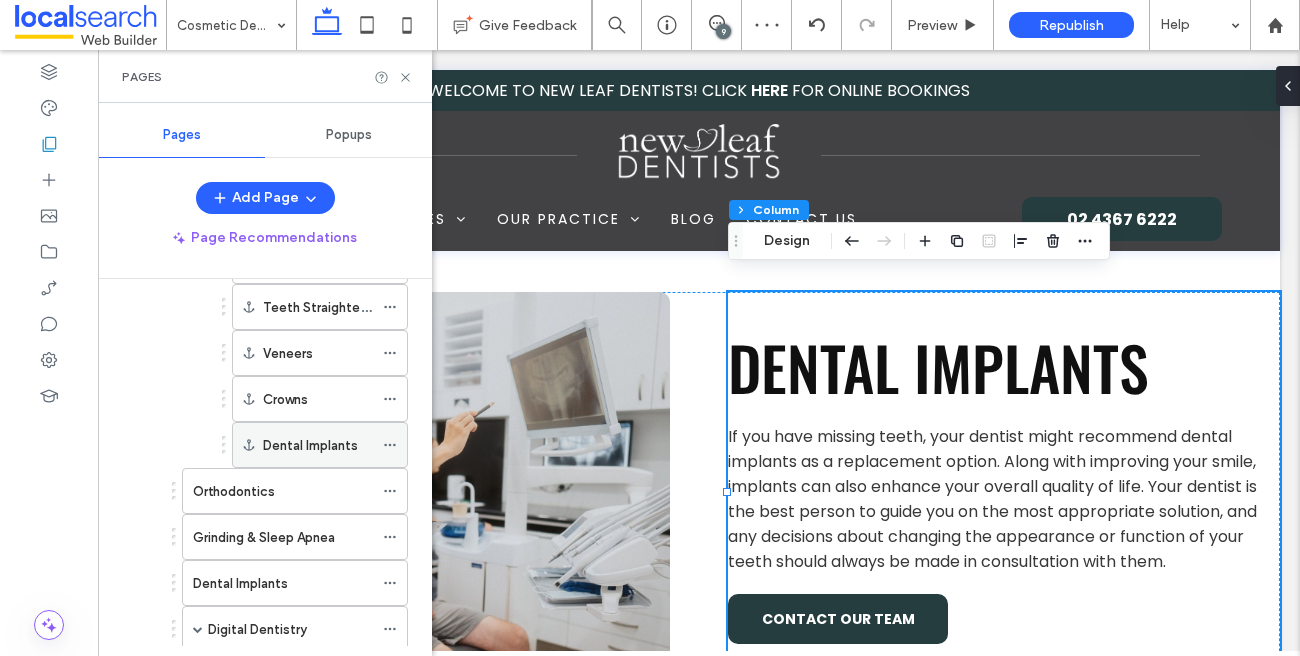click on "Dental Implants" at bounding box center [318, 445] 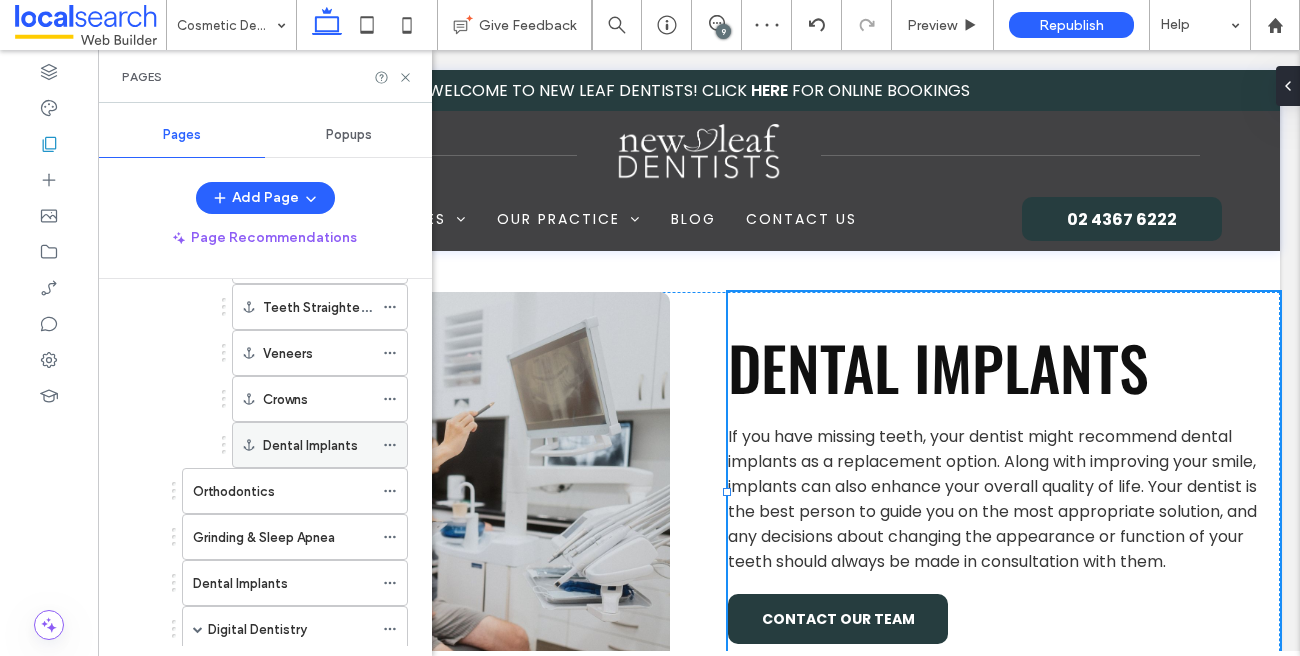 scroll, scrollTop: 5427, scrollLeft: 0, axis: vertical 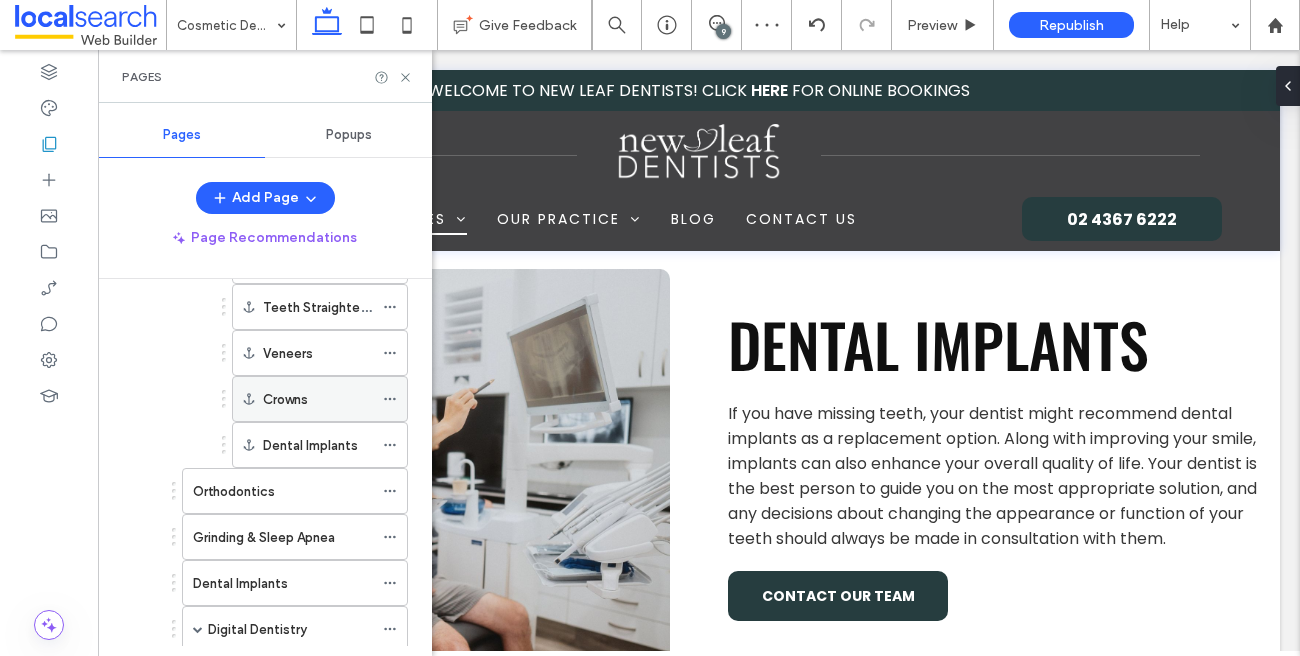 click on "Crowns" at bounding box center (318, 399) 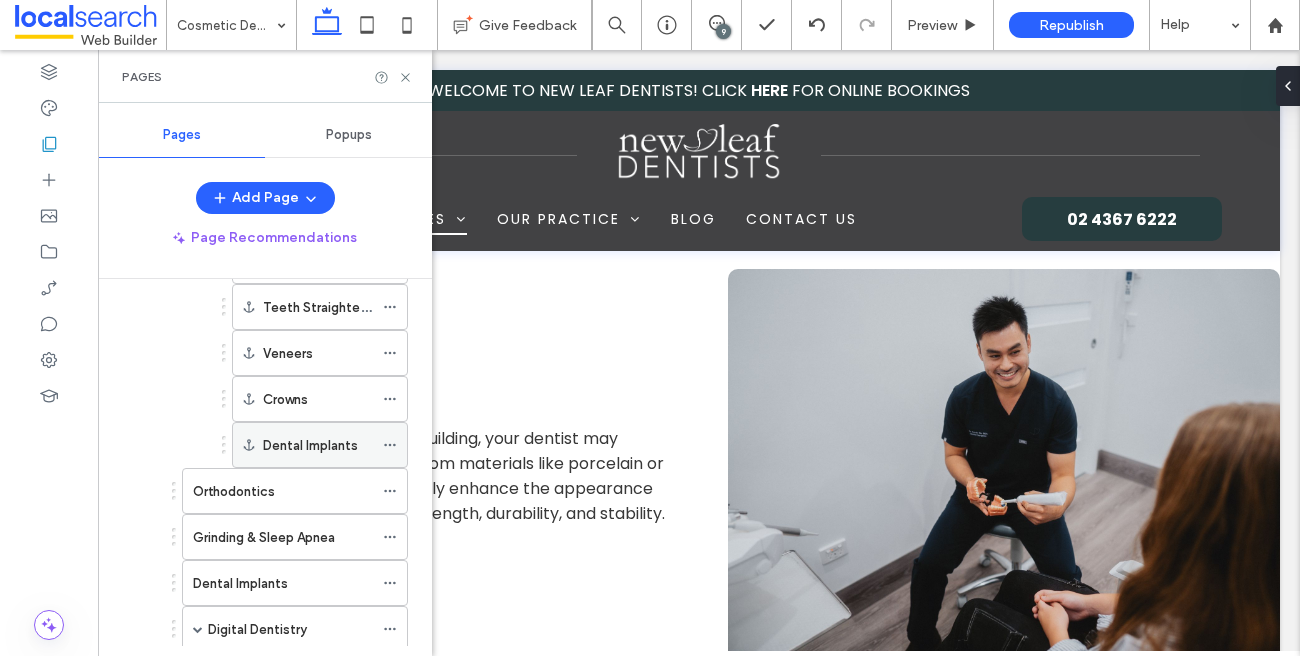 click on "Dental Implants" at bounding box center (310, 445) 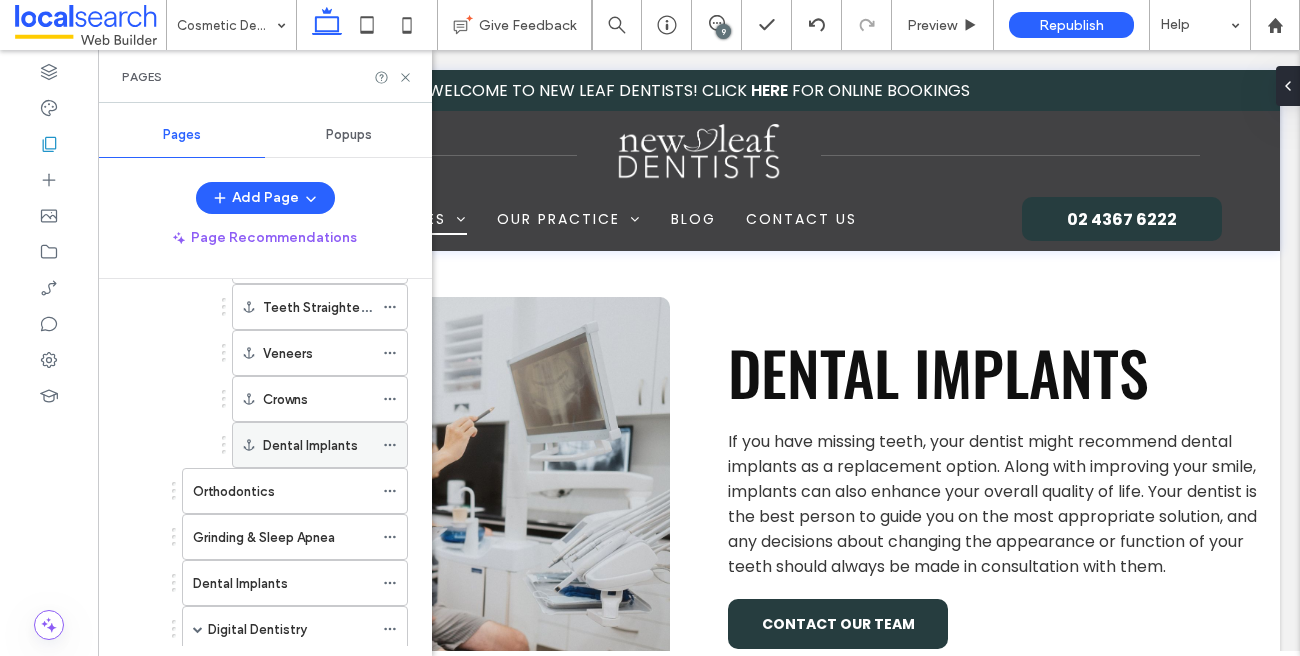 scroll, scrollTop: 5427, scrollLeft: 0, axis: vertical 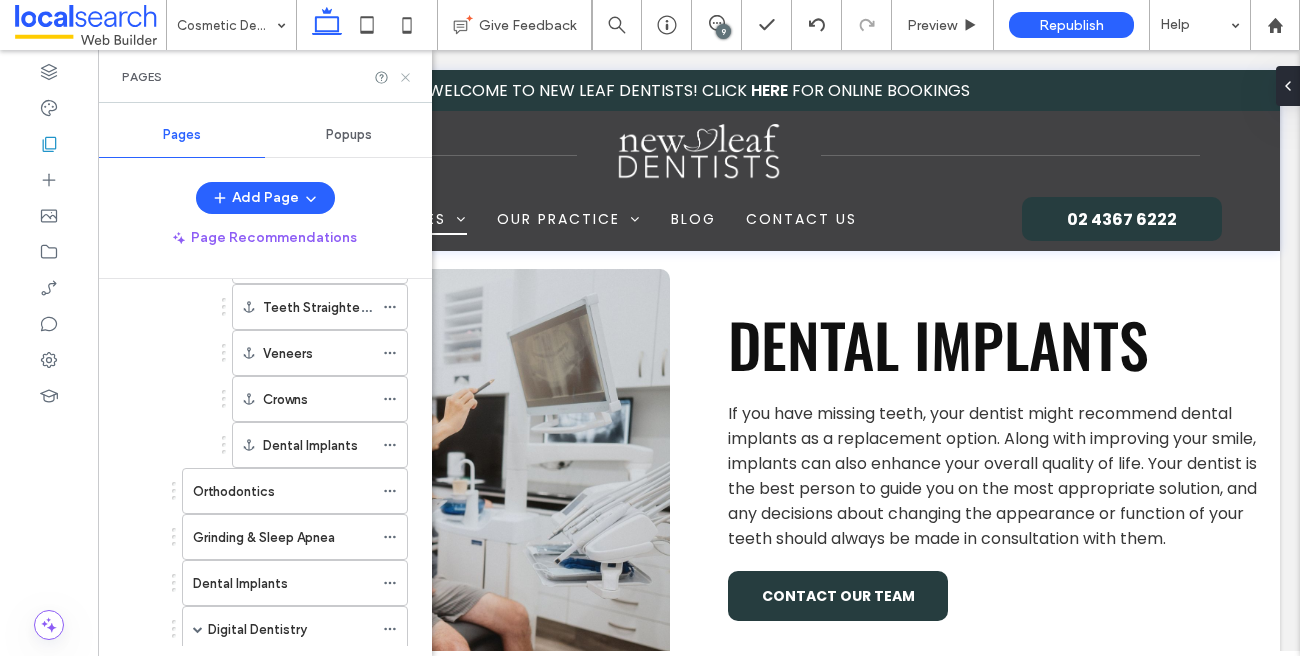 click 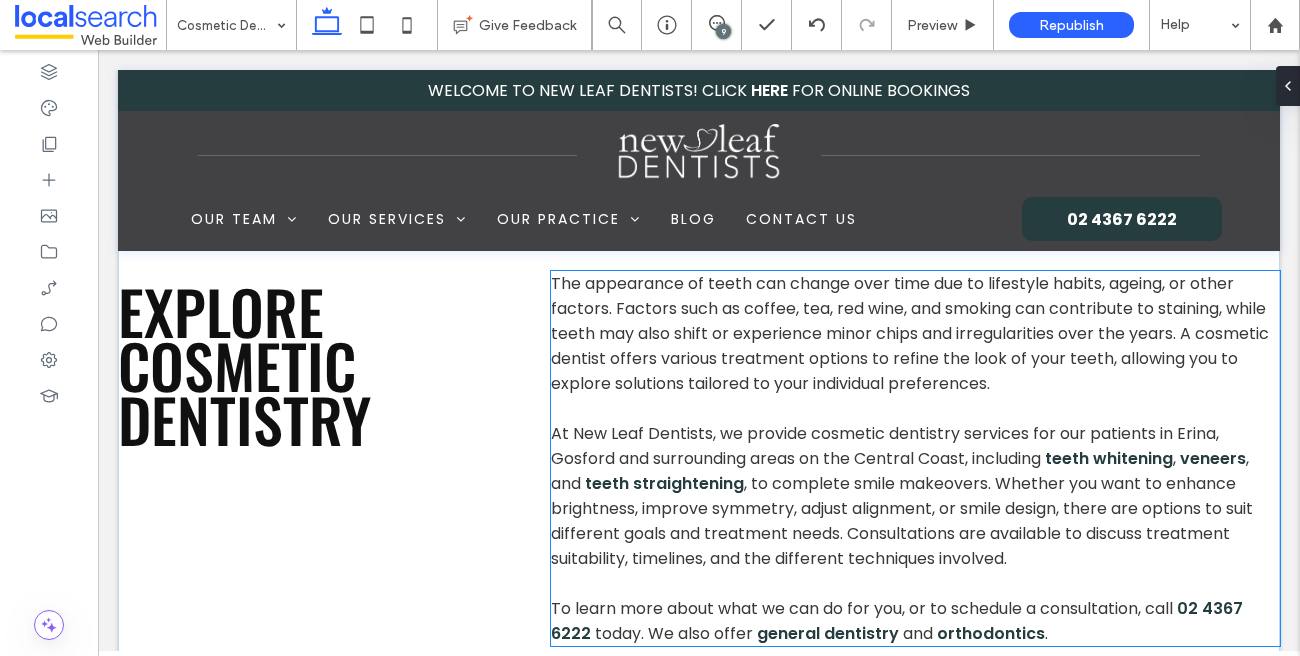 scroll, scrollTop: 1002, scrollLeft: 0, axis: vertical 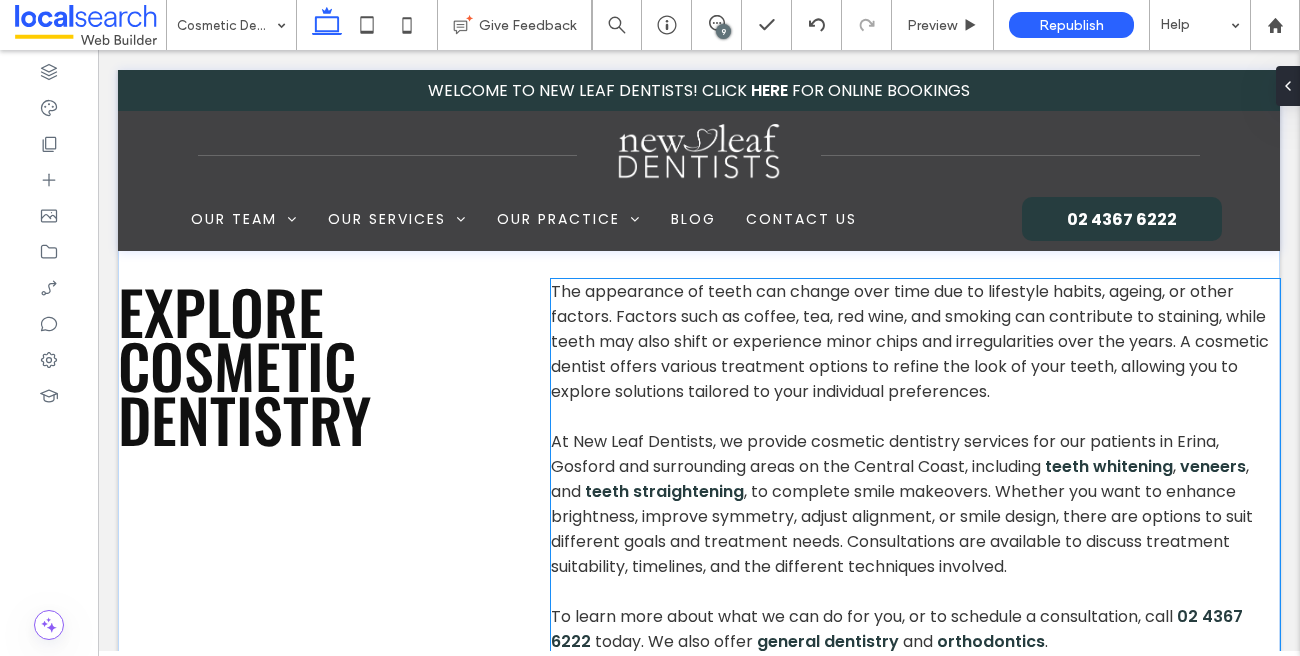 click at bounding box center (915, 416) 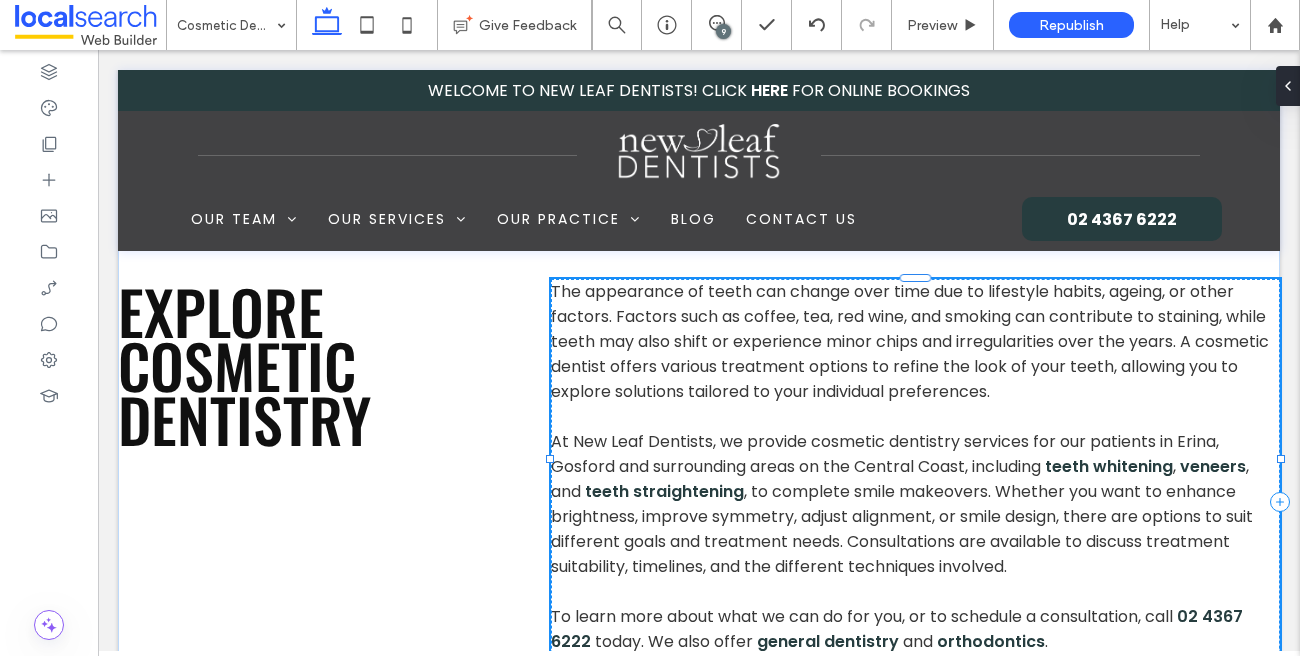 click on "The appearance of teeth can change over time due to lifestyle habits, ageing, or other factors. Factors such as coffee, tea, red wine, and smoking can contribute to staining, while teeth may also shift or experience minor chips and irregularities over the years. A cosmetic dentist offers various treatment options to refine the look of your teeth, allowing you to explore solutions tailored to your individual preferences. At New Leaf Dentists, we provide cosmetic dentistry services for our patients in [CITY], [CITY] and surrounding areas on the Central Coast, including
teeth whitening ,
veneers , and
teeth straightening , to complete smile makeovers. Whether you want to enhance brightness, improve symmetry, adjust alignment, or smile design, there are options to suit different goals and treatment needs. Consultations are available to discuss treatment suitability, timelines, and the different techniques involved. To learn more about what we can do for you, or to schedule a consultation, call" at bounding box center (915, 466) 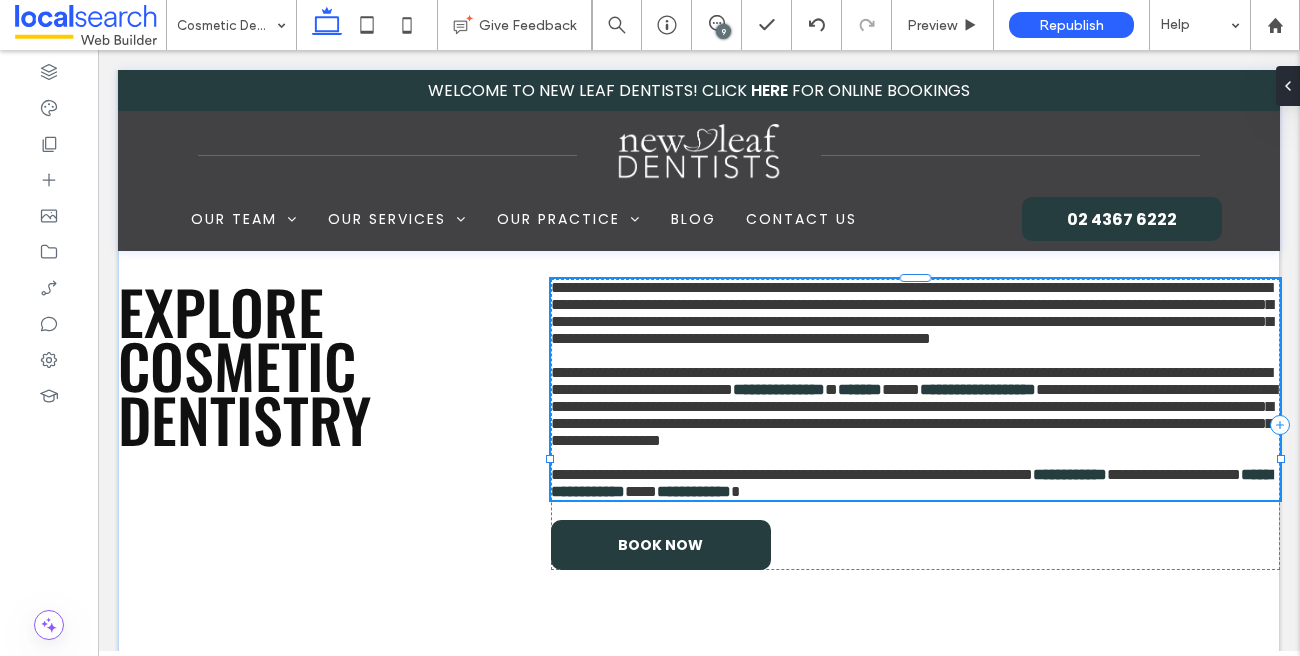 type on "*******" 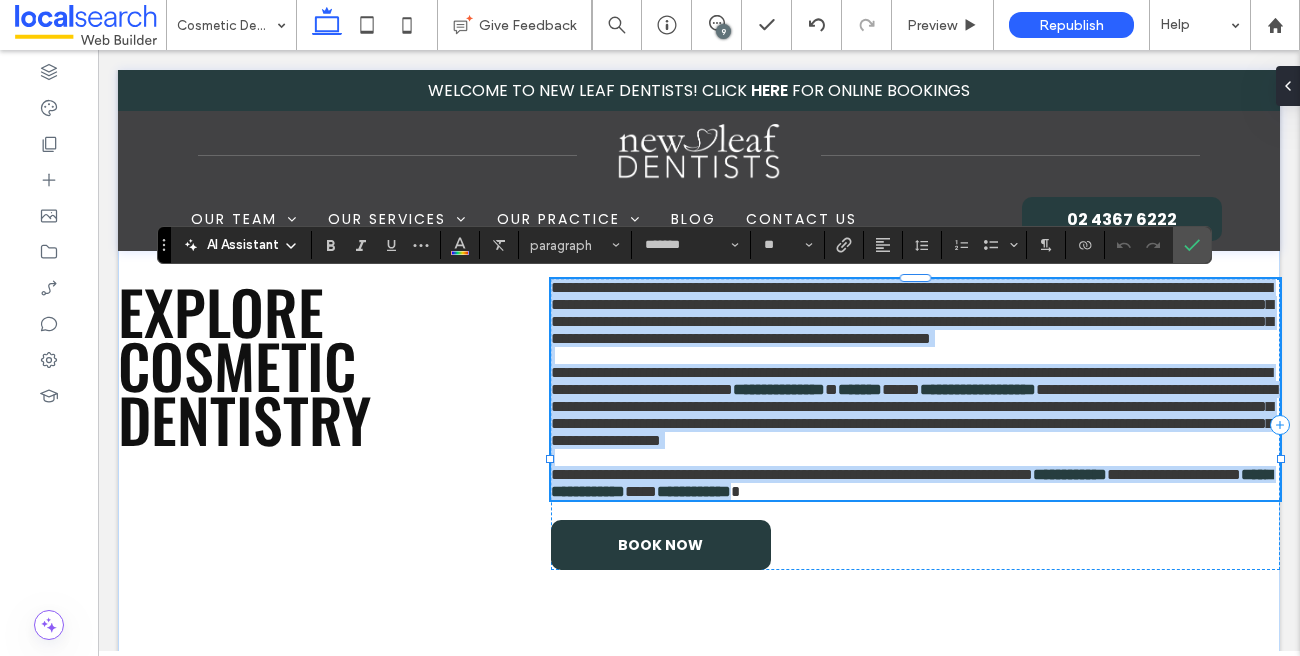 click at bounding box center [915, 355] 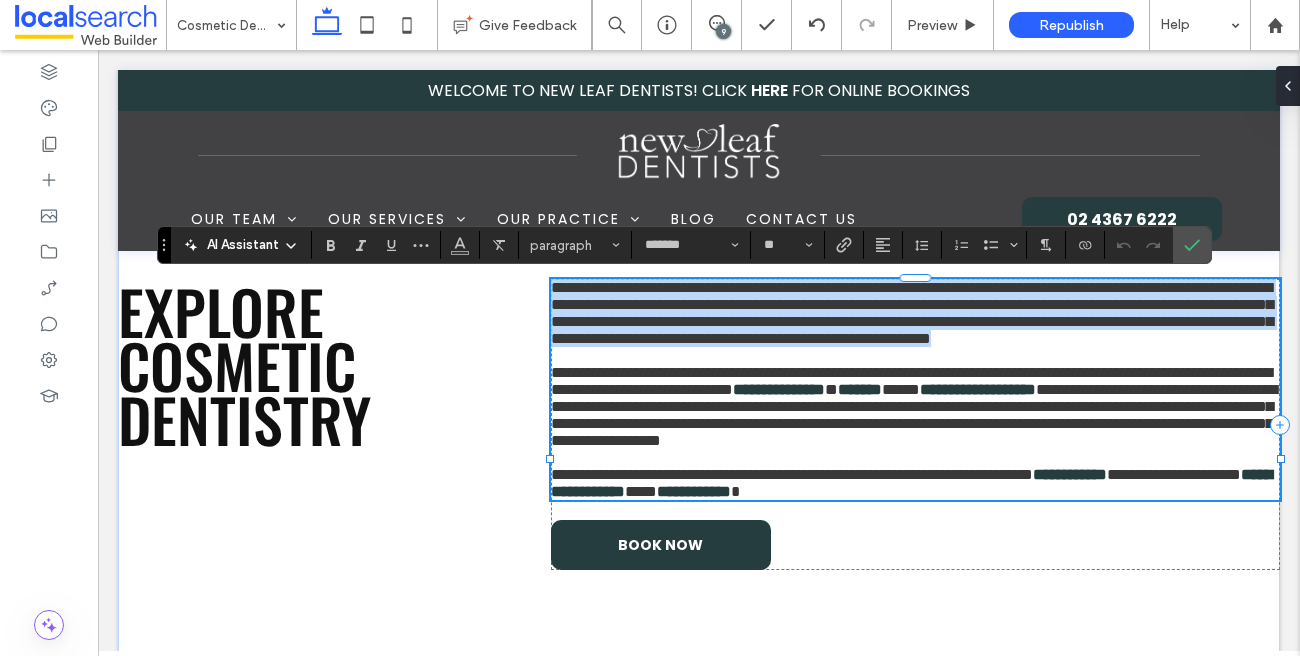 drag, startPoint x: 1012, startPoint y: 398, endPoint x: 547, endPoint y: 296, distance: 476.05566 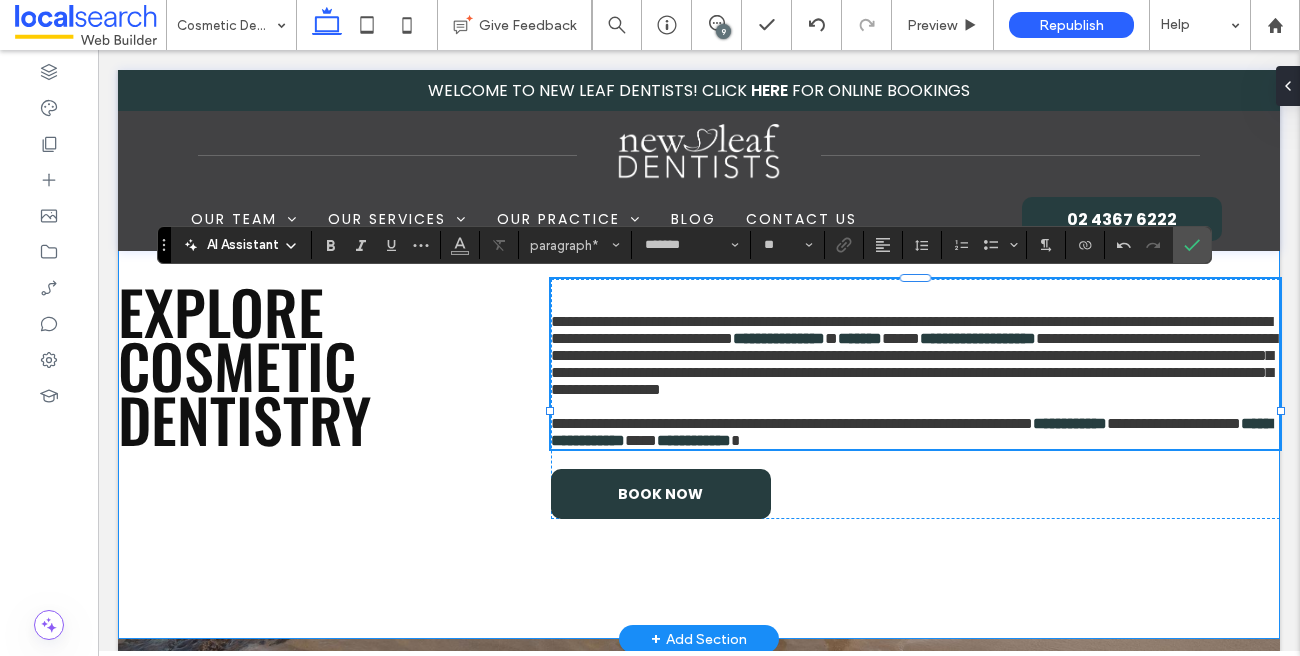 click on "**********" at bounding box center (699, 399) 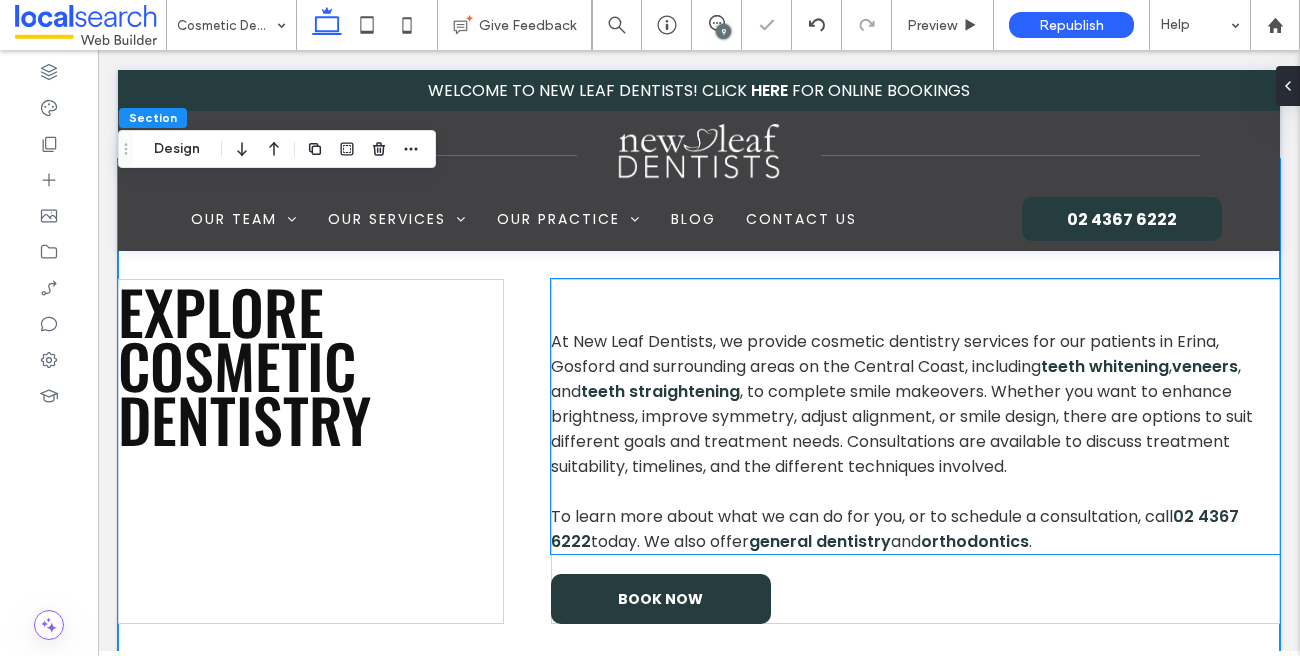 click on "At New Leaf Dentists, we provide cosmetic dentistry services for our patients in Erina, Gosford and surrounding areas on the Central Coast, including" at bounding box center (885, 354) 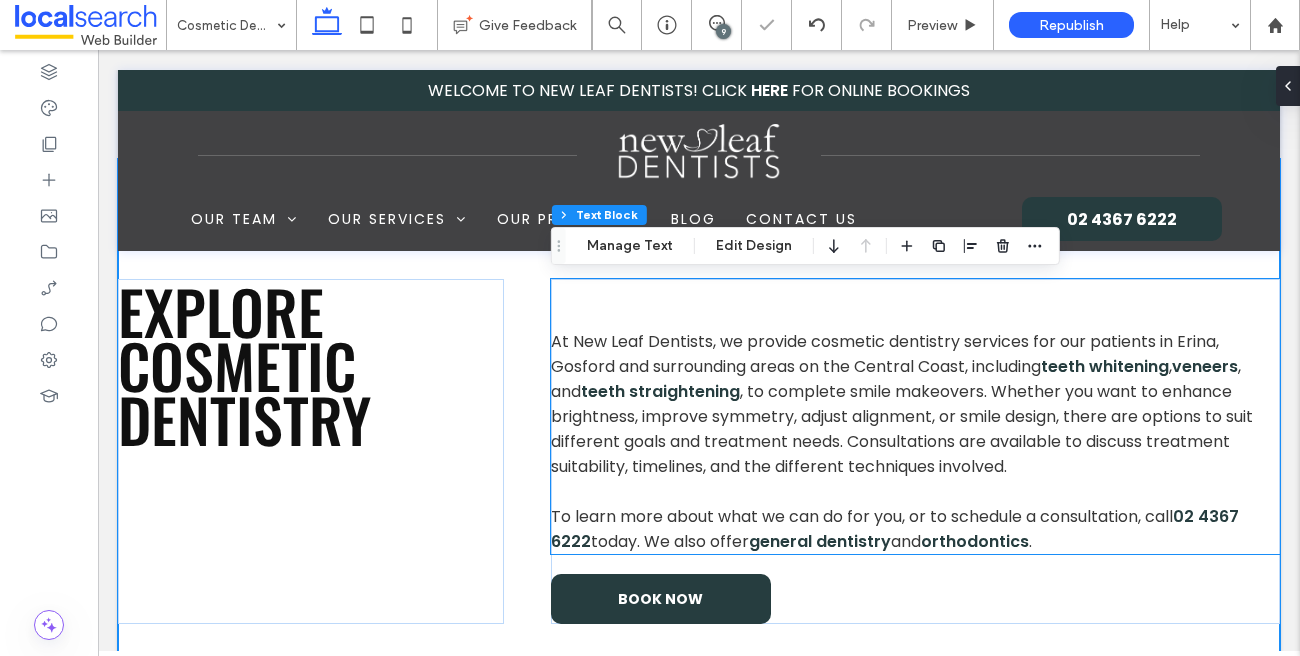 click on "At New Leaf Dentists, we provide cosmetic dentistry services for our patients in Erina, Gosford and surrounding areas on the Central Coast, including" at bounding box center [885, 354] 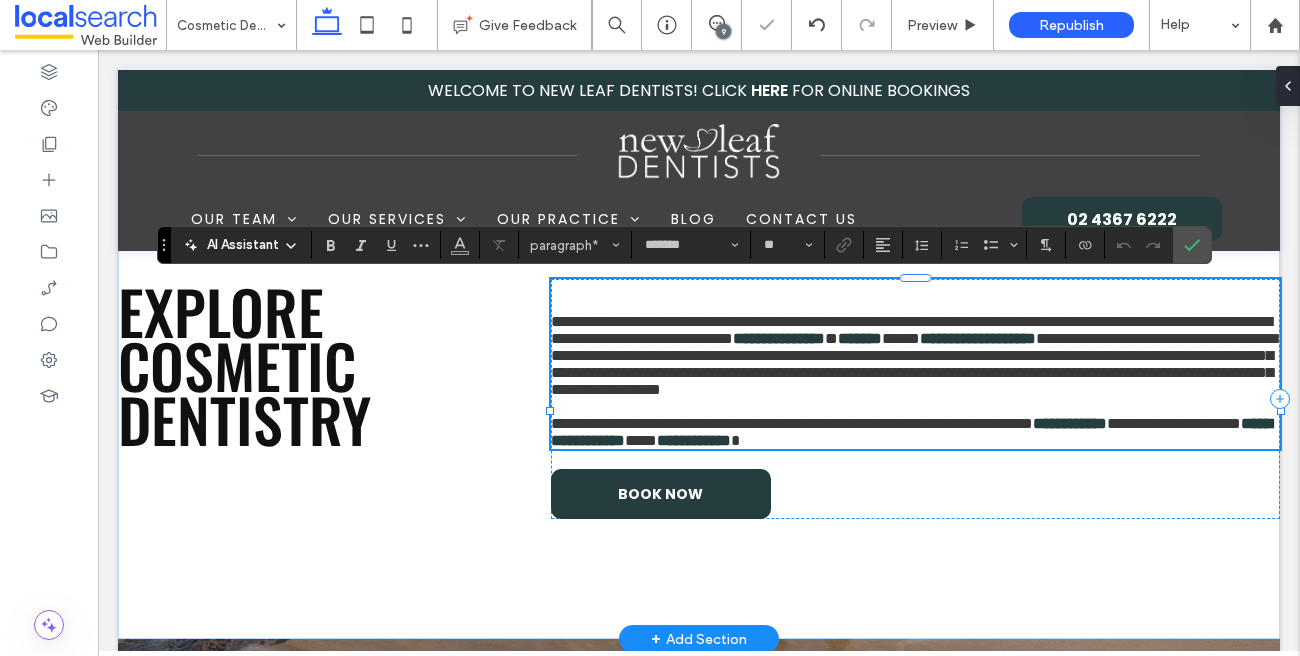 click on "**********" at bounding box center (911, 330) 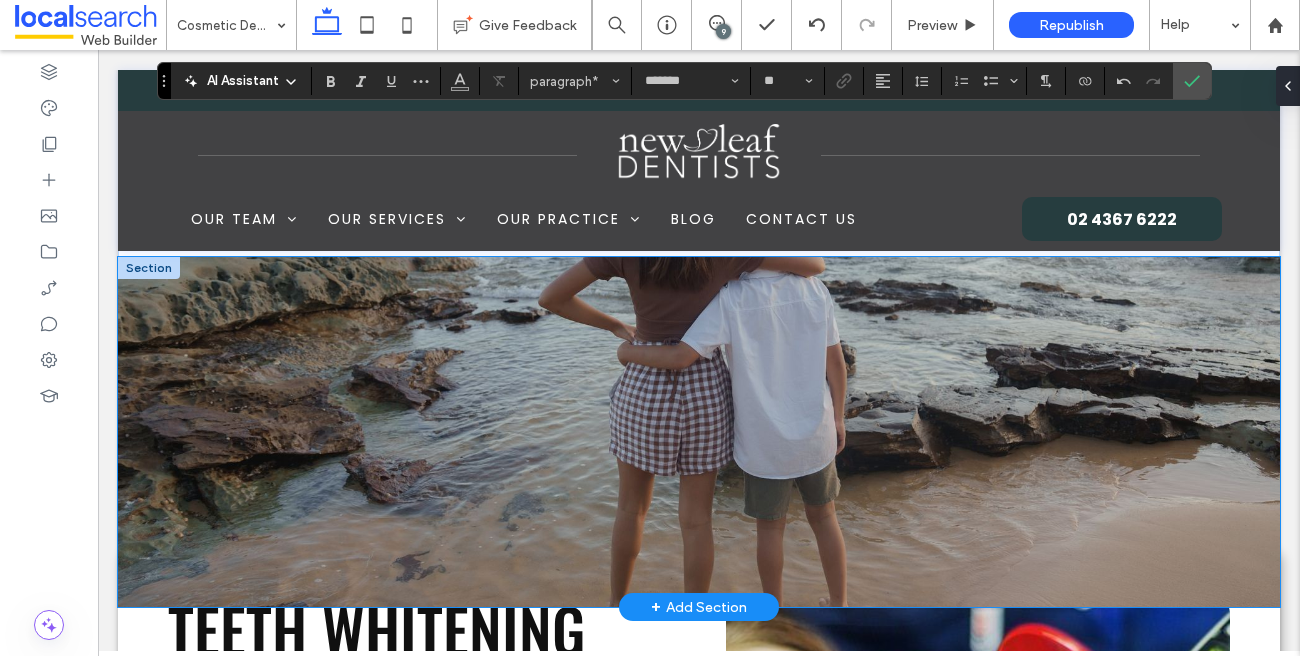 scroll, scrollTop: 1360, scrollLeft: 0, axis: vertical 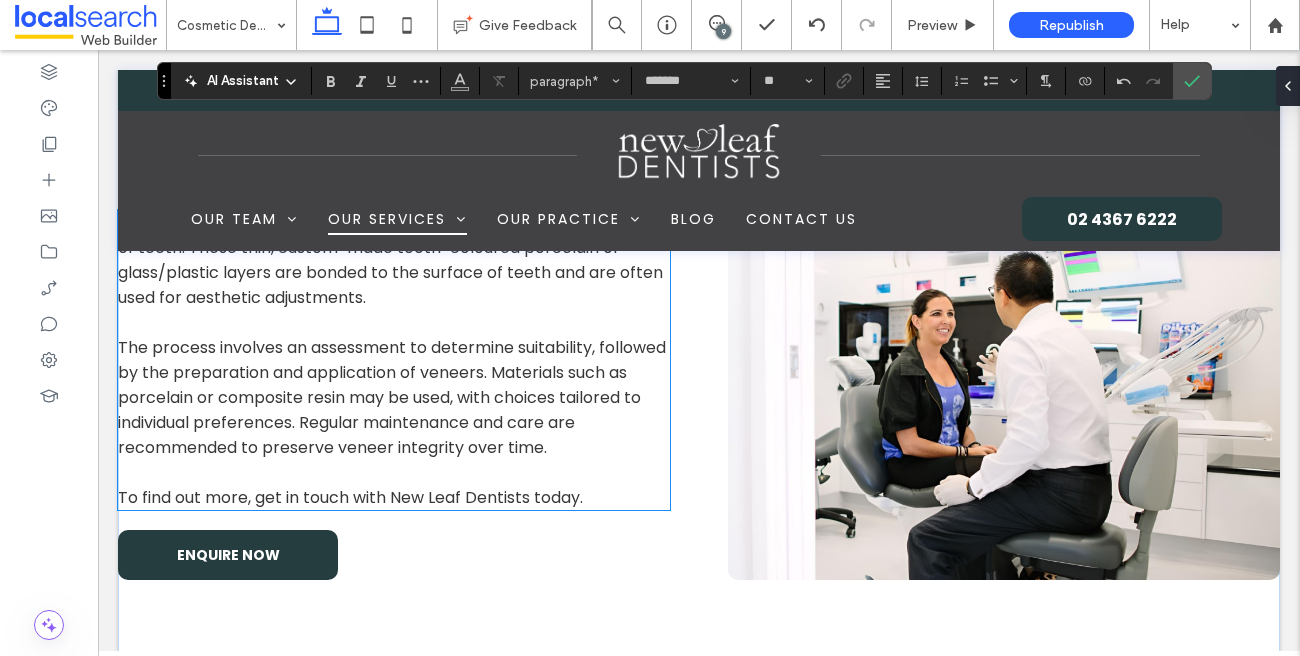 click on "The process involves an assessment to determine suitability, followed by the preparation and application of veneers. Materials such as porcelain or composite resin may be used, with choices tailored to individual preferences. Regular maintenance and care are recommended to preserve veneer integrity over time." at bounding box center (392, 397) 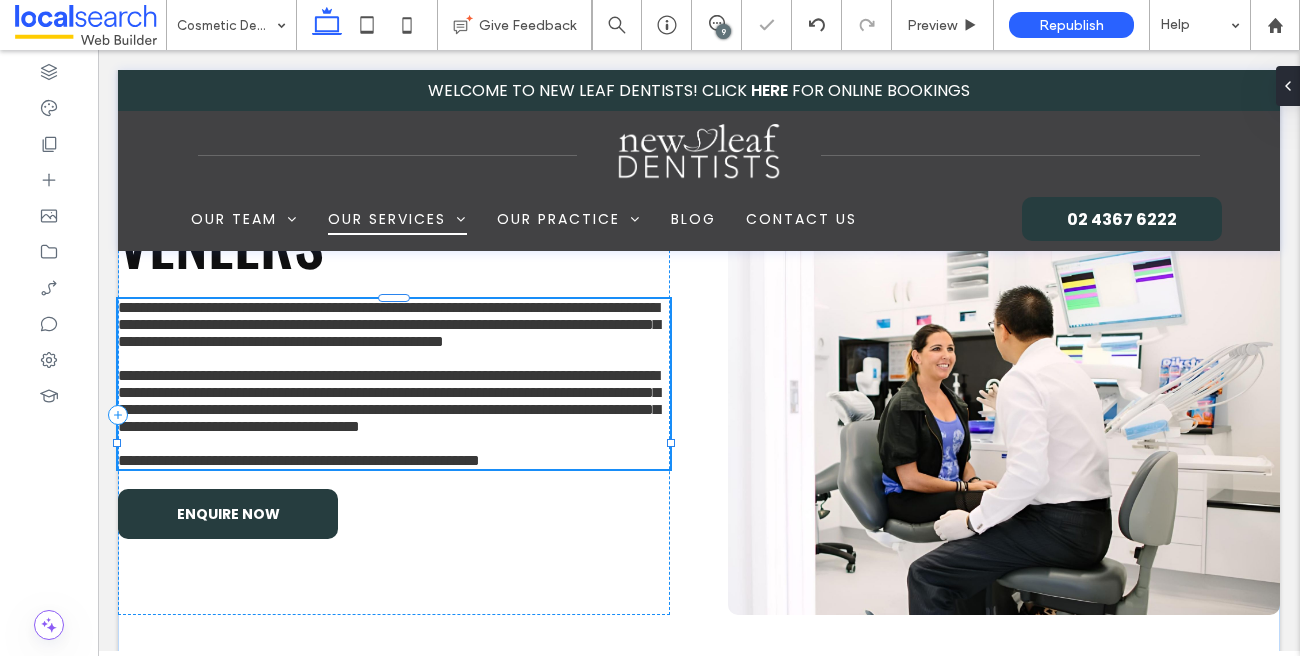 type on "*******" 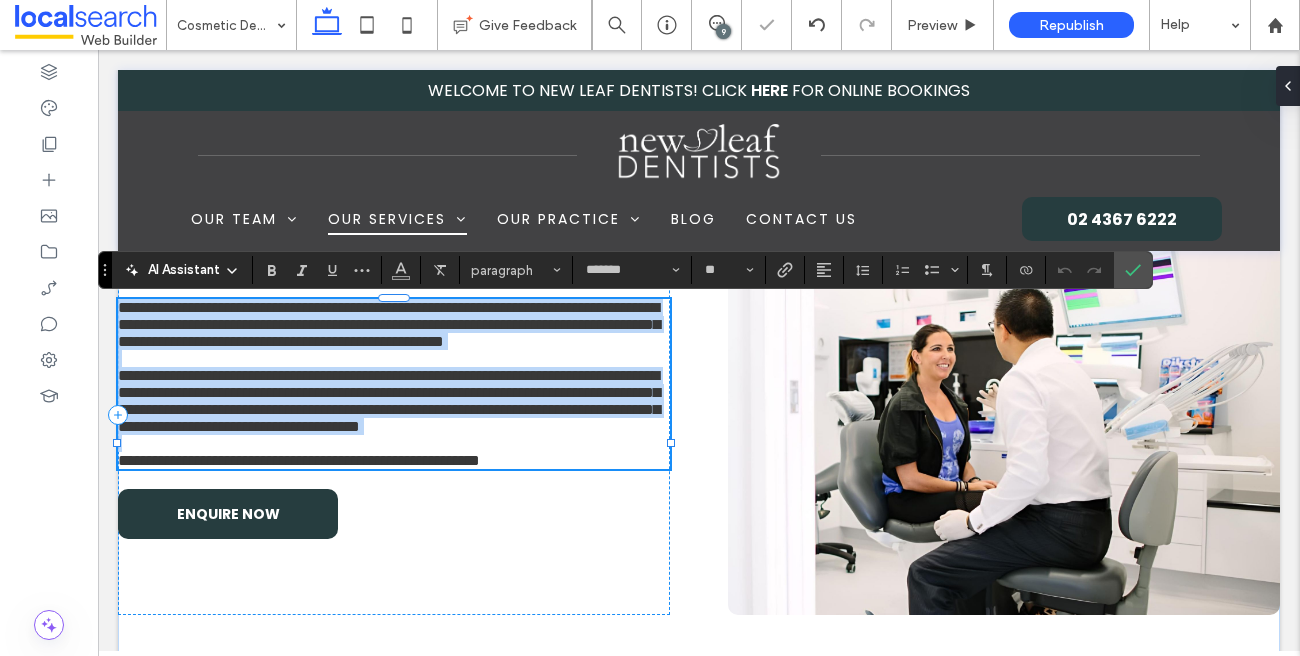 click on "**********" at bounding box center [389, 401] 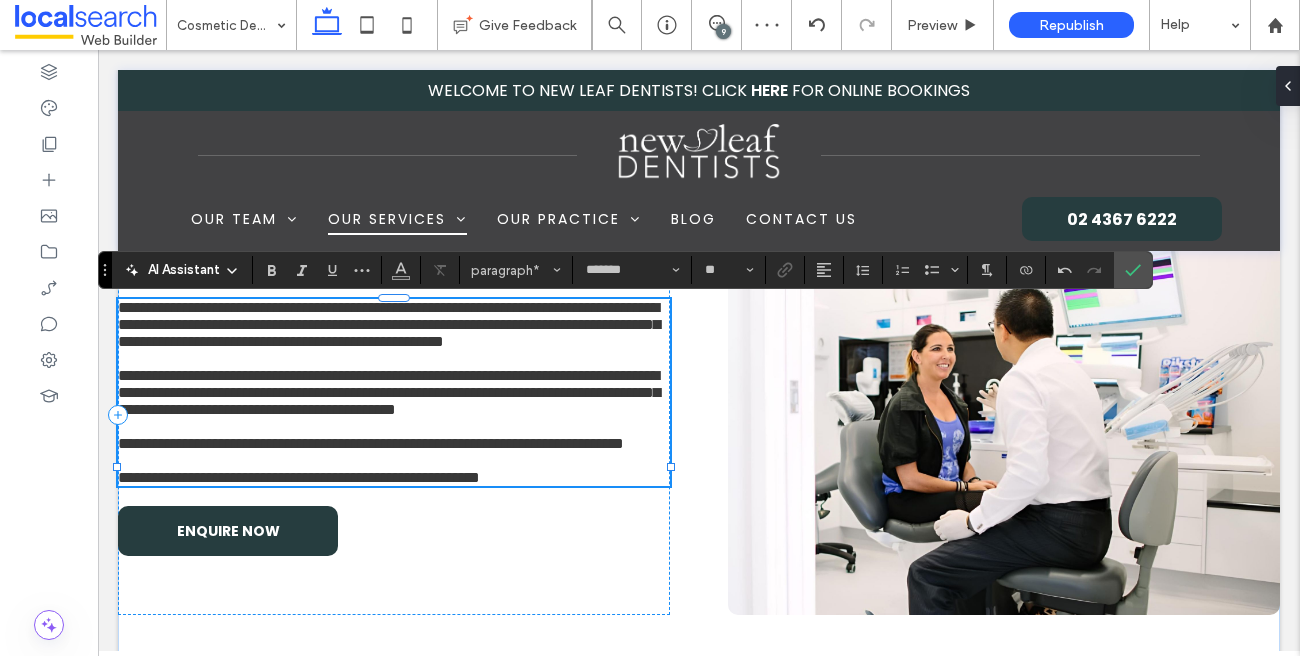 click at bounding box center (117, 467) 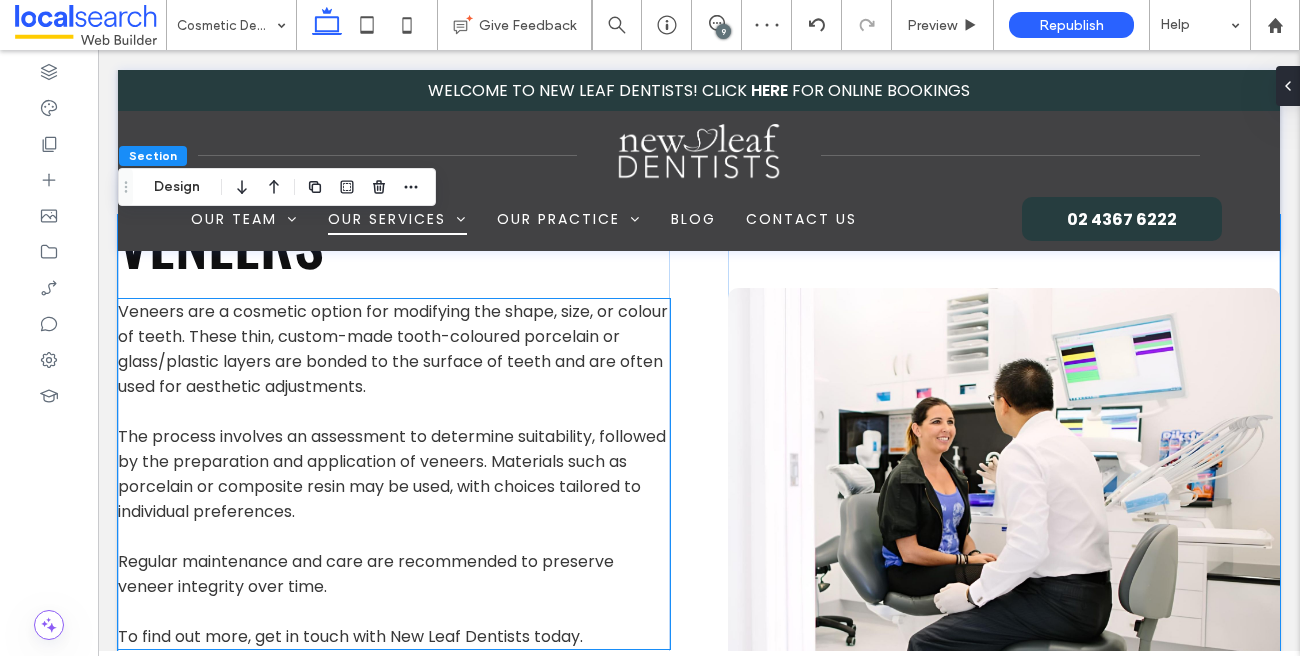 click on "To find out more, get in touch with New Leaf Dentists today." at bounding box center [350, 636] 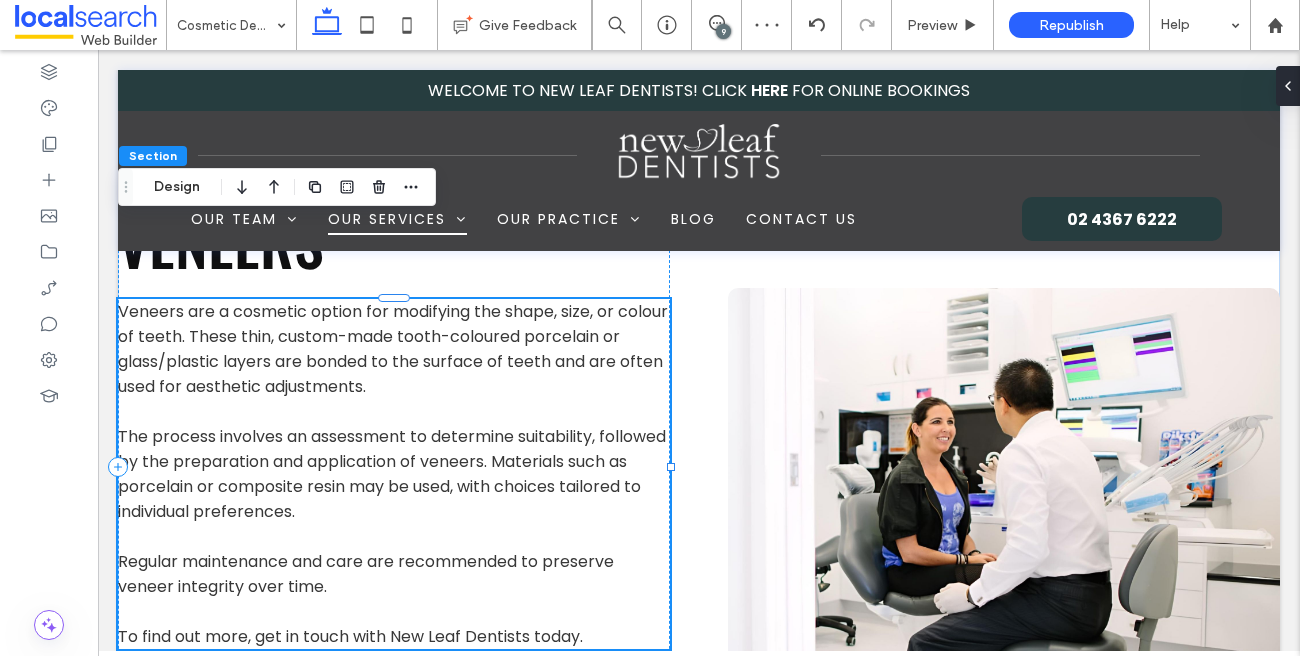 click on "Veneers are a cosmetic option for modifying the shape, size, or colour of teeth. These thin, custom-made tooth-coloured porcelain or glass/plastic layers are bonded to the surface of teeth and are often used for aesthetic adjustments. The process involves an assessment to determine suitability, followed by the preparation and application of veneers. Materials such as porcelain or composite resin may be used, with choices tailored to individual preferences.  ﻿ Regular maintenance and care are recommended to preserve veneer integrity over time. To find out more, get in touch with New Leaf Dentists today." at bounding box center [394, 474] 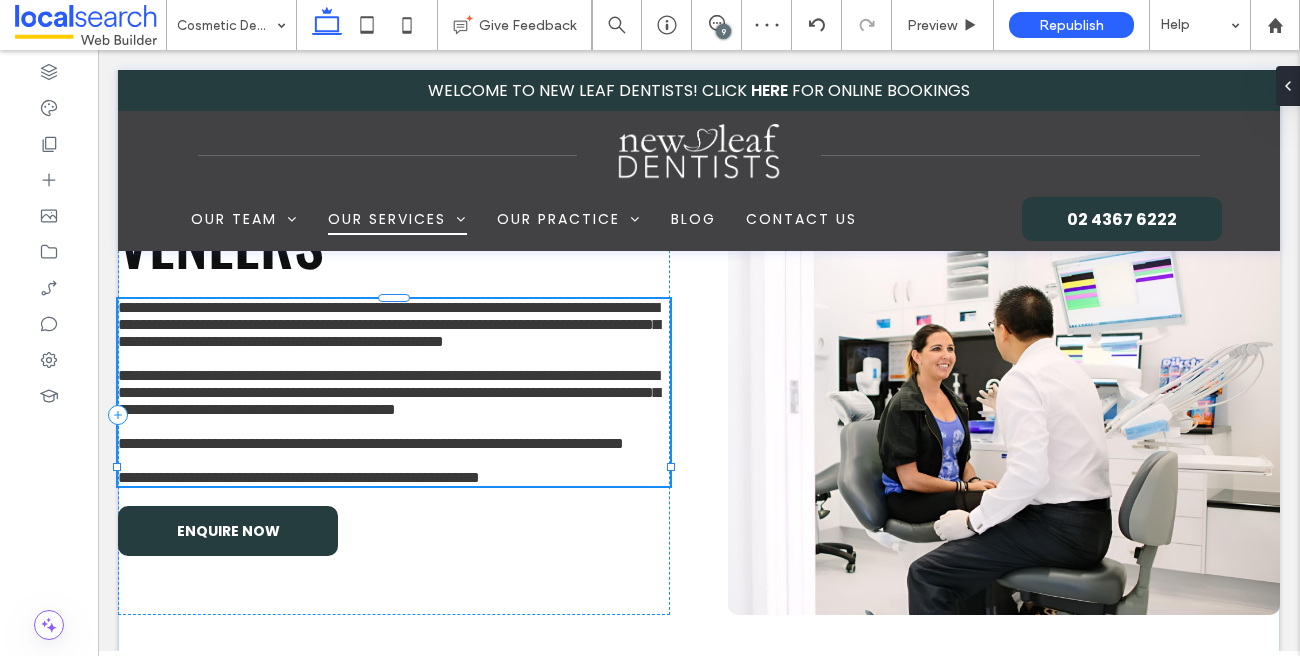 type on "*******" 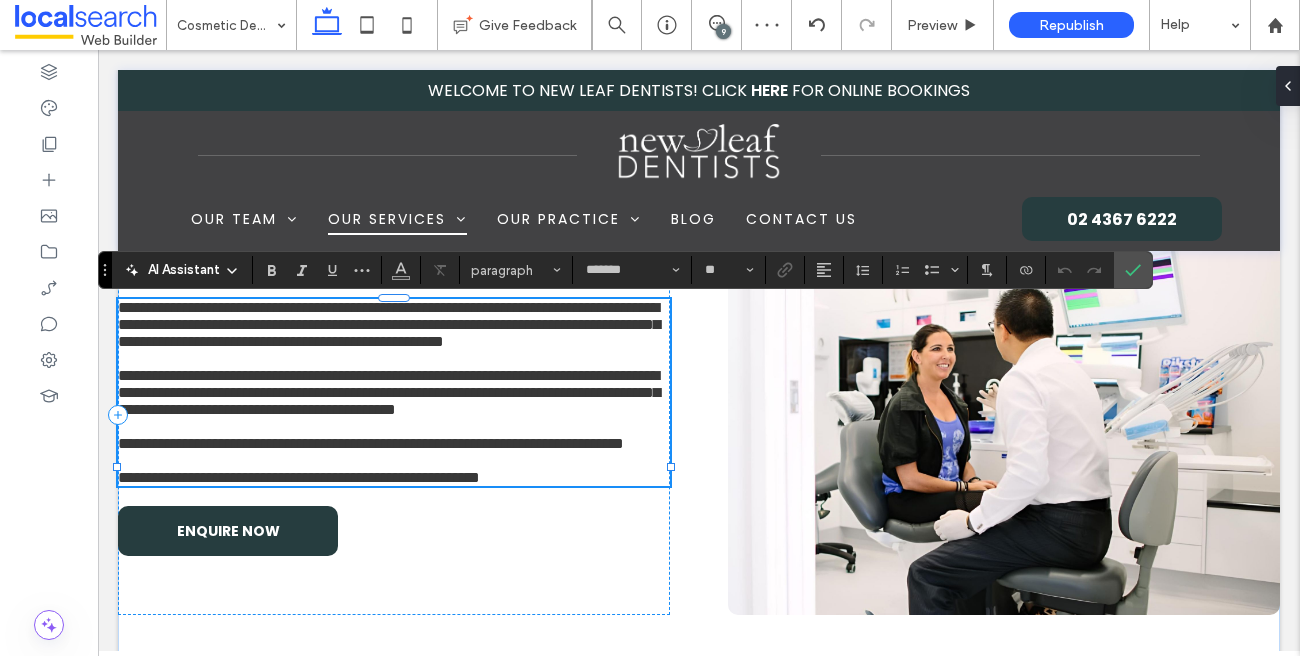 click on "**********" at bounding box center (299, 477) 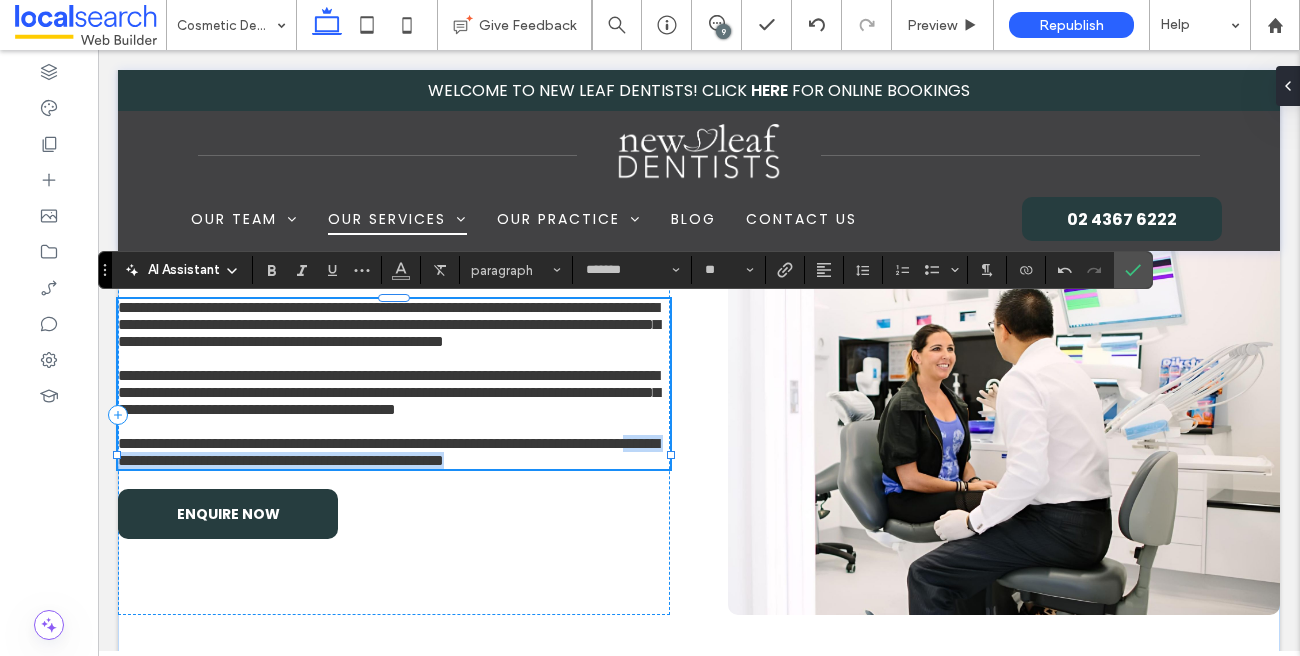 drag, startPoint x: 282, startPoint y: 603, endPoint x: 328, endPoint y: 584, distance: 49.76947 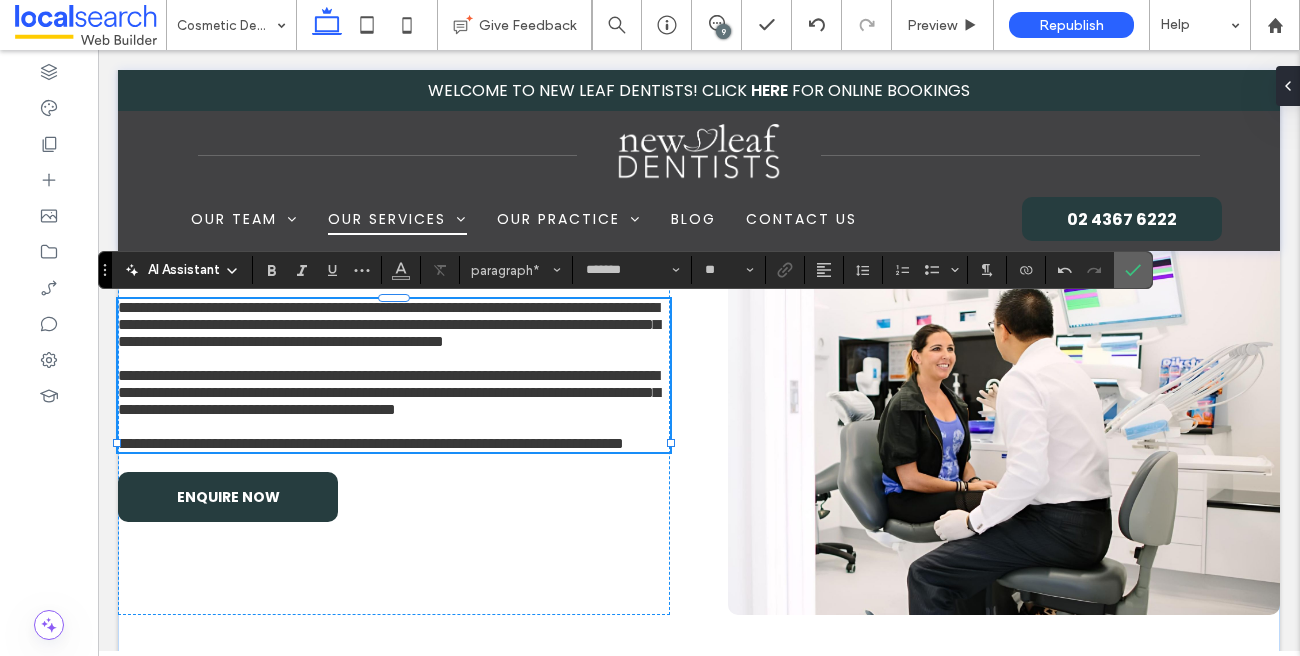 click 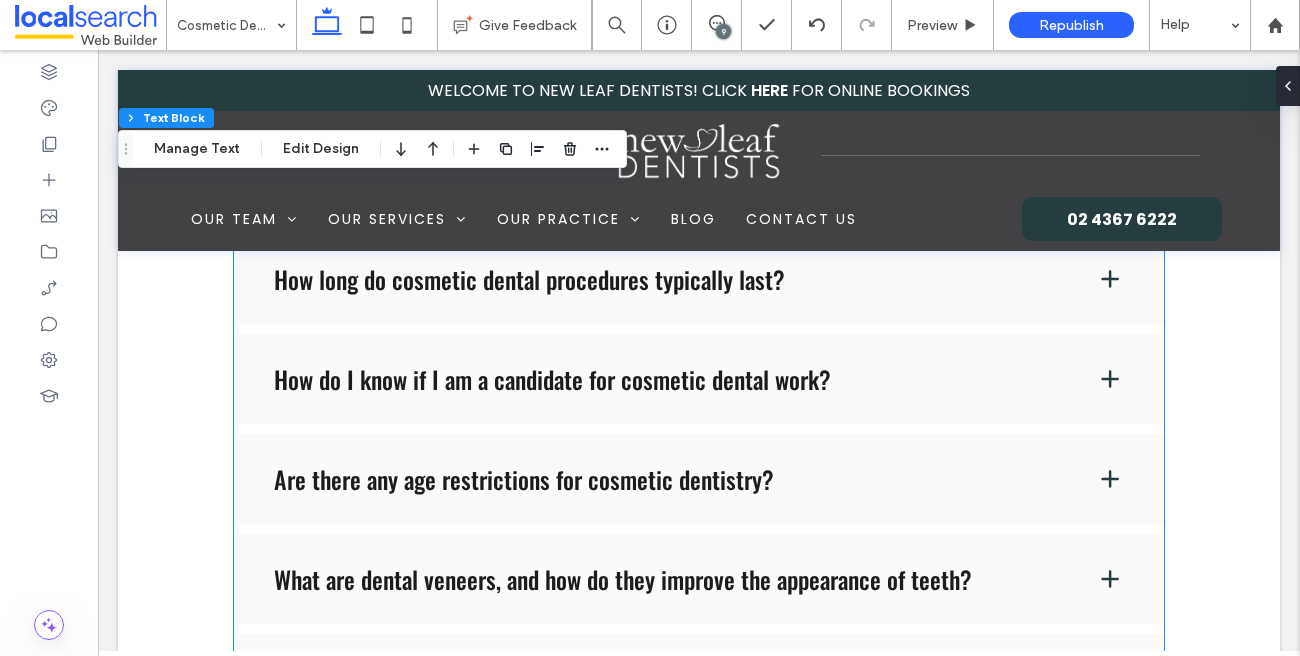 scroll, scrollTop: 5947, scrollLeft: 0, axis: vertical 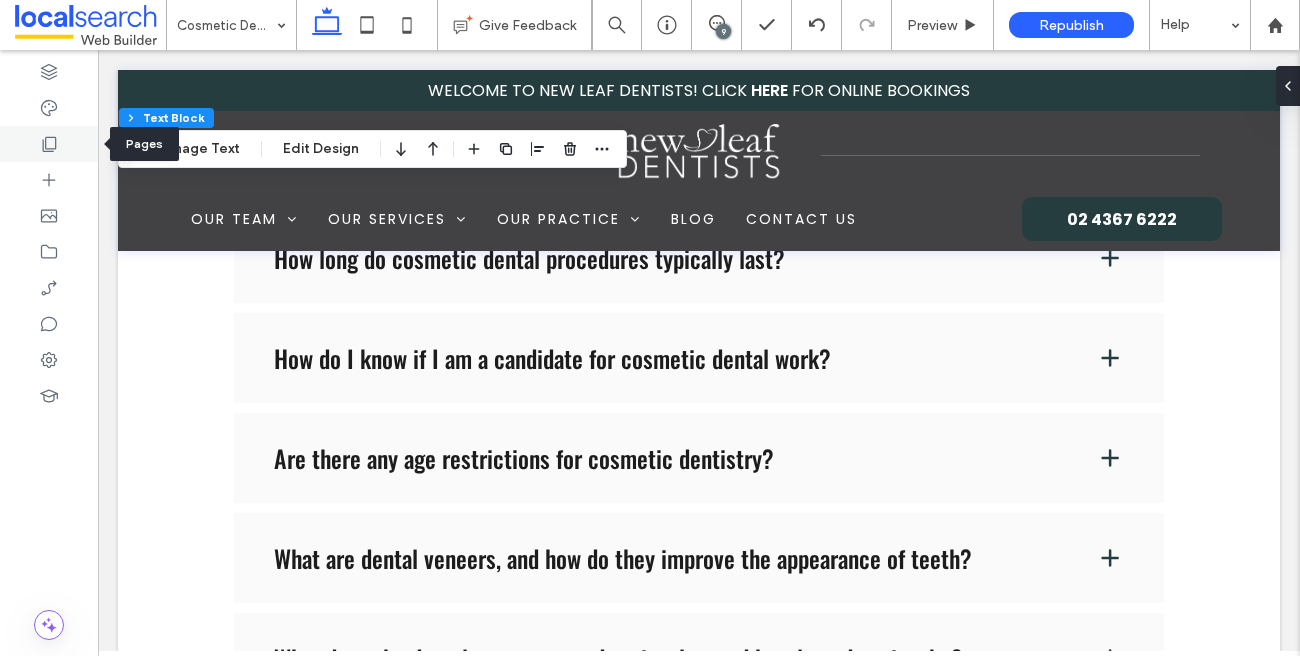 click 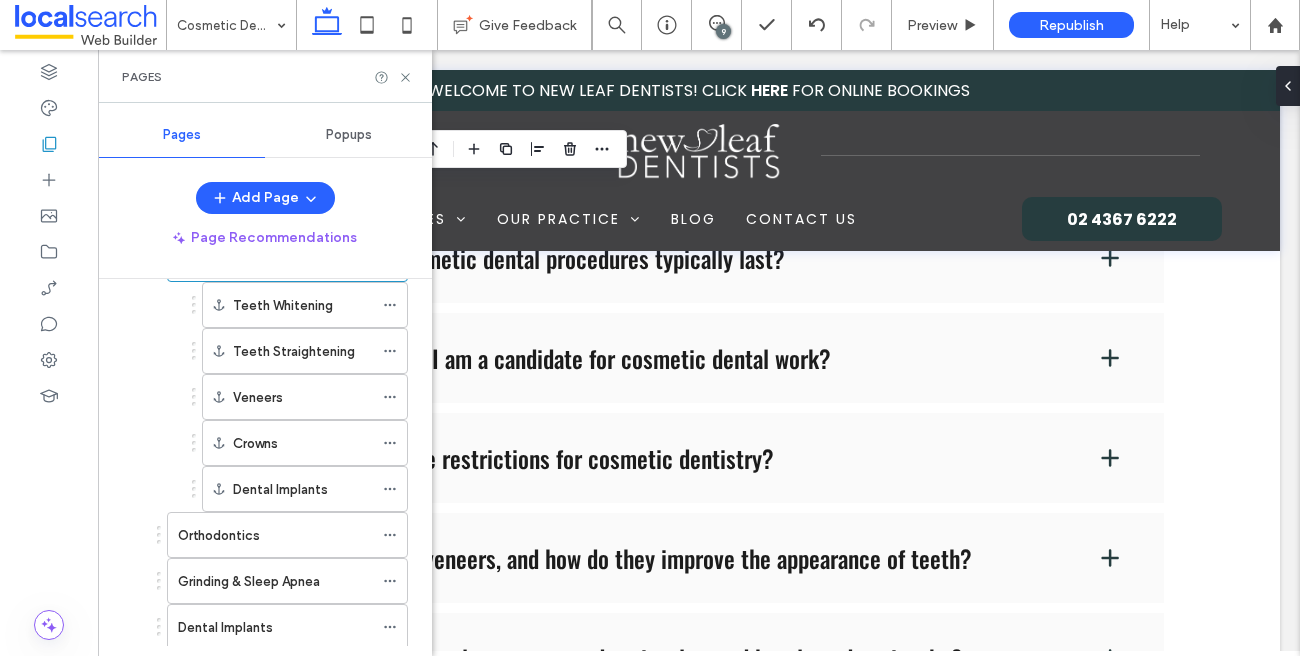 scroll, scrollTop: 615, scrollLeft: 0, axis: vertical 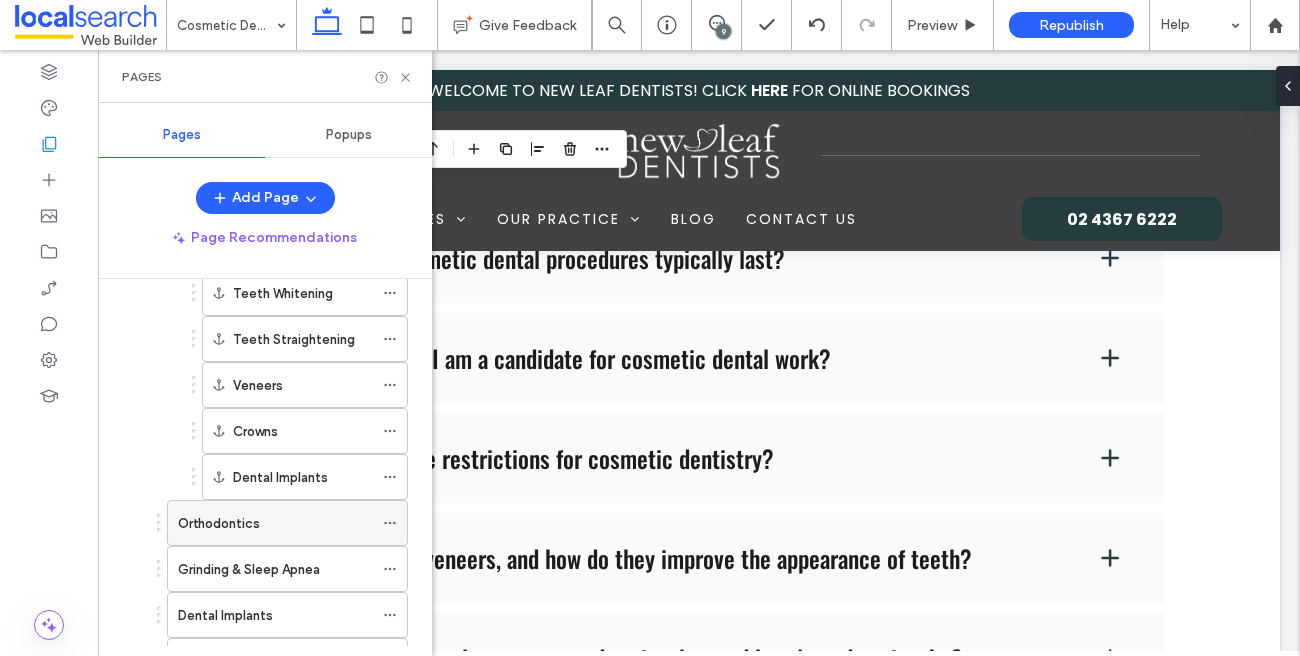 click on "Orthodontics" at bounding box center (219, 523) 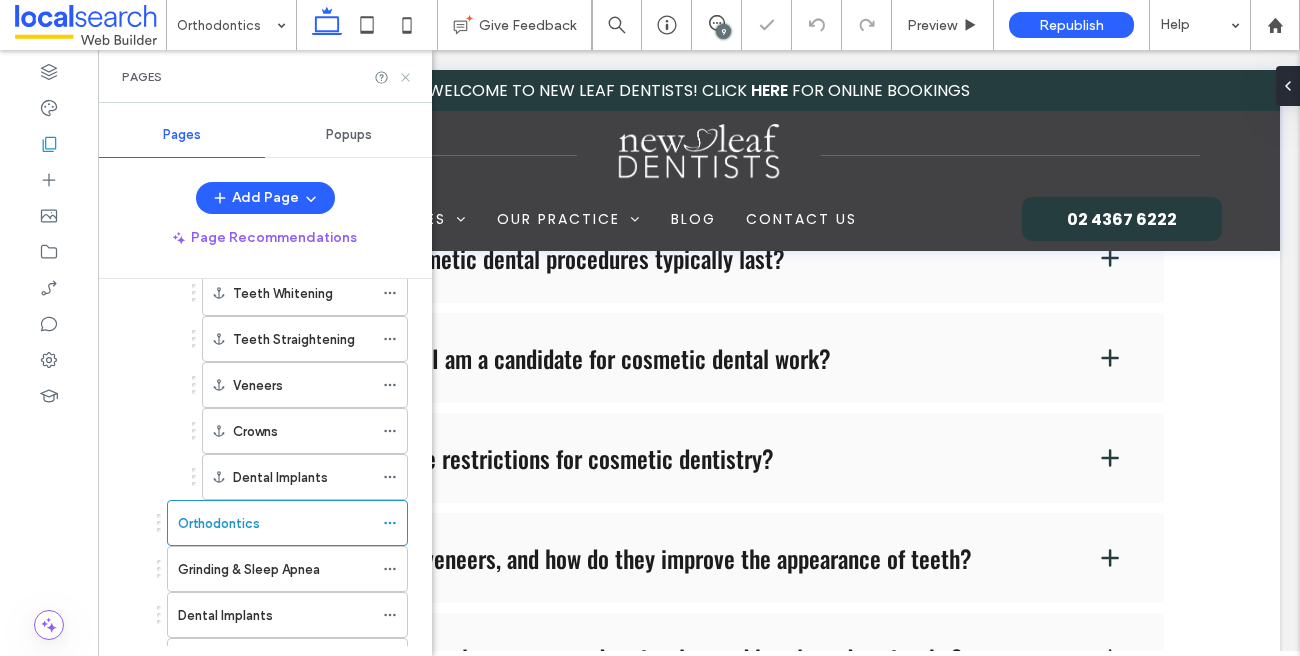 click 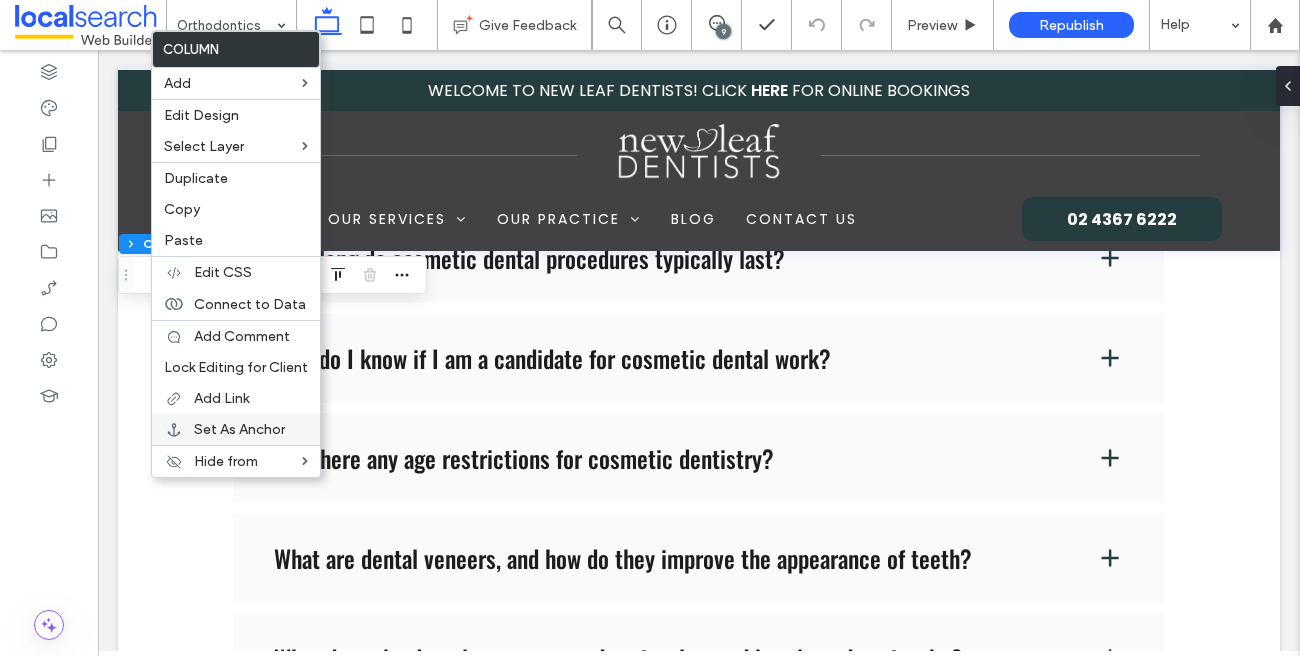 click on "Set As Anchor" at bounding box center (239, 429) 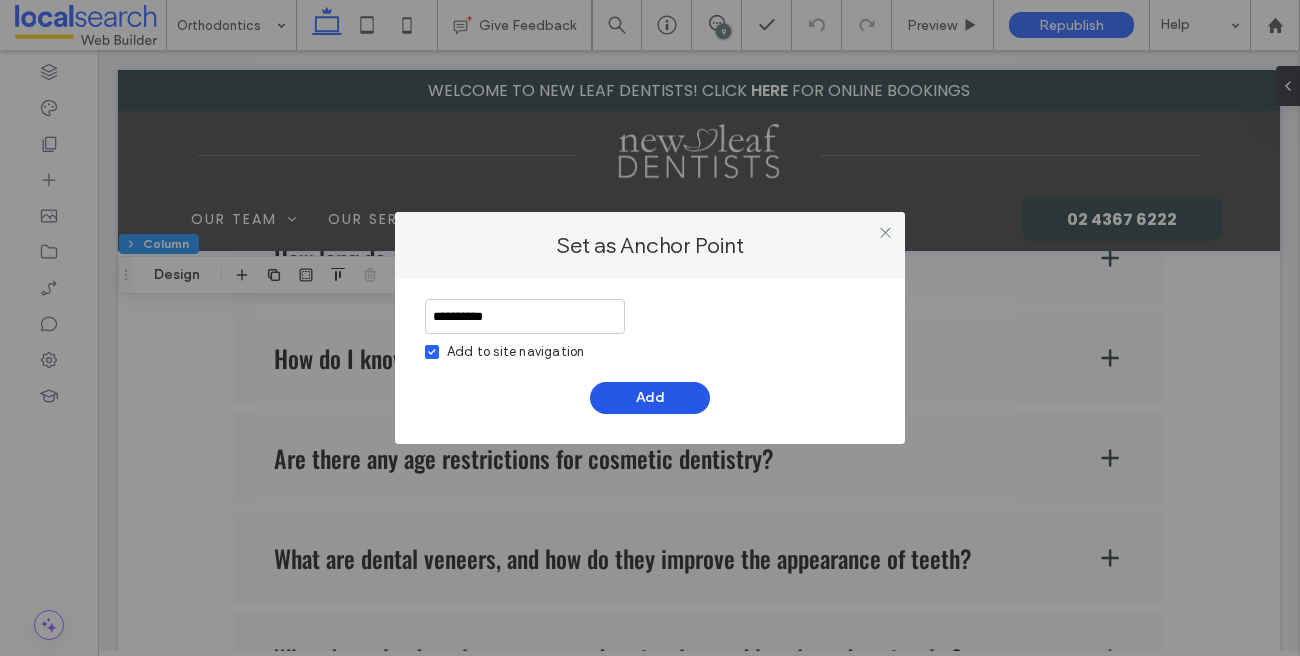 type on "**********" 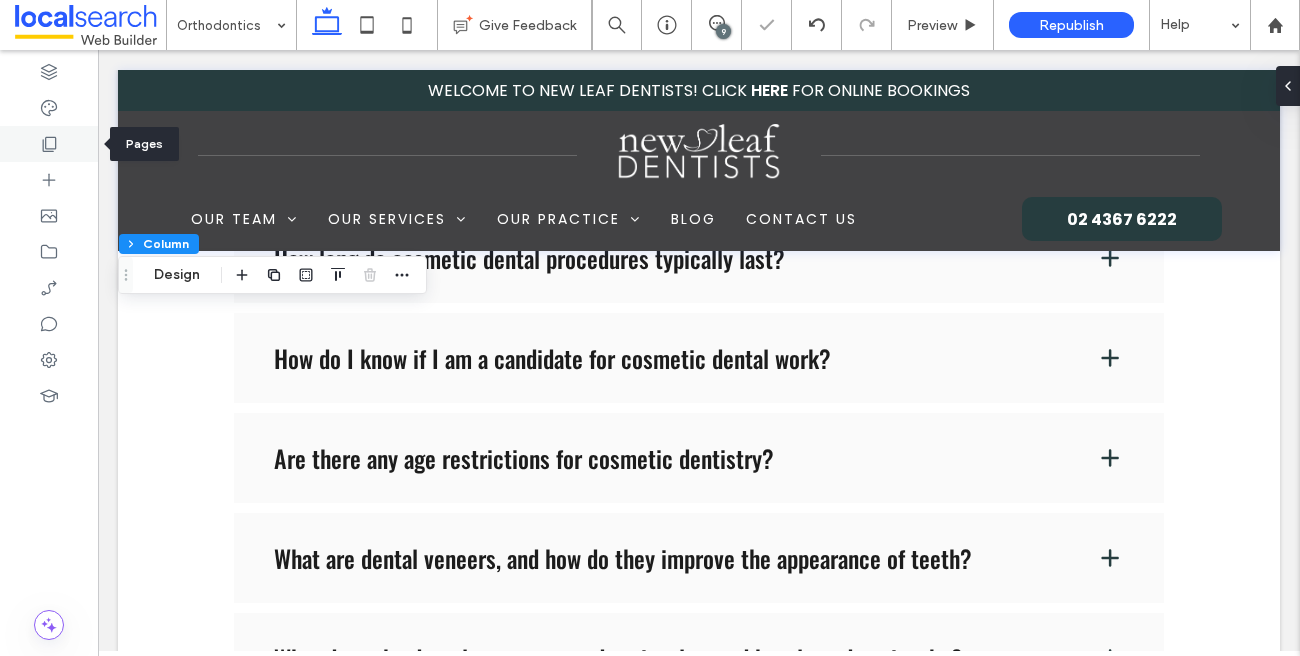 click 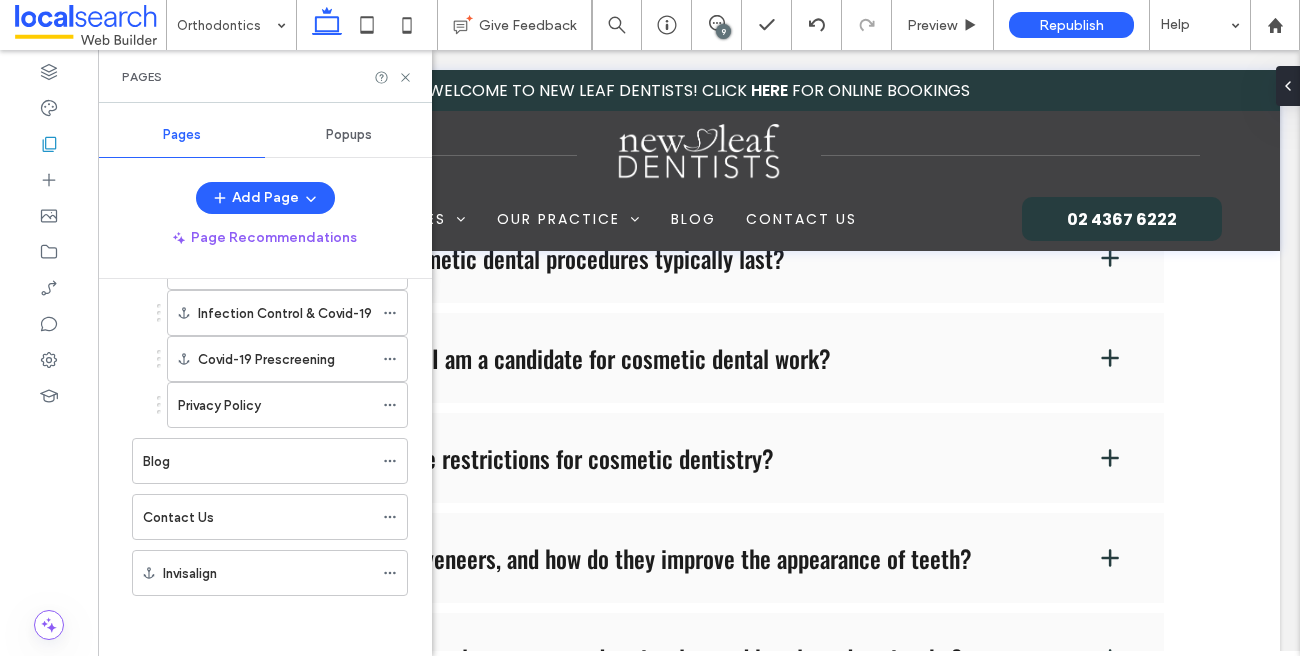 scroll, scrollTop: 1202, scrollLeft: 0, axis: vertical 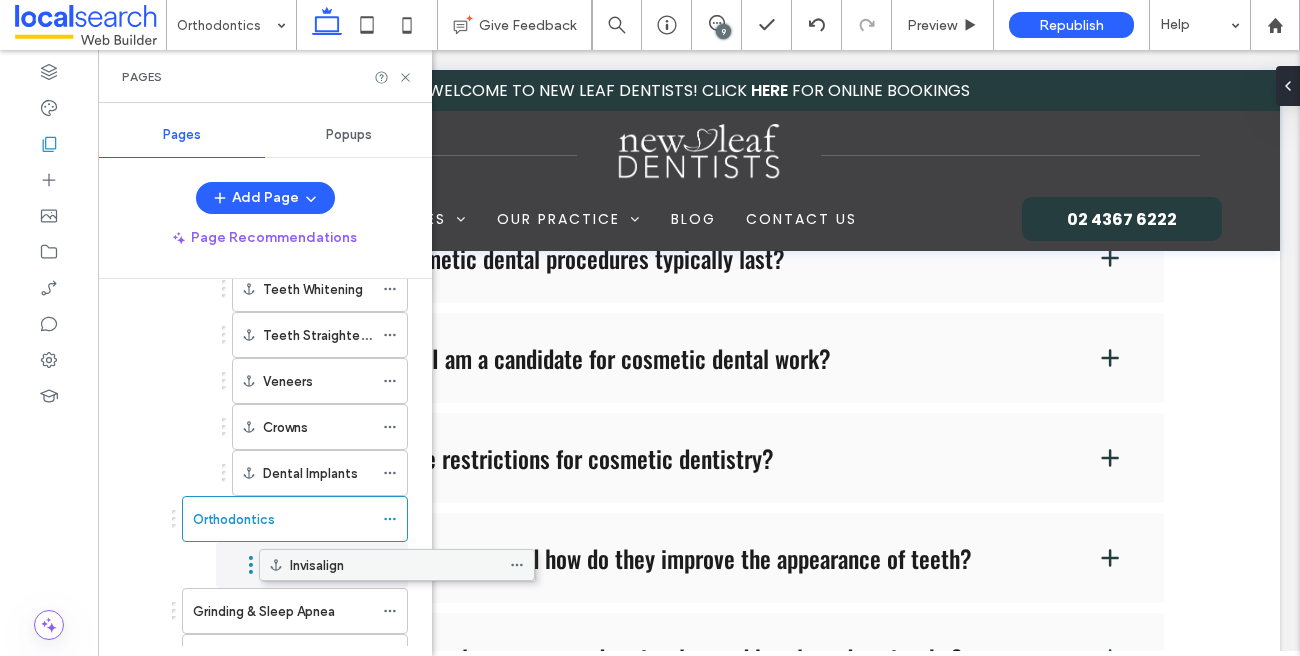 drag, startPoint x: 271, startPoint y: 579, endPoint x: 389, endPoint y: 580, distance: 118.004234 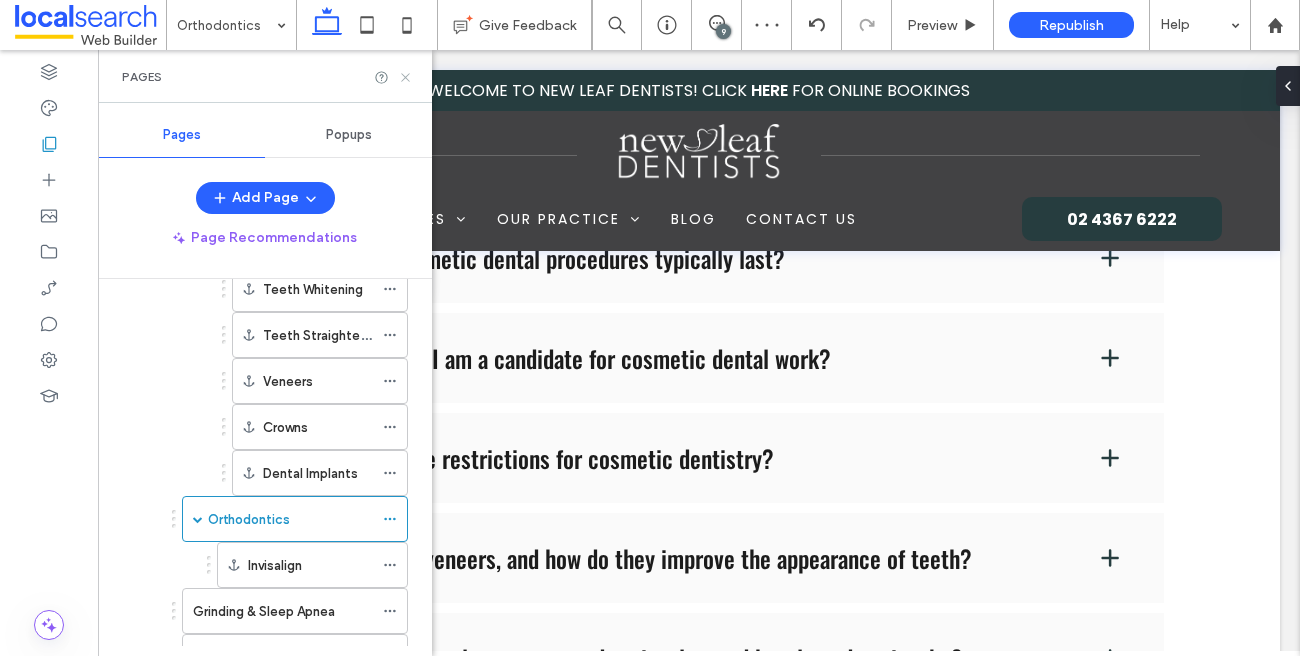 click 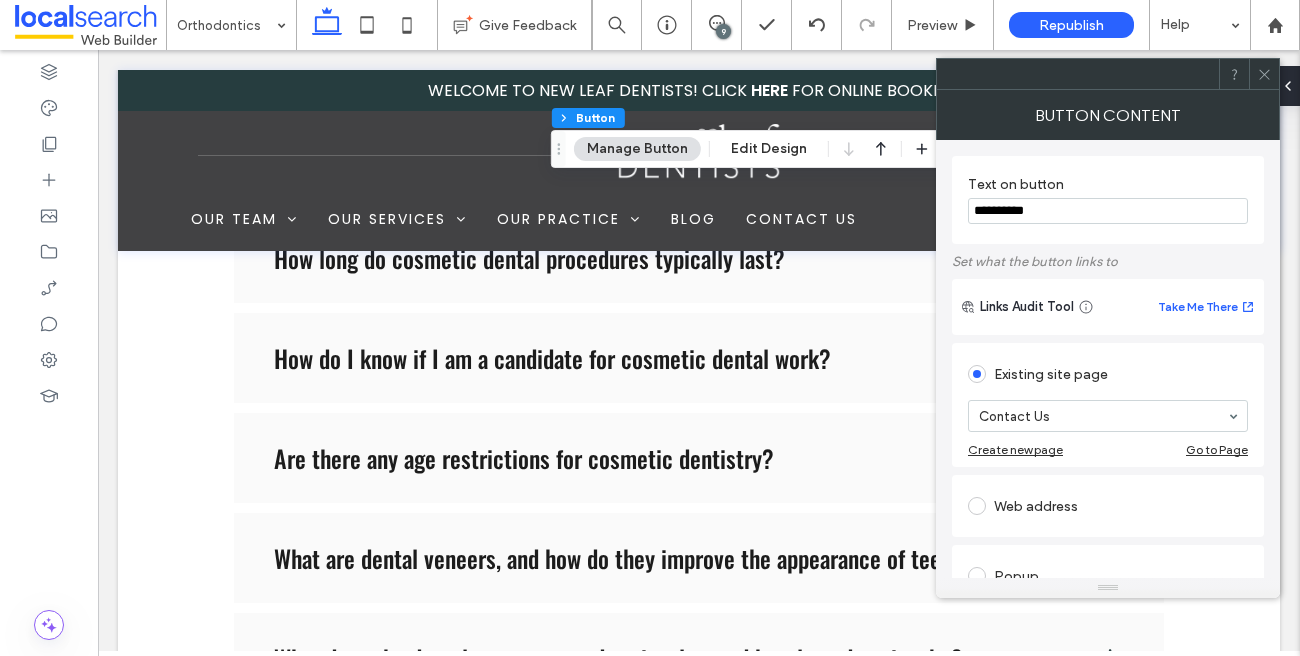 click 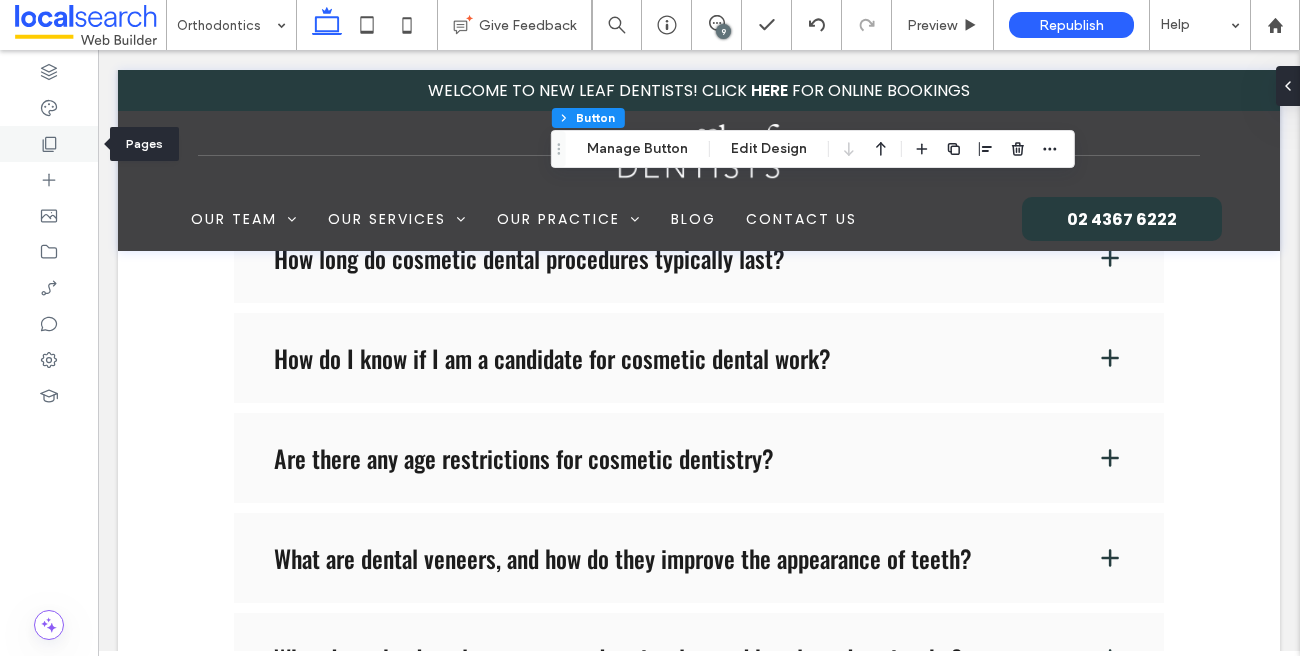 click at bounding box center [49, 144] 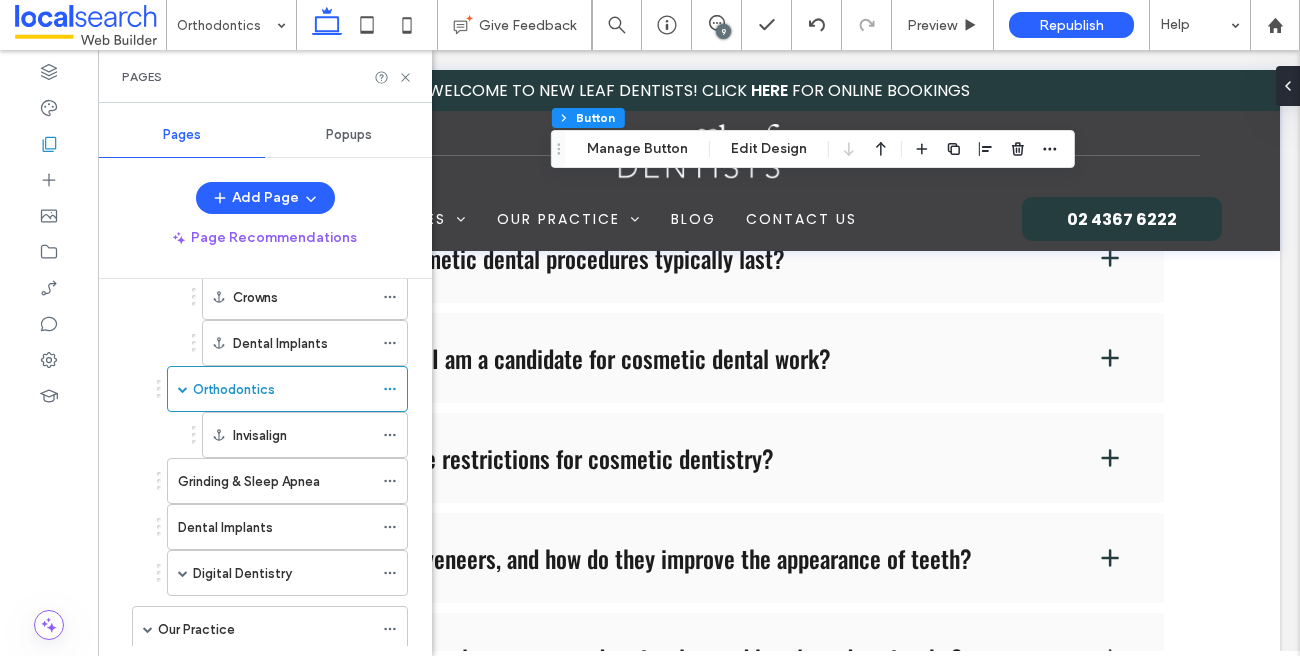 scroll, scrollTop: 752, scrollLeft: 0, axis: vertical 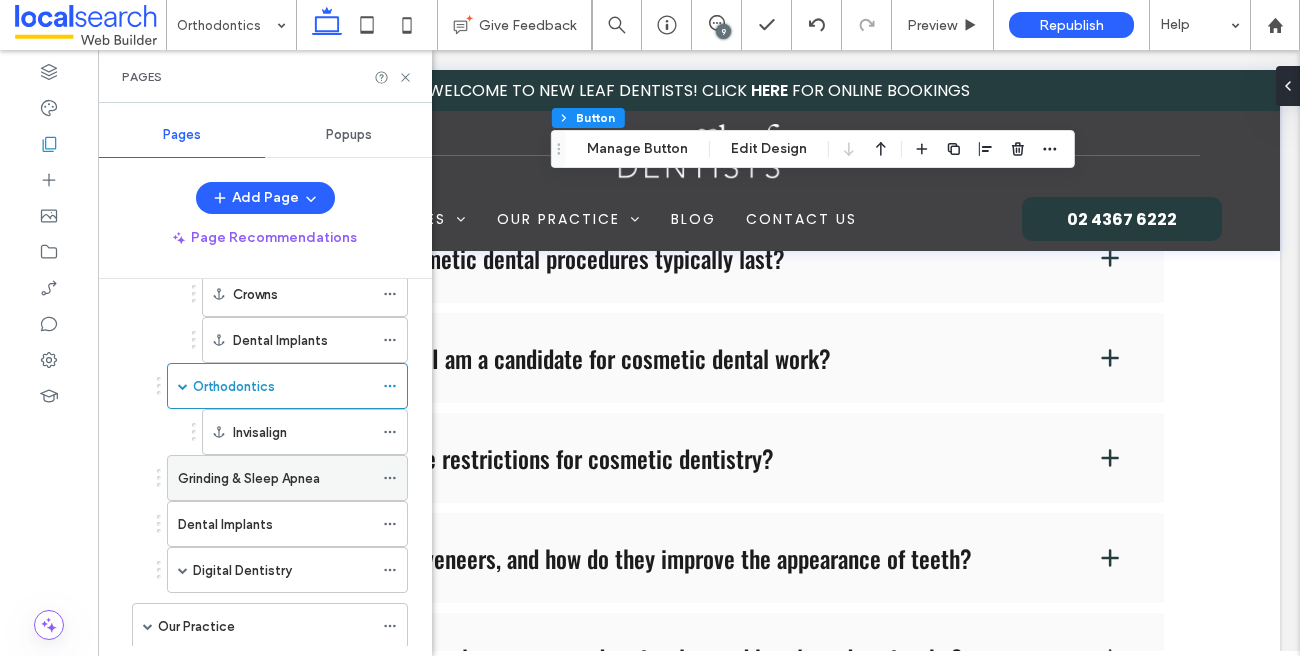 click on "Grinding & Sleep Apnea" at bounding box center (249, 478) 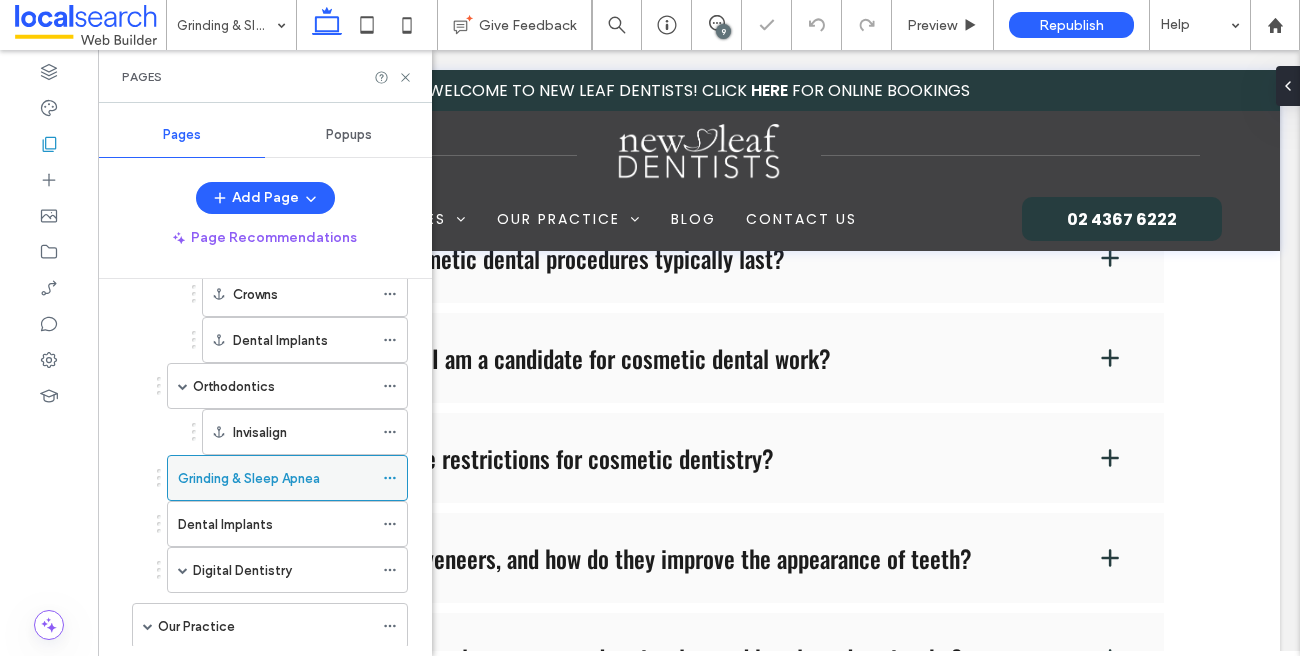 click 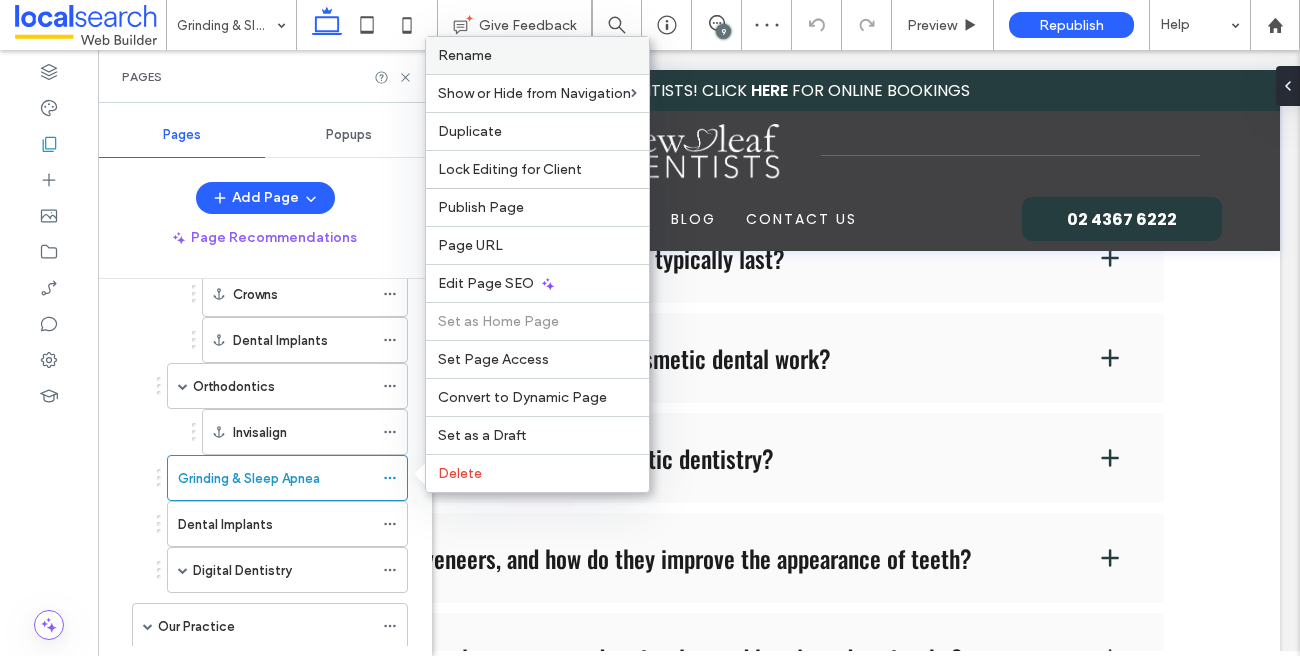 click on "Rename" at bounding box center [537, 55] 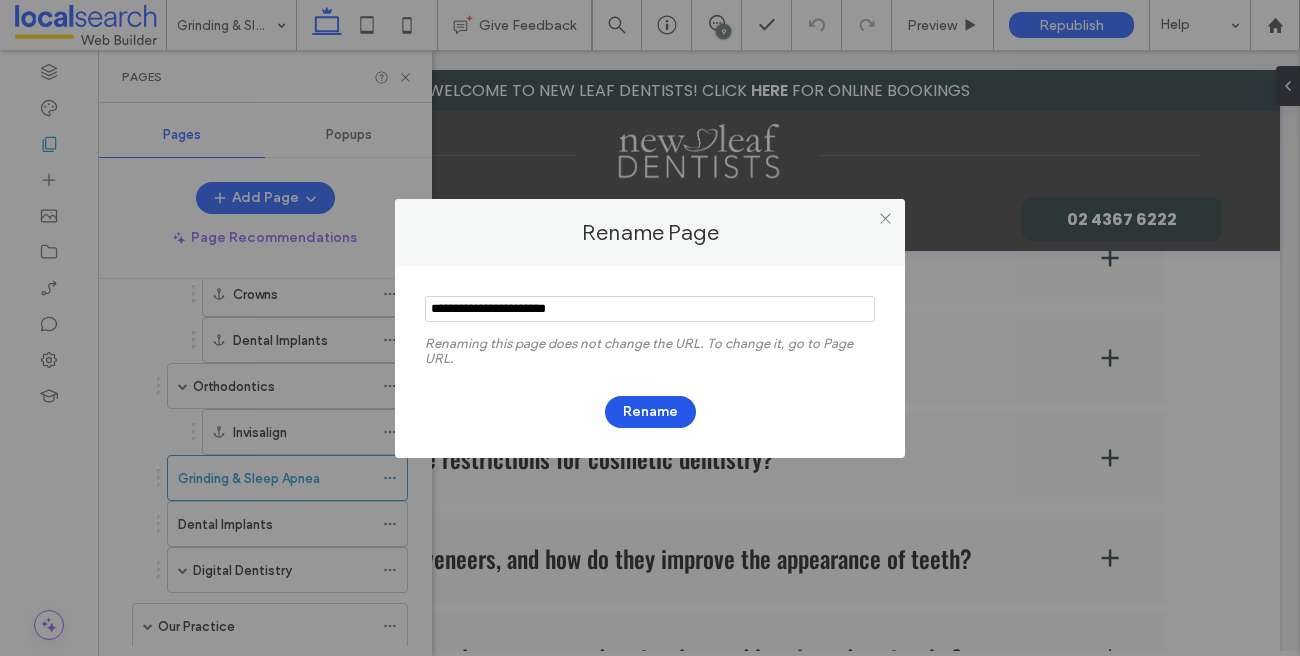 type on "**********" 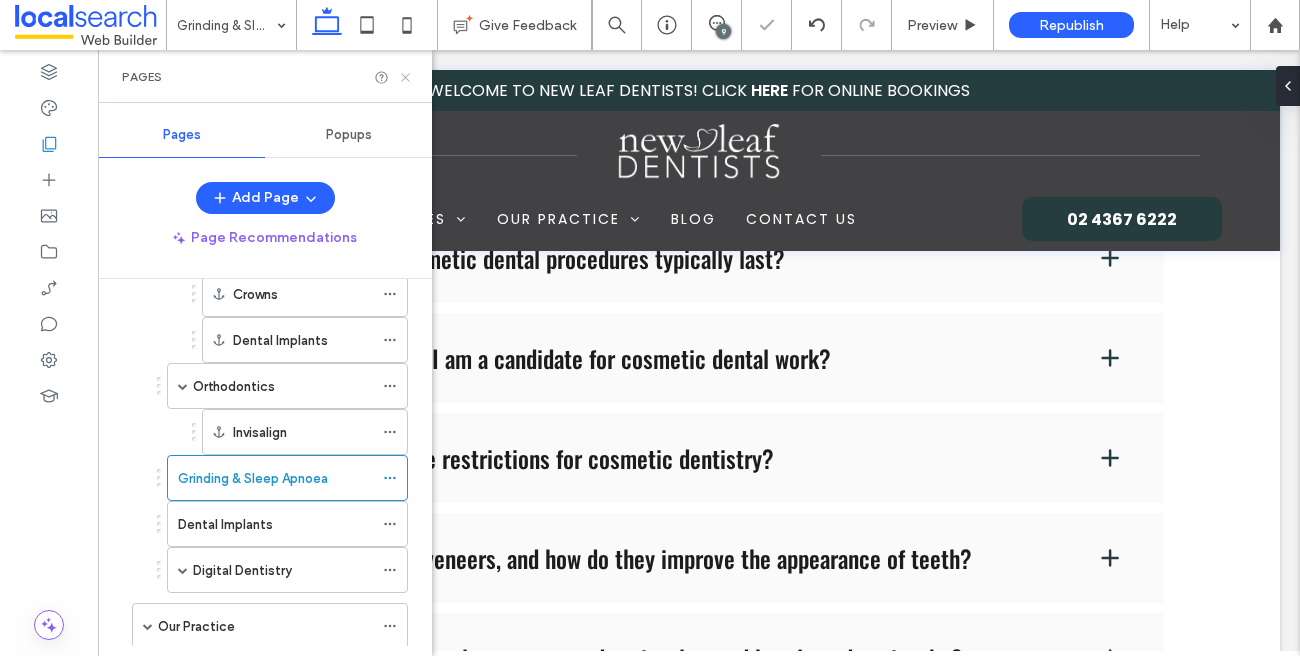 click 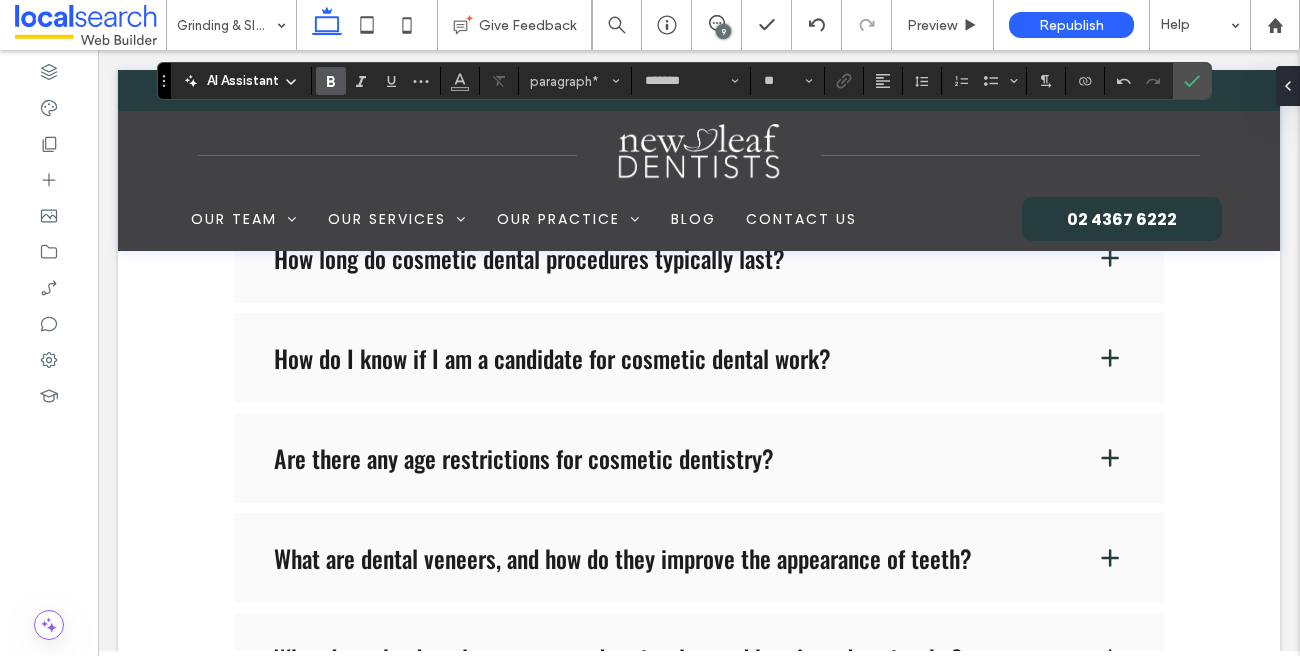 click 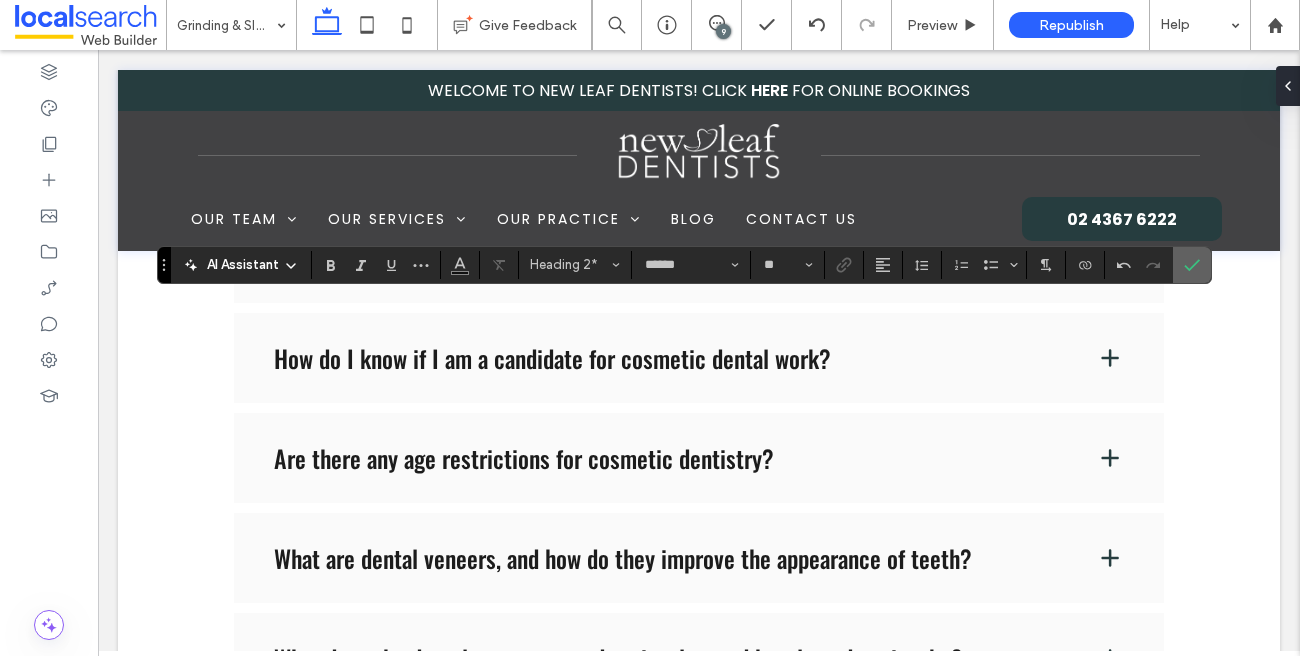 click 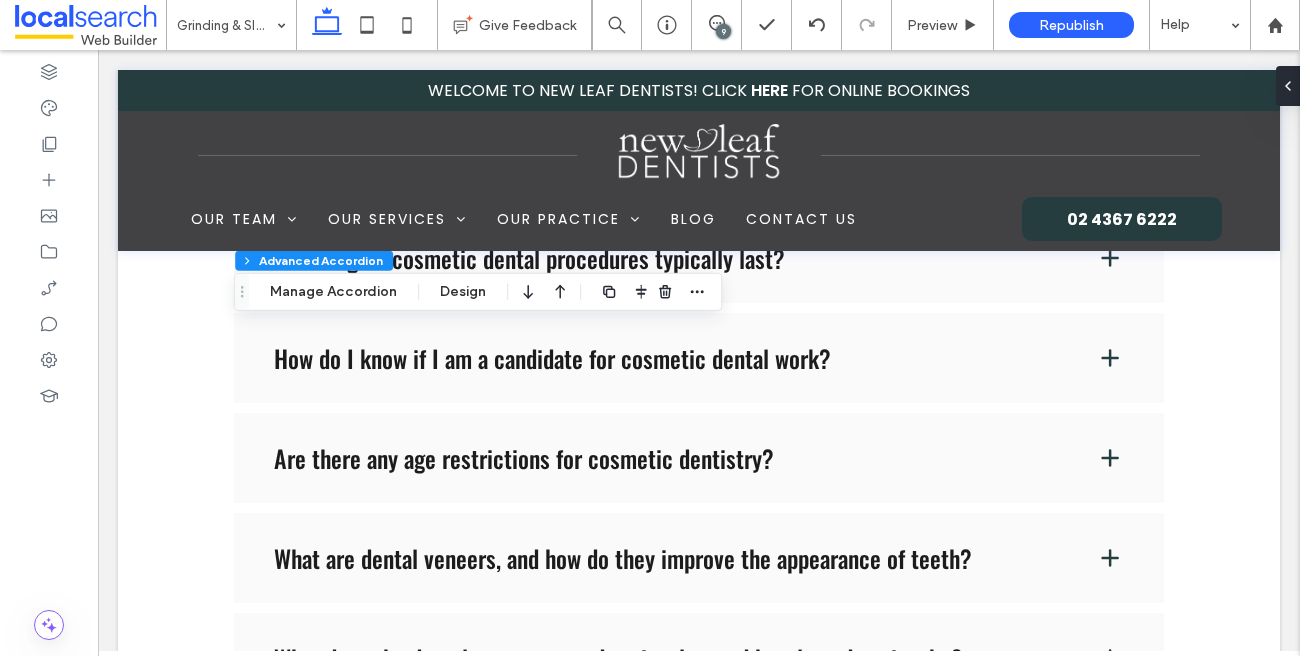 type on "*" 